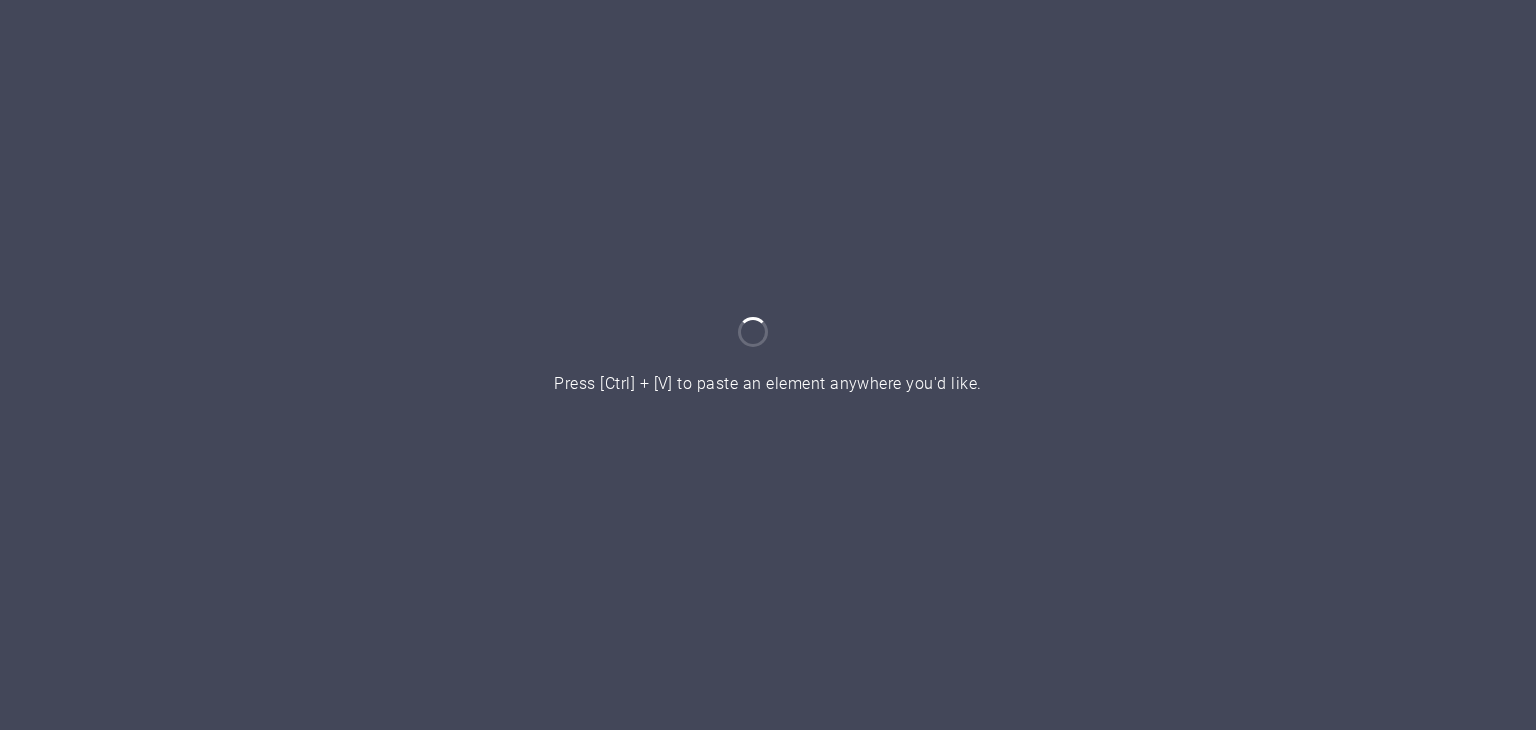 scroll, scrollTop: 0, scrollLeft: 0, axis: both 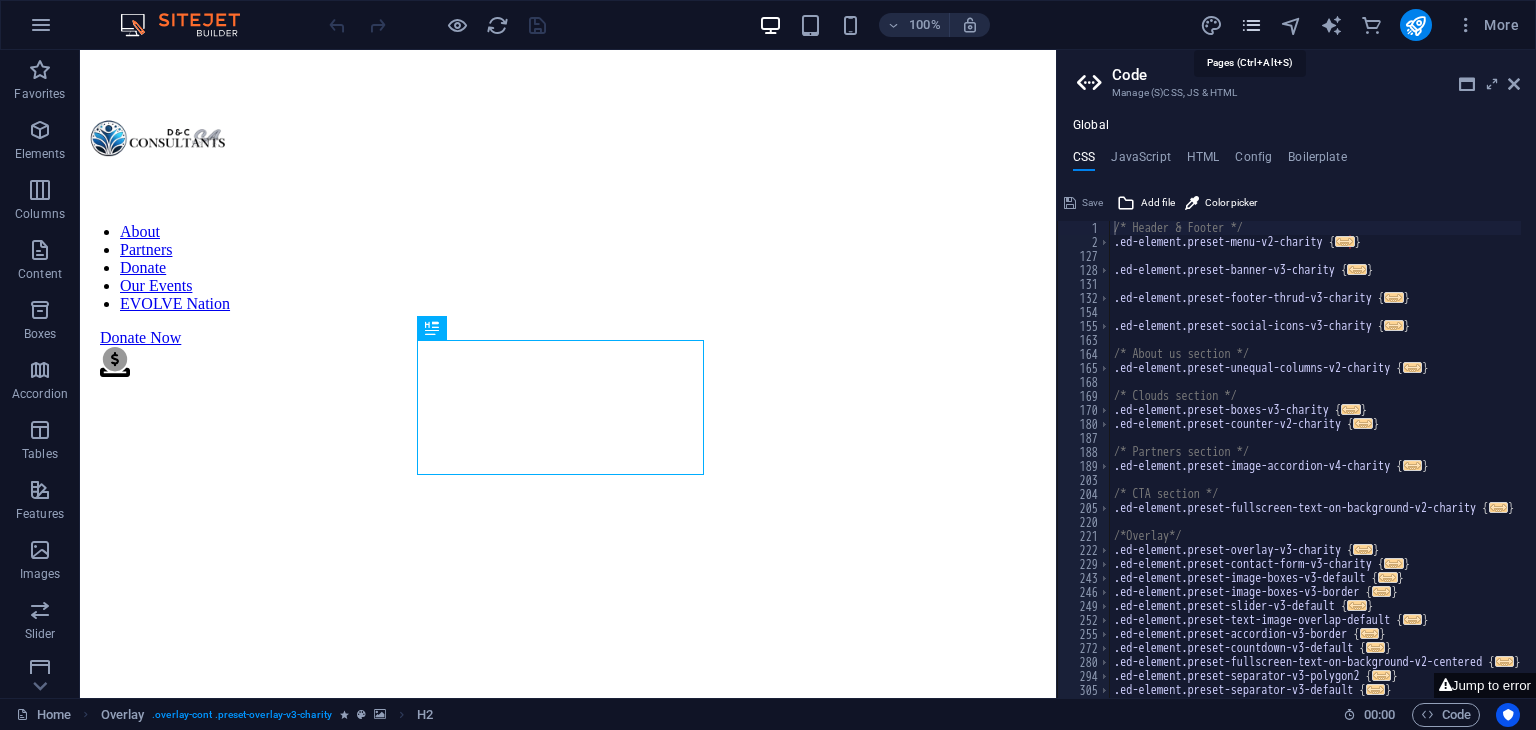 type on "/* Header & Footer */" 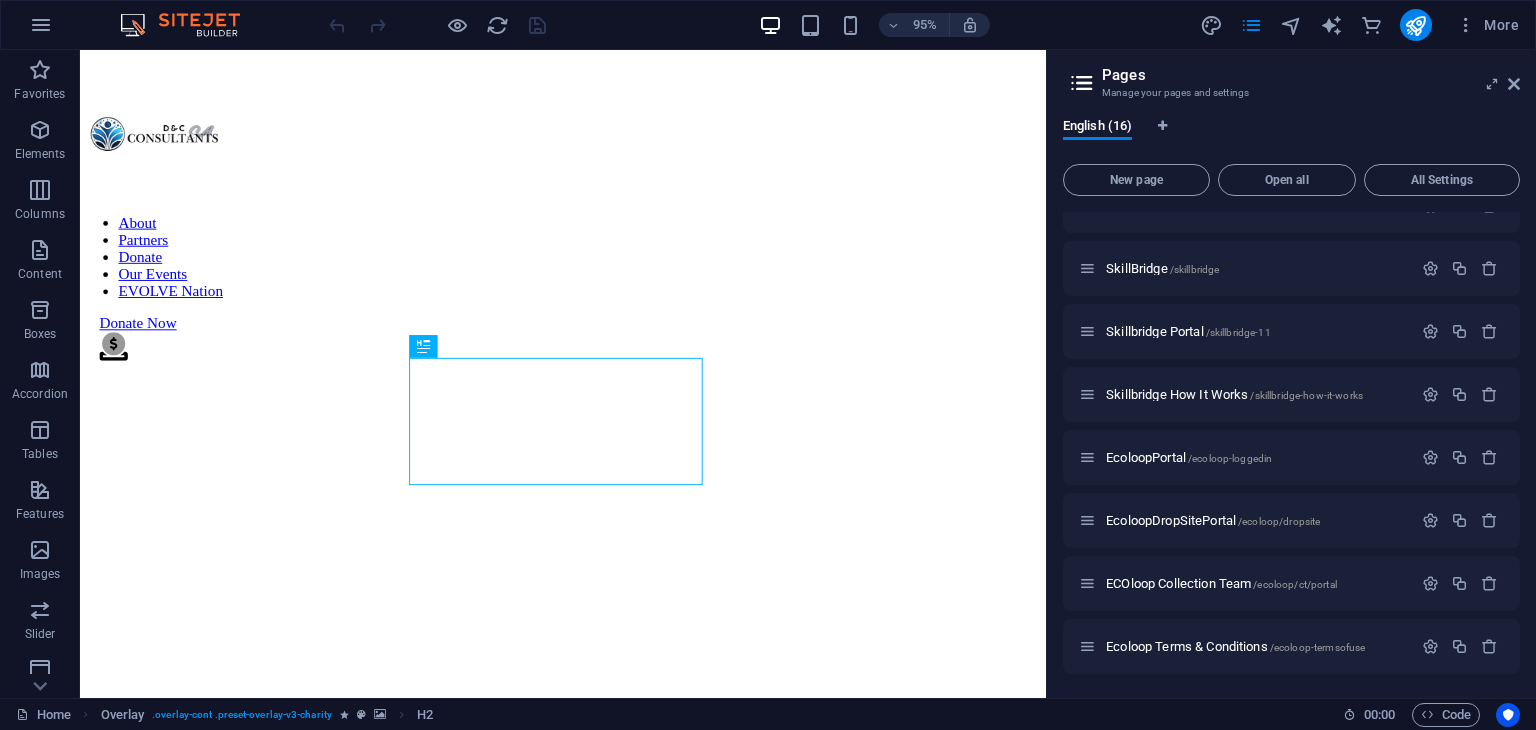 scroll, scrollTop: 0, scrollLeft: 0, axis: both 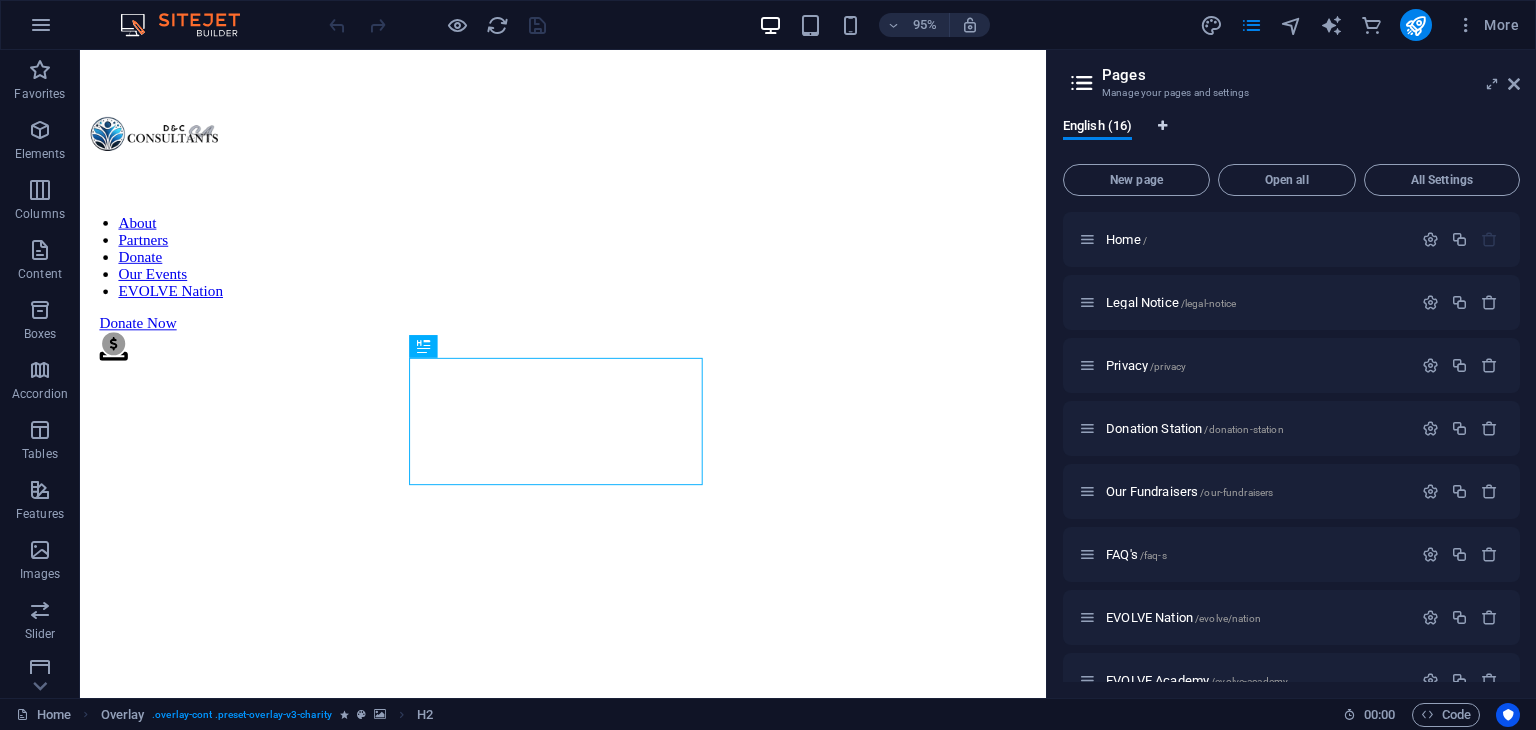 click at bounding box center [1162, 126] 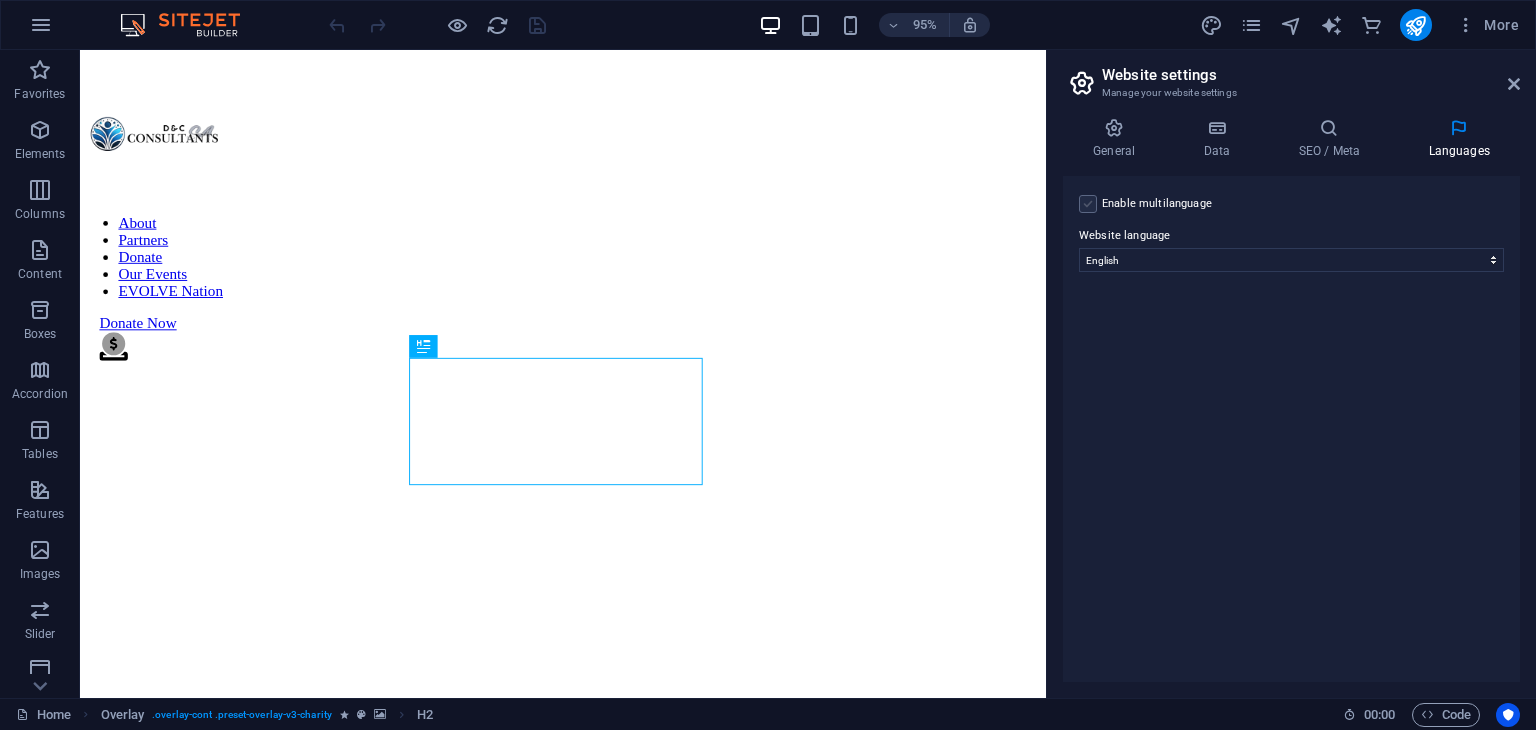click at bounding box center (1088, 204) 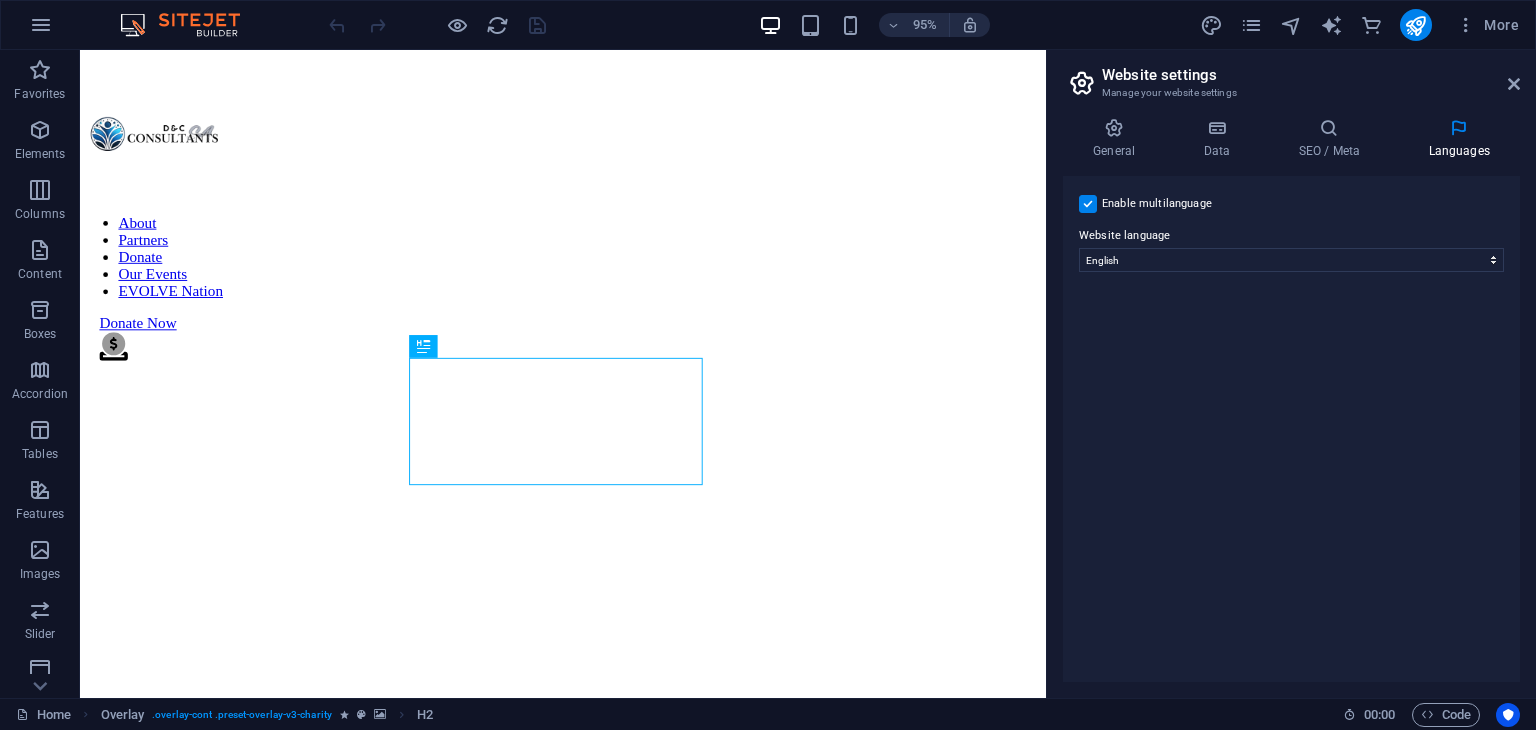 select 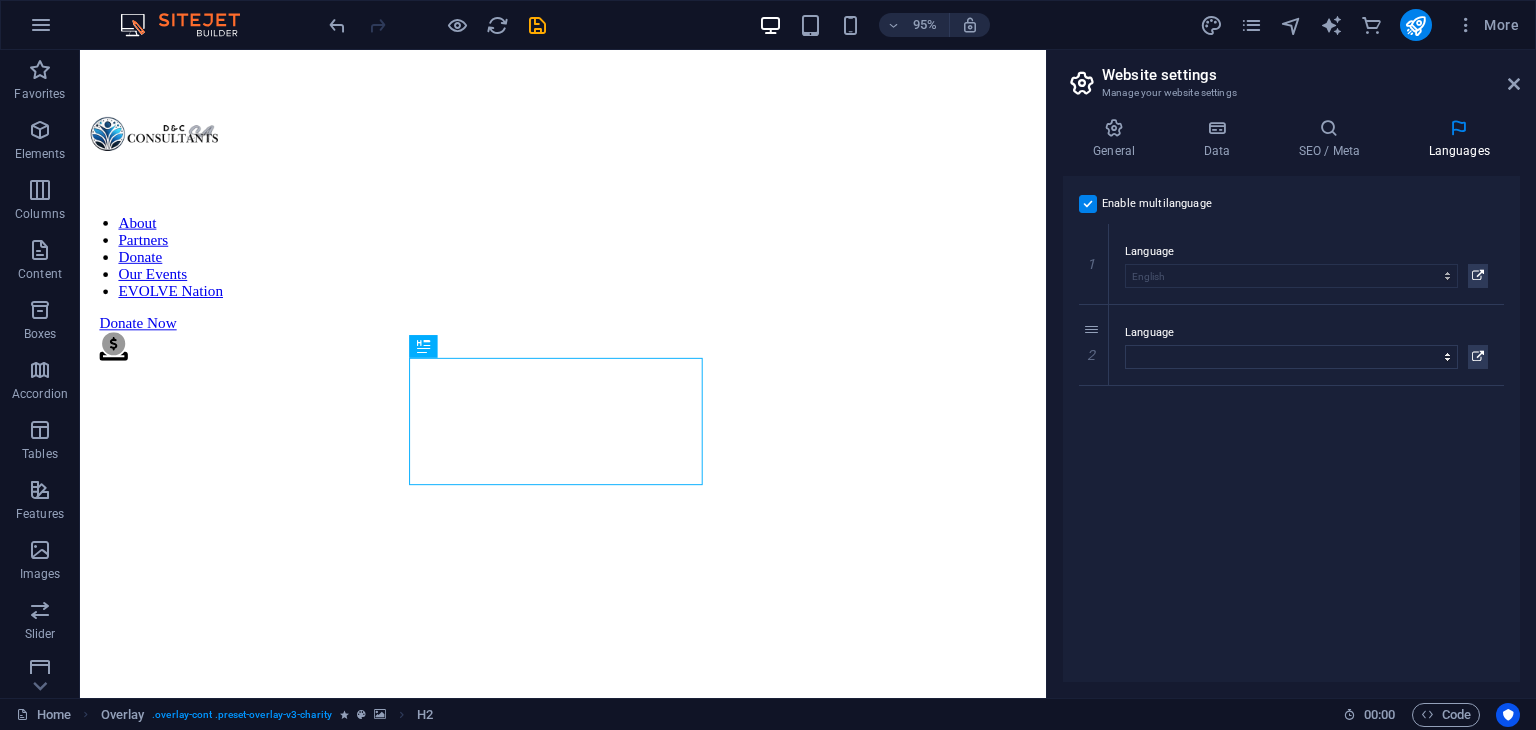 click at bounding box center [1088, 204] 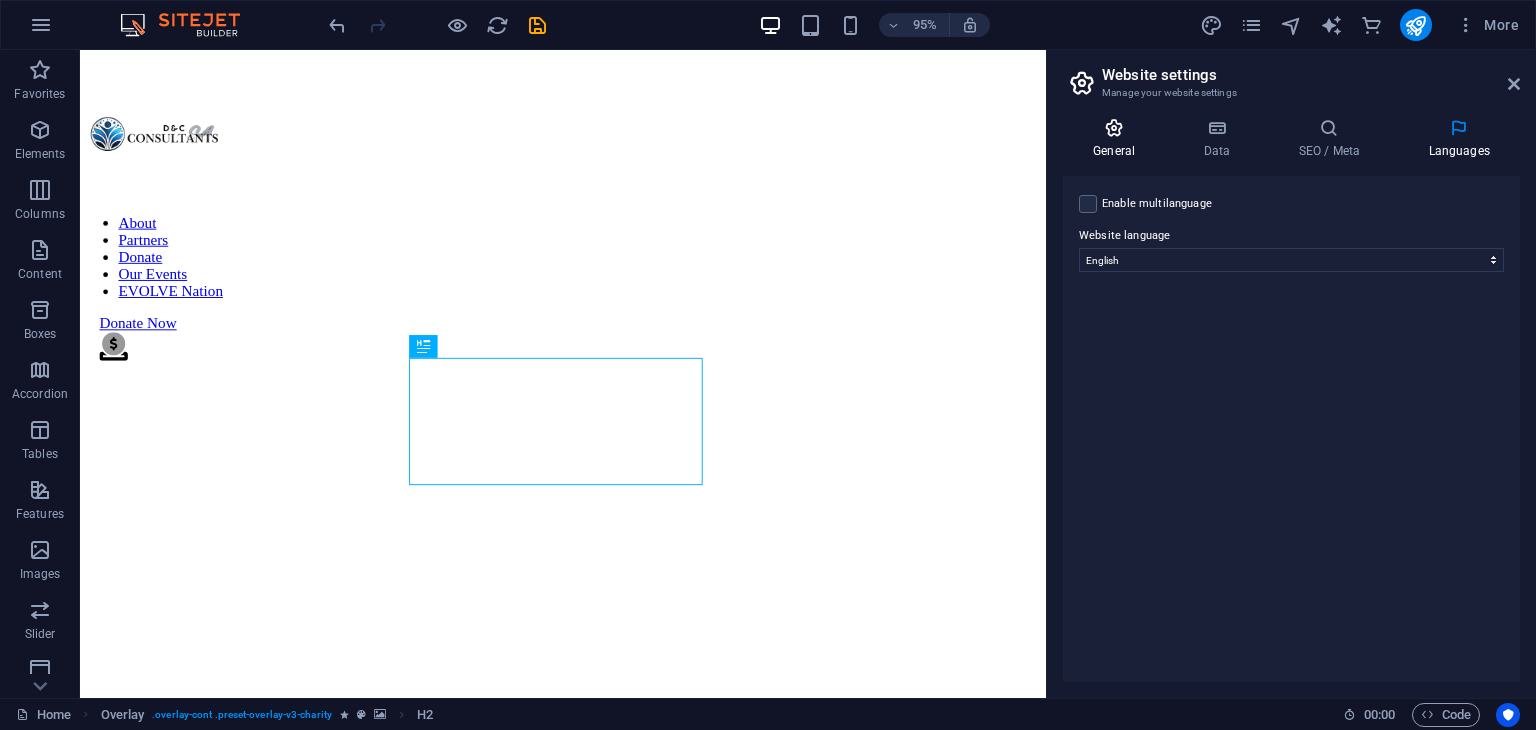 click on "General" at bounding box center [1118, 139] 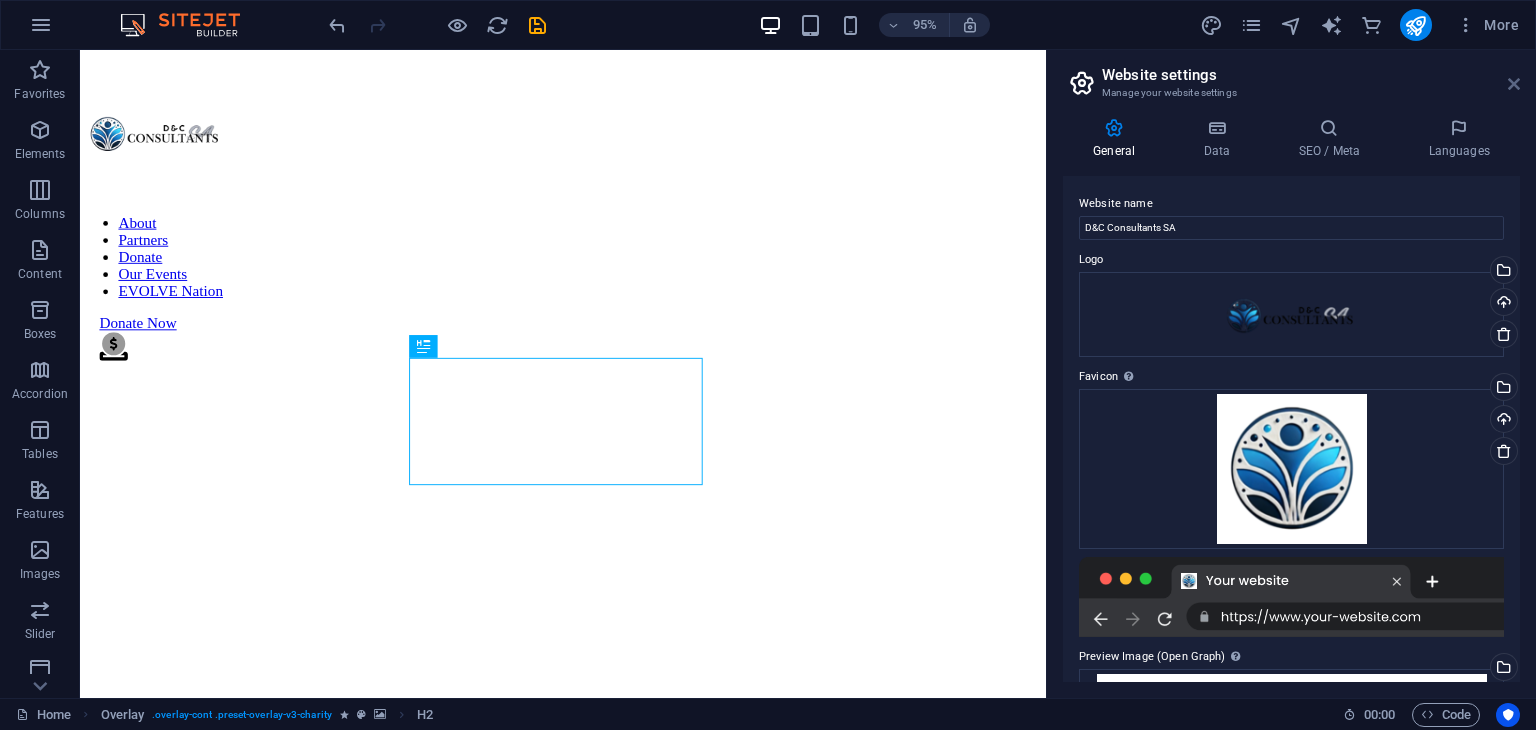 click at bounding box center (1514, 84) 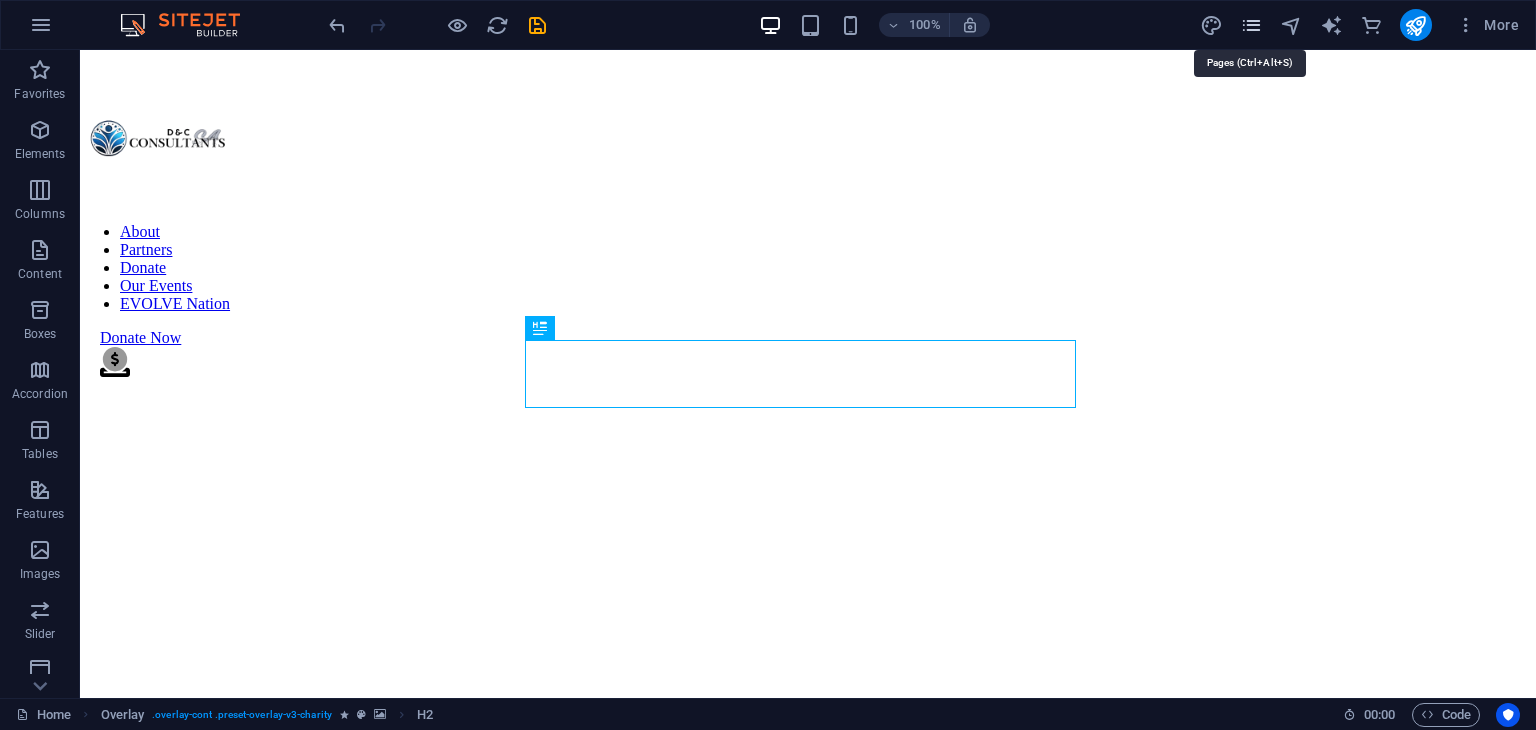 click at bounding box center [1251, 25] 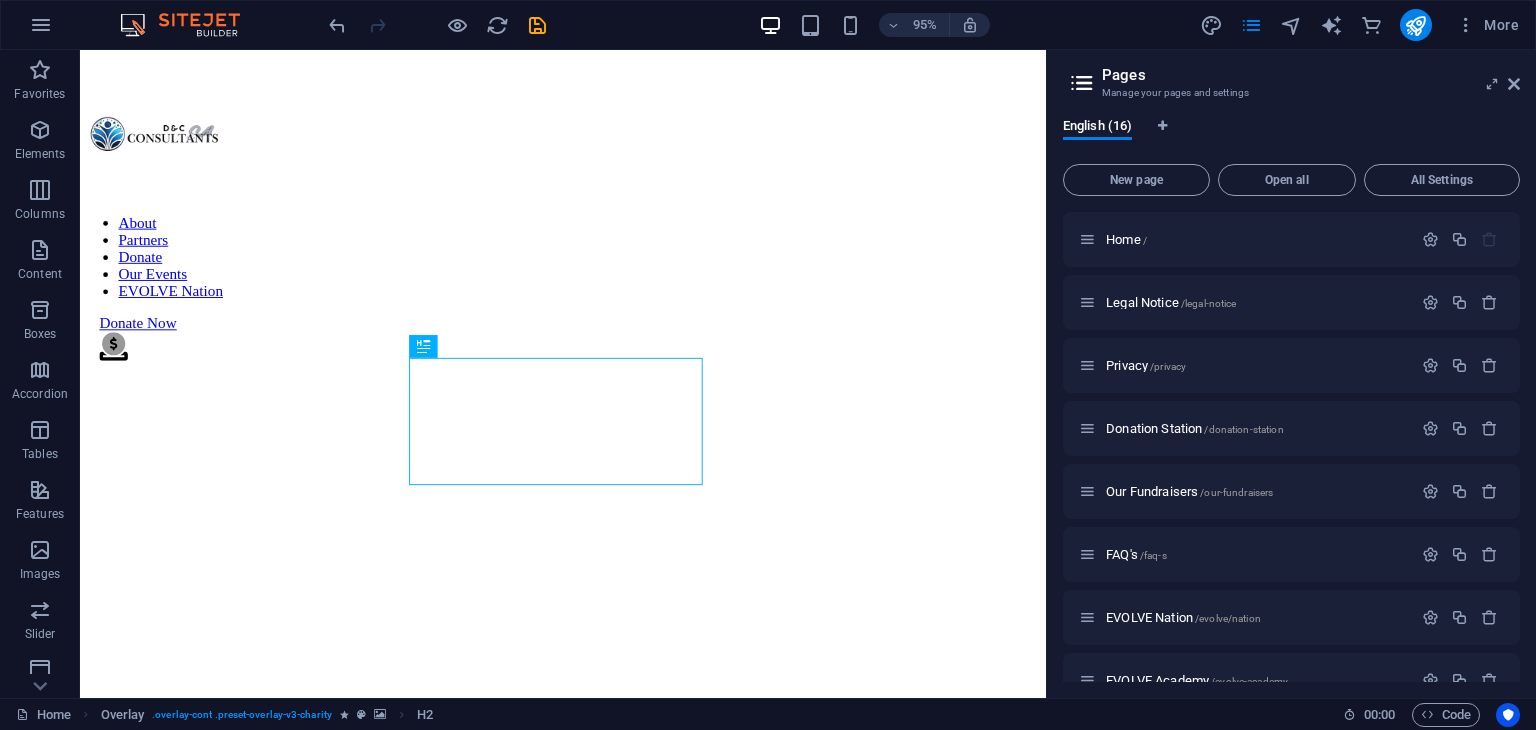 scroll, scrollTop: 538, scrollLeft: 0, axis: vertical 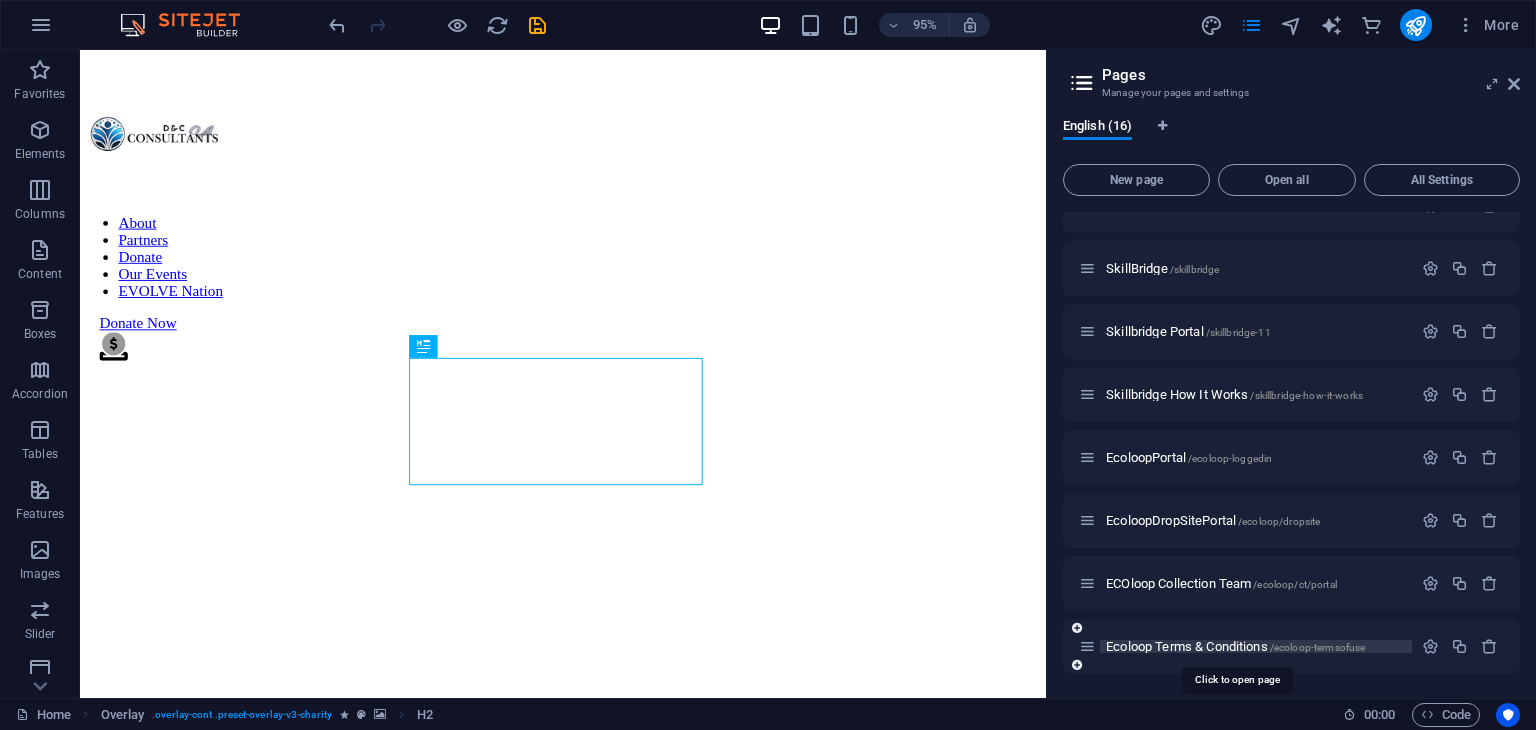 click on "Ecoloop Terms & Conditions /ecoloop-termsofuse" at bounding box center (1235, 646) 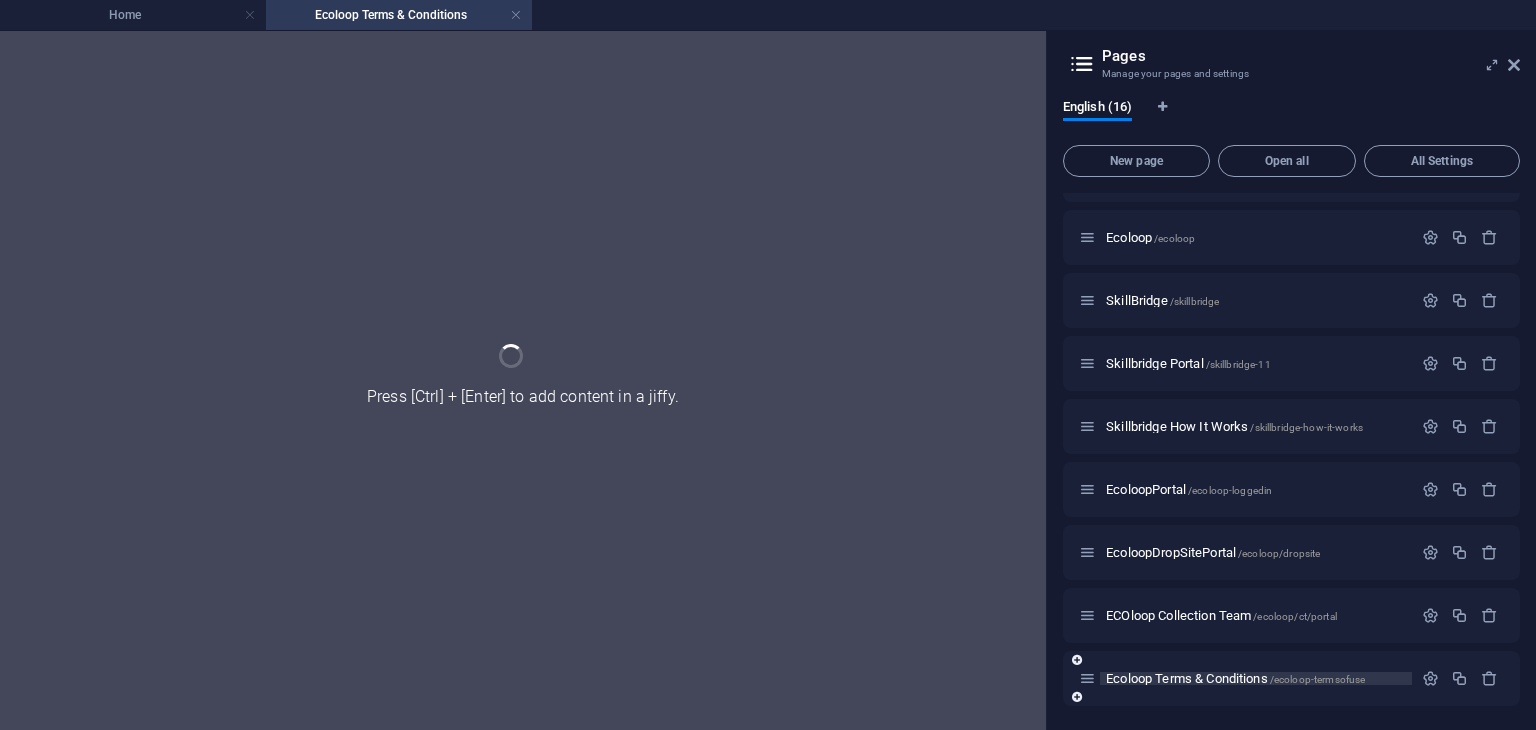scroll, scrollTop: 0, scrollLeft: 0, axis: both 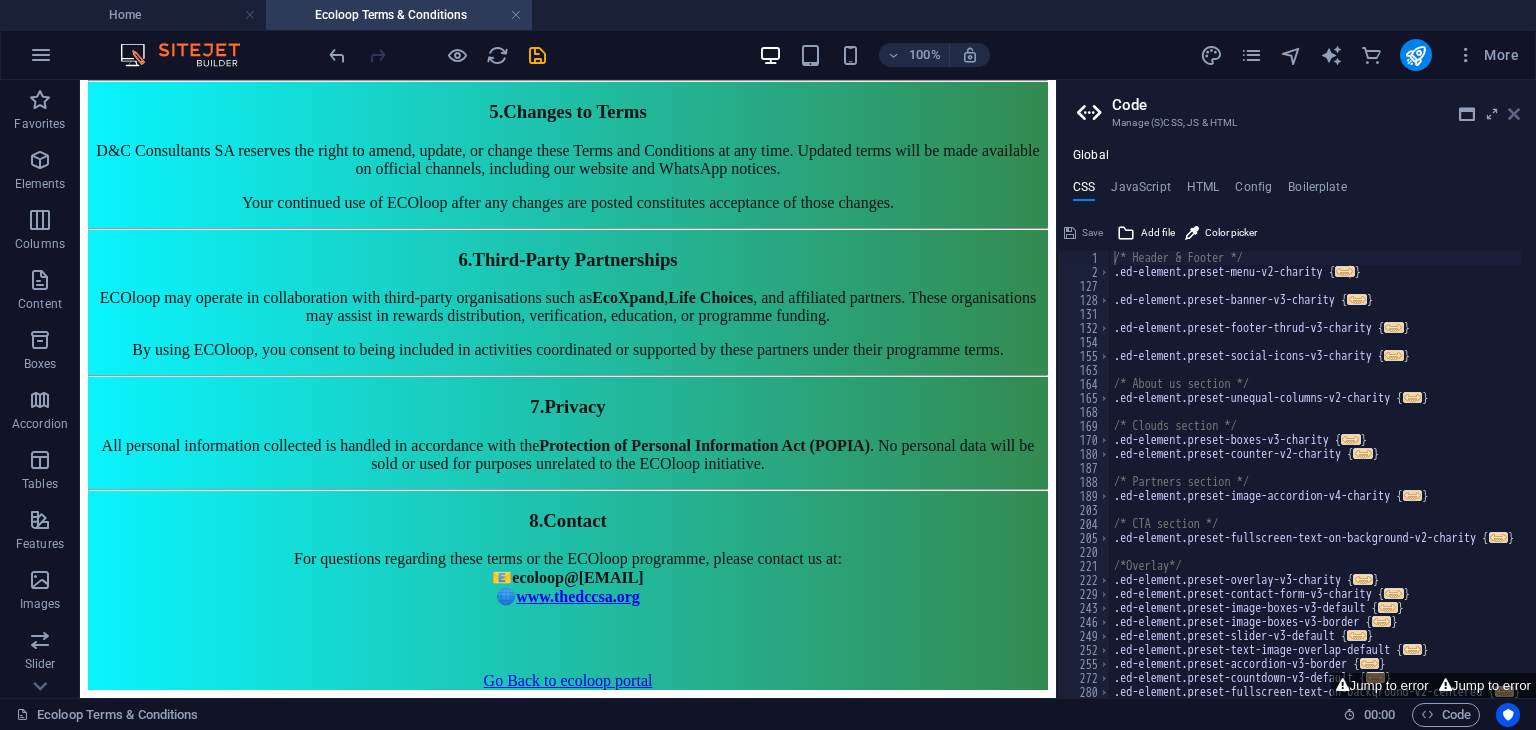 click at bounding box center [1514, 114] 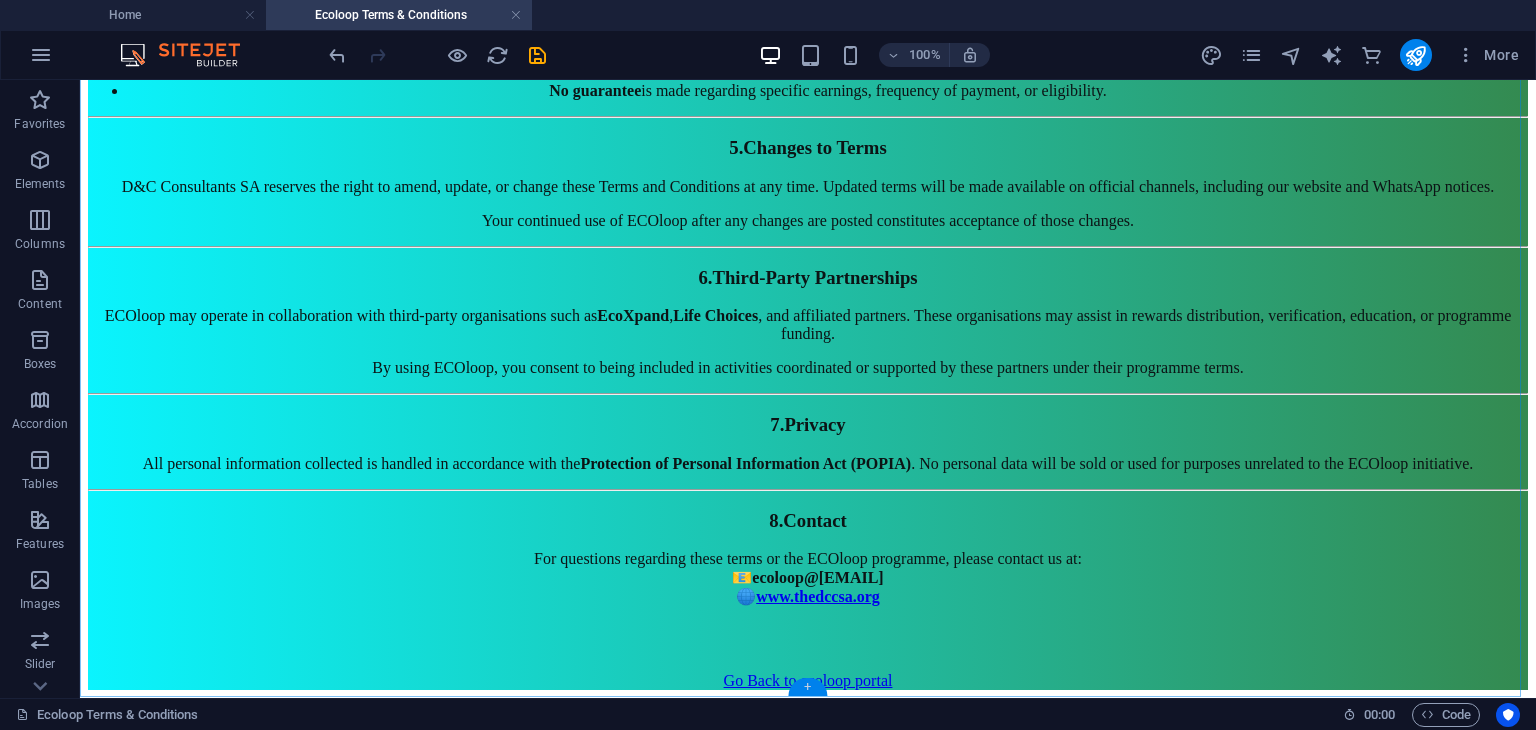 click on "+" at bounding box center (807, 687) 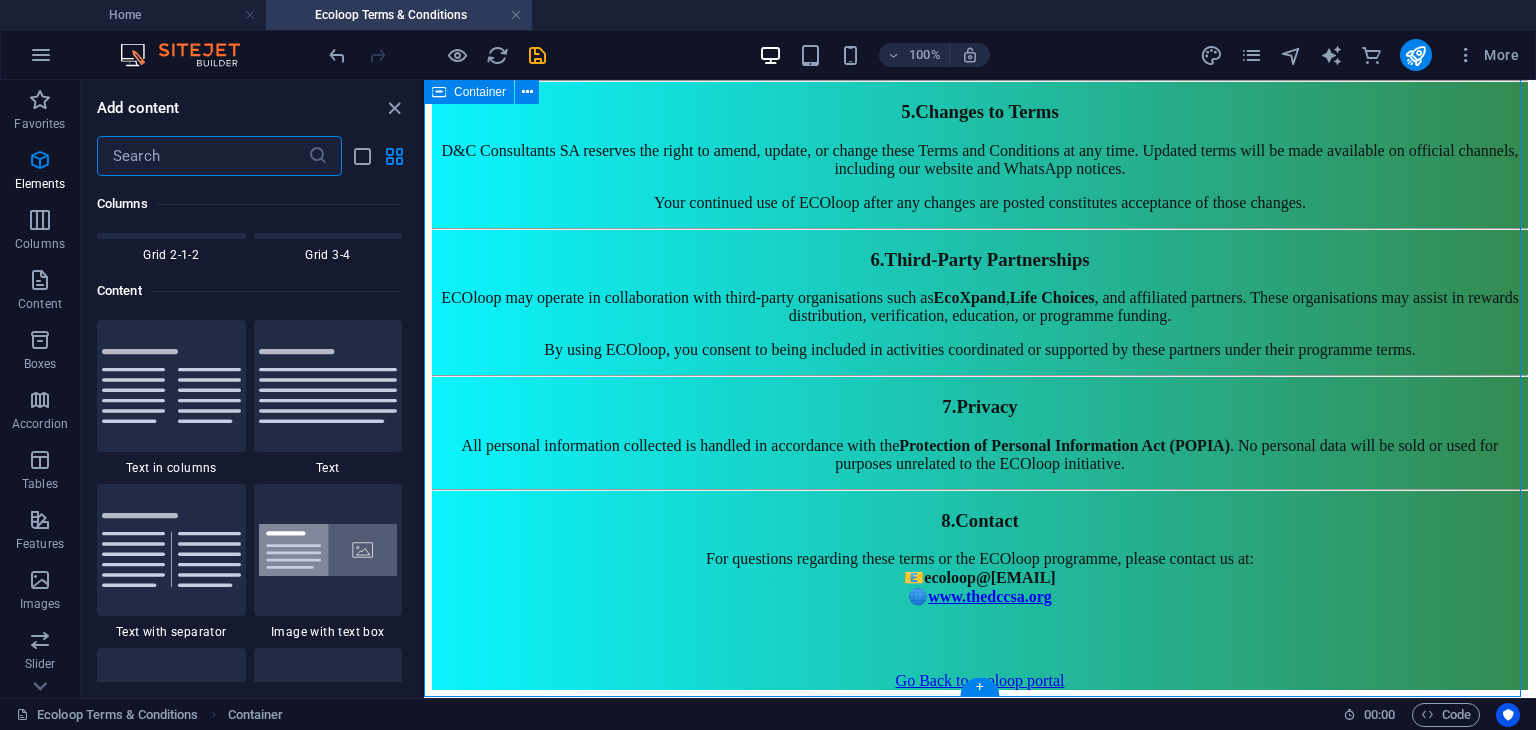 scroll, scrollTop: 3499, scrollLeft: 0, axis: vertical 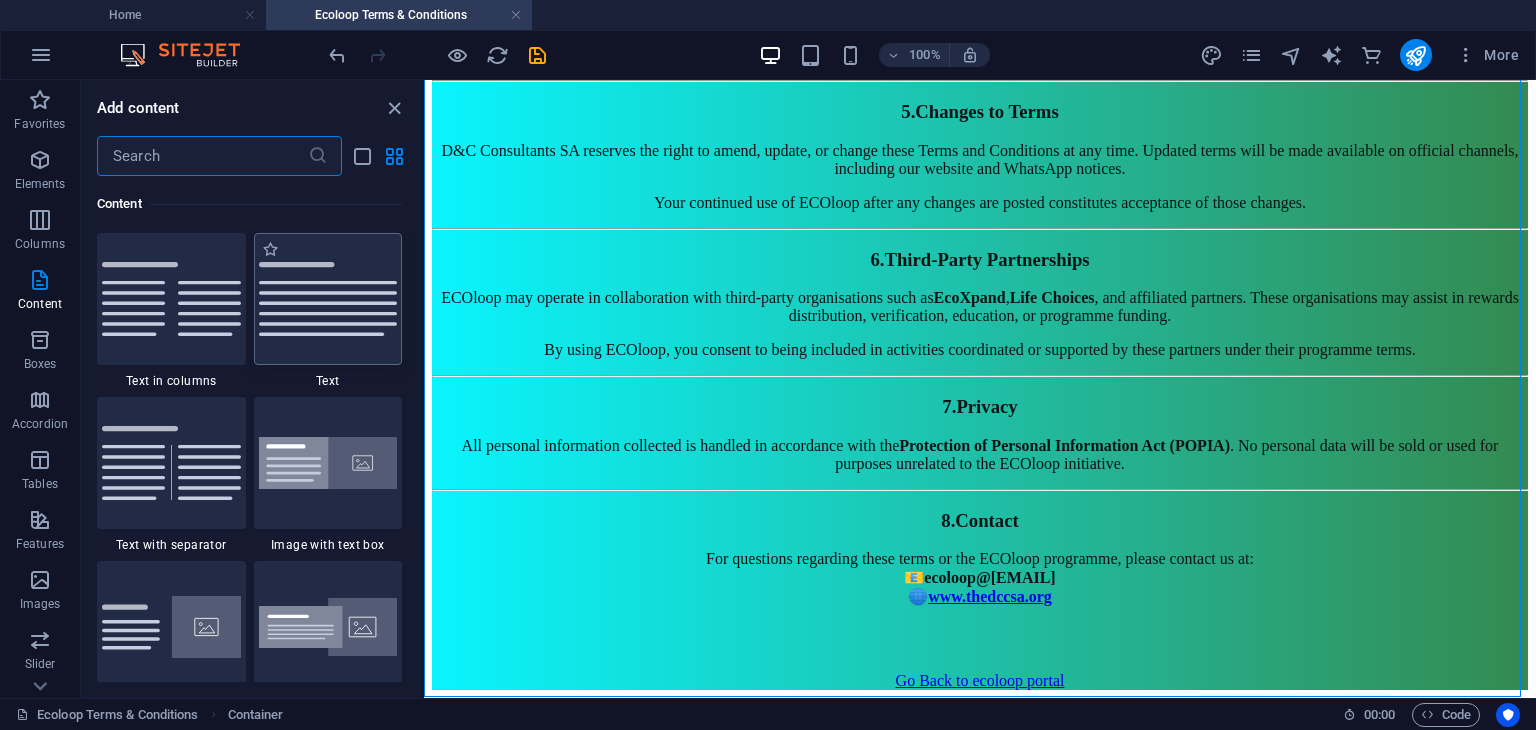 click at bounding box center [328, 299] 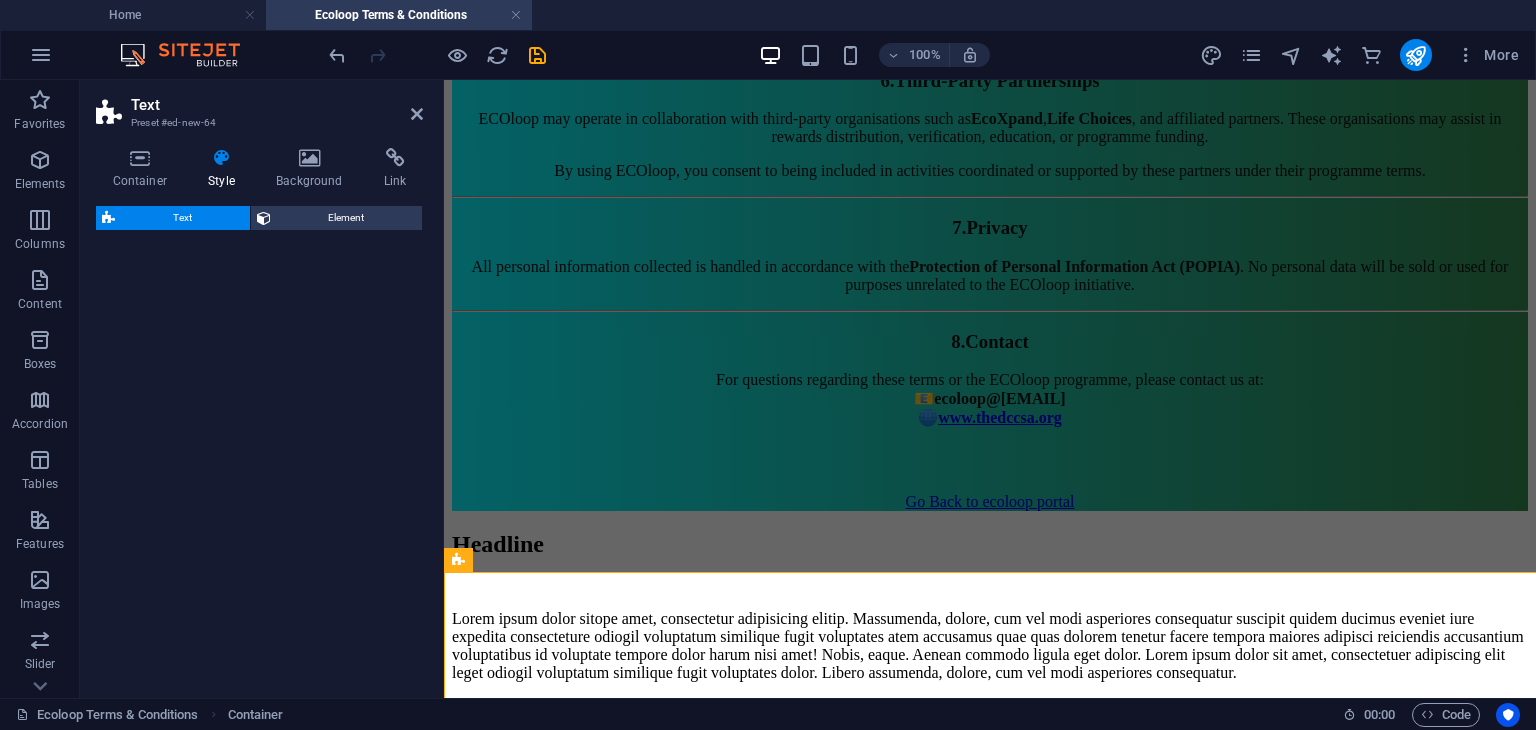 select on "preset-text-v2-default" 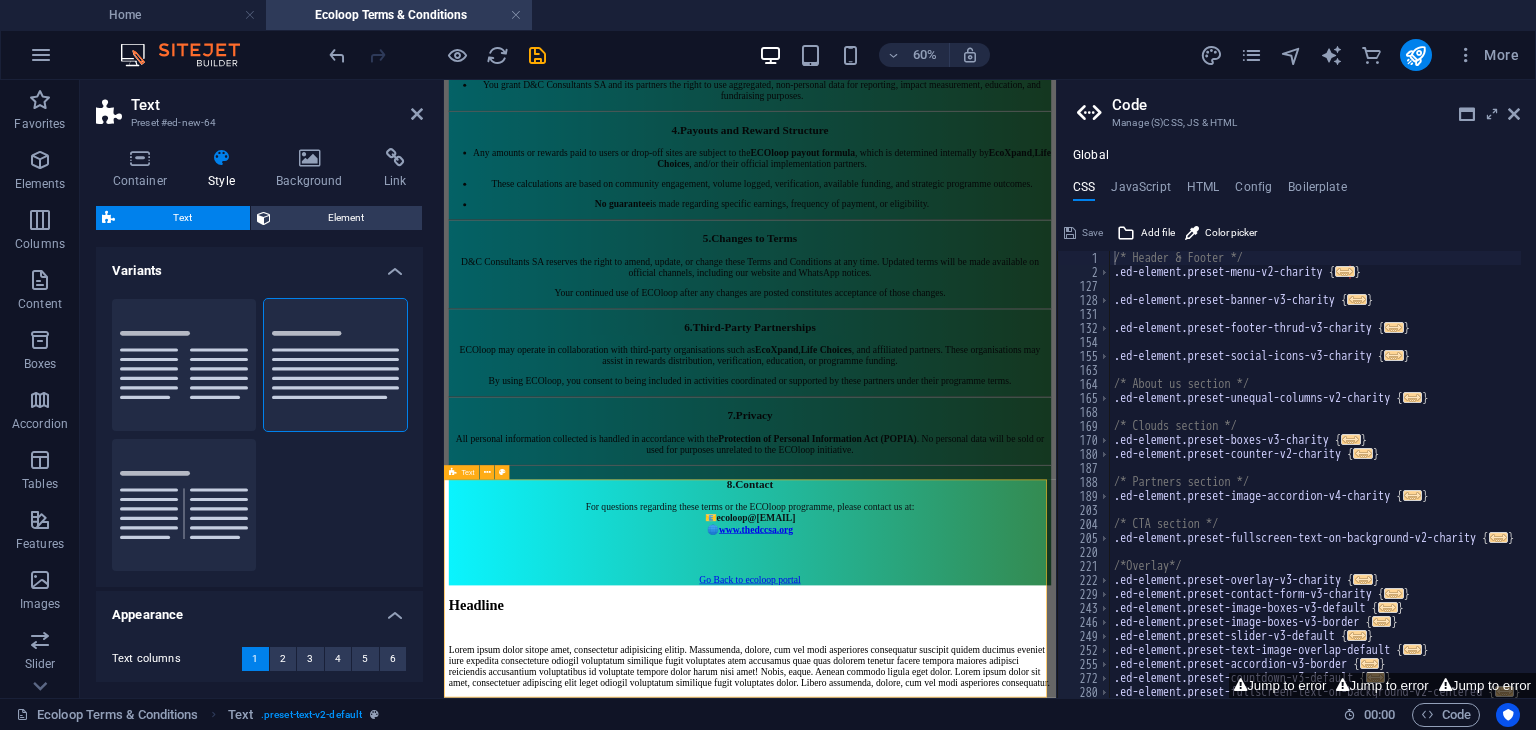 scroll, scrollTop: 1857, scrollLeft: 0, axis: vertical 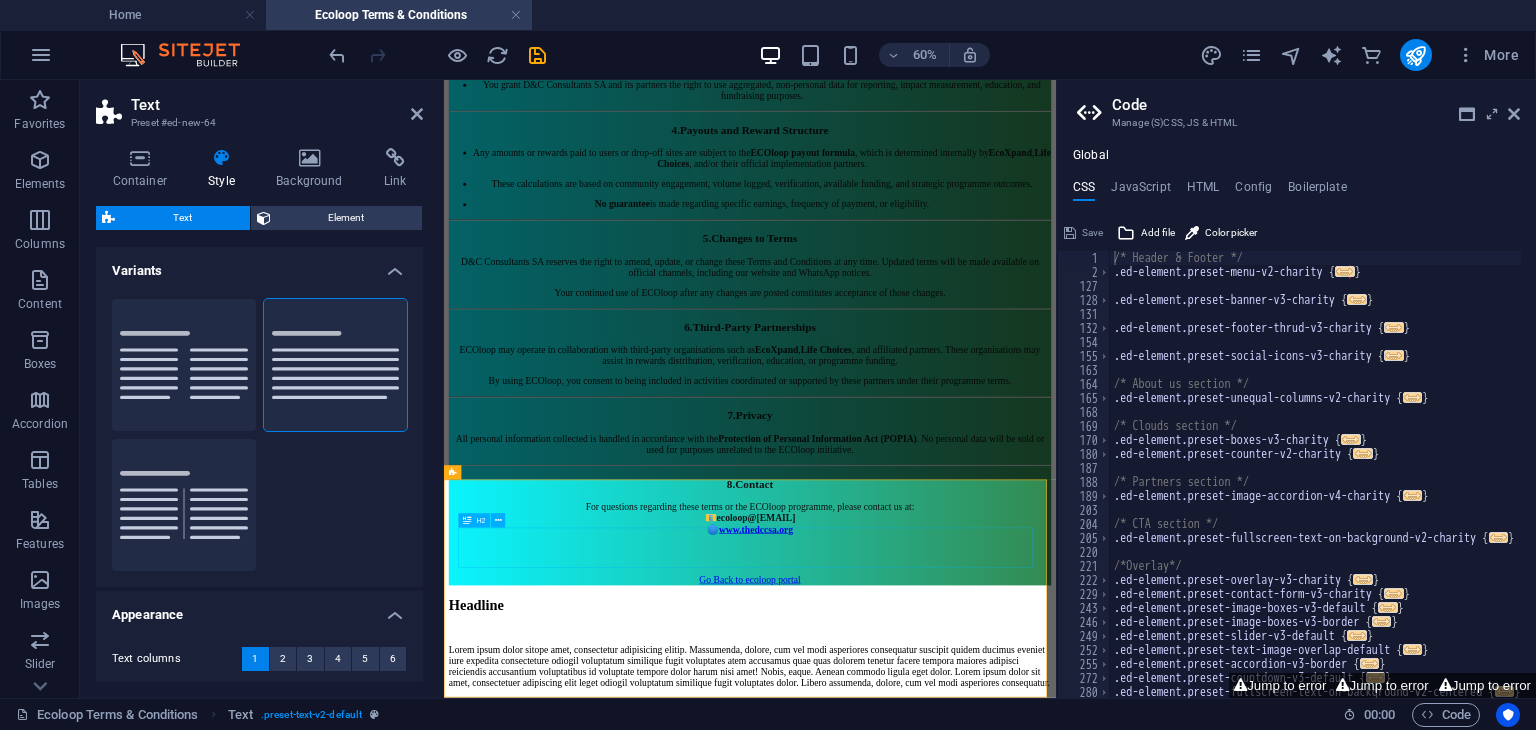 click on "Headline" at bounding box center (954, 956) 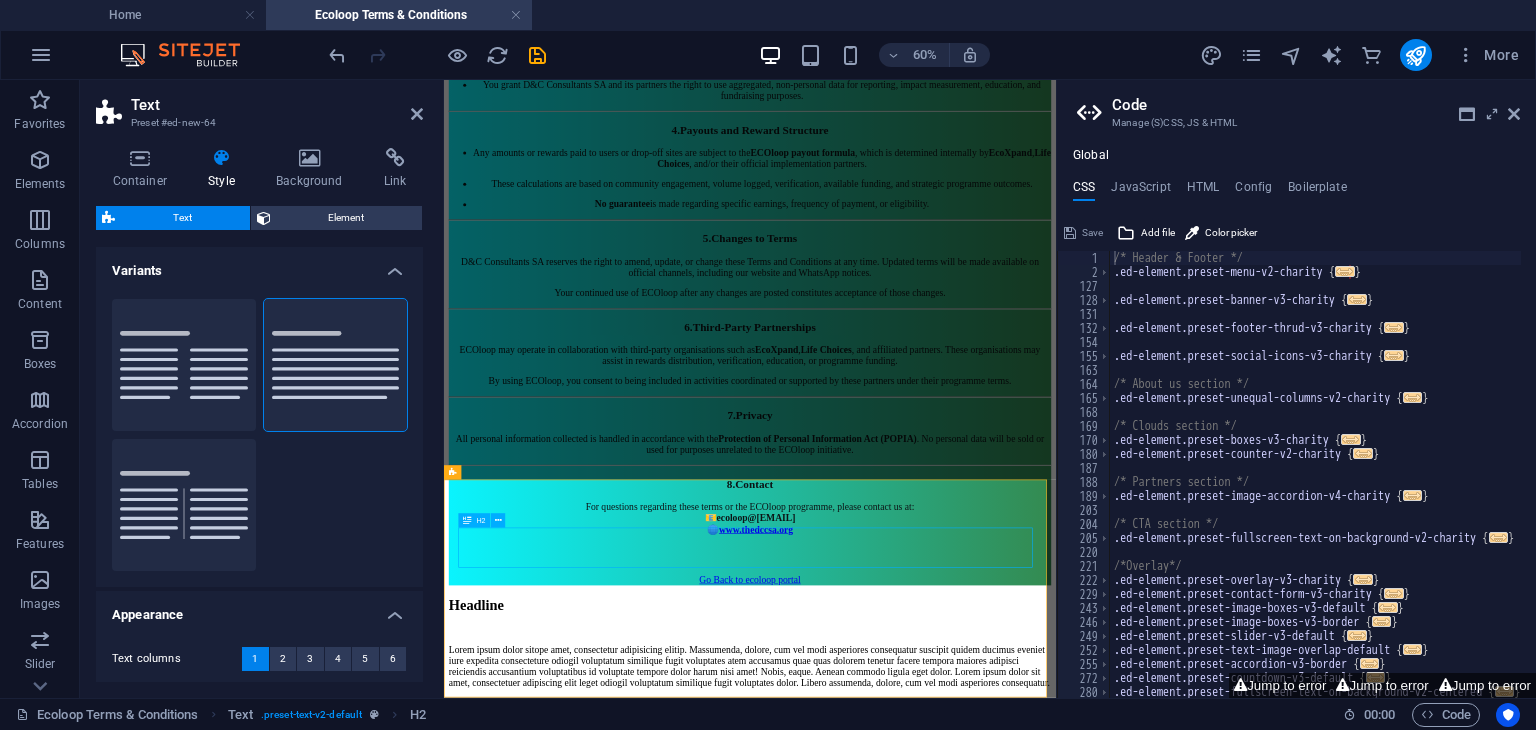 click on "Headline" at bounding box center [954, 956] 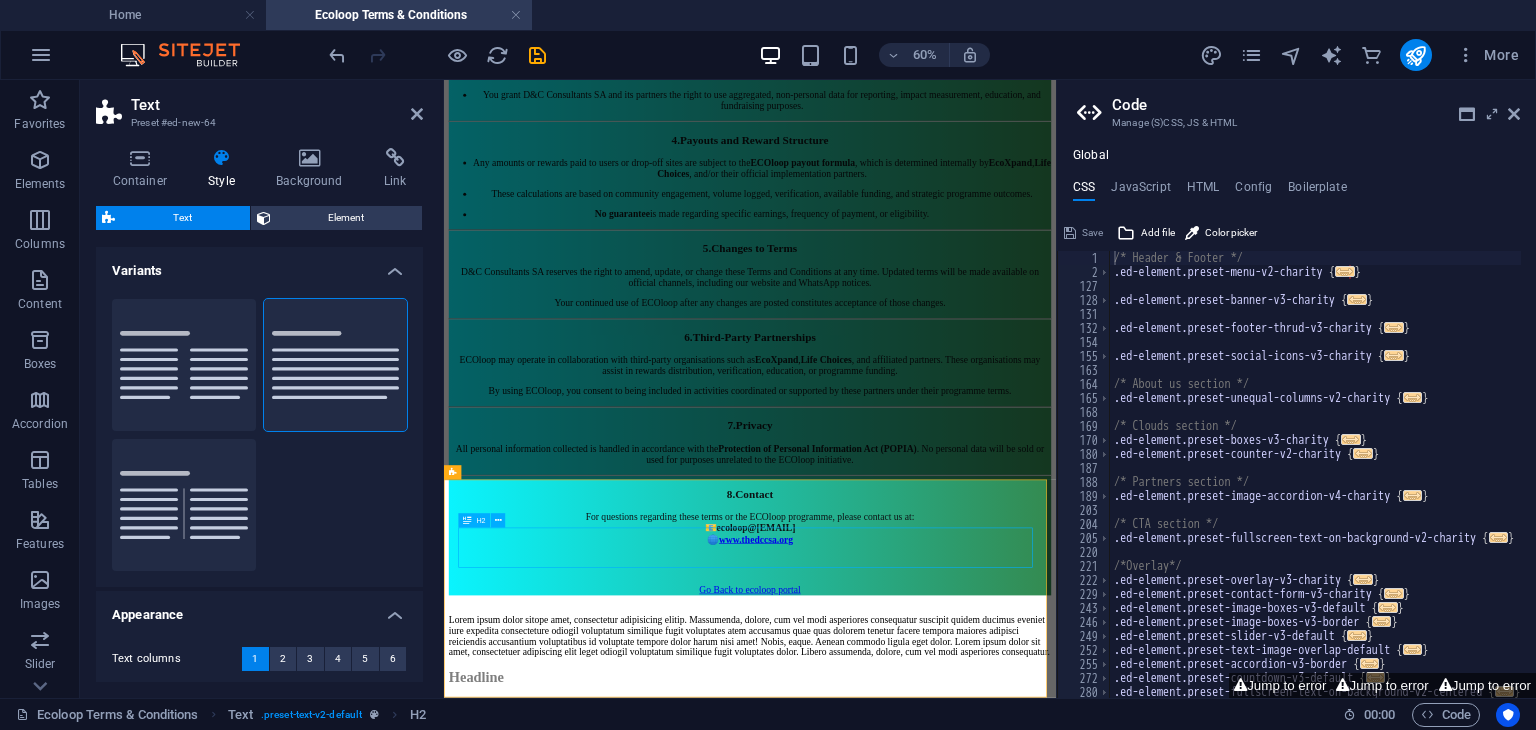 scroll, scrollTop: 2293, scrollLeft: 0, axis: vertical 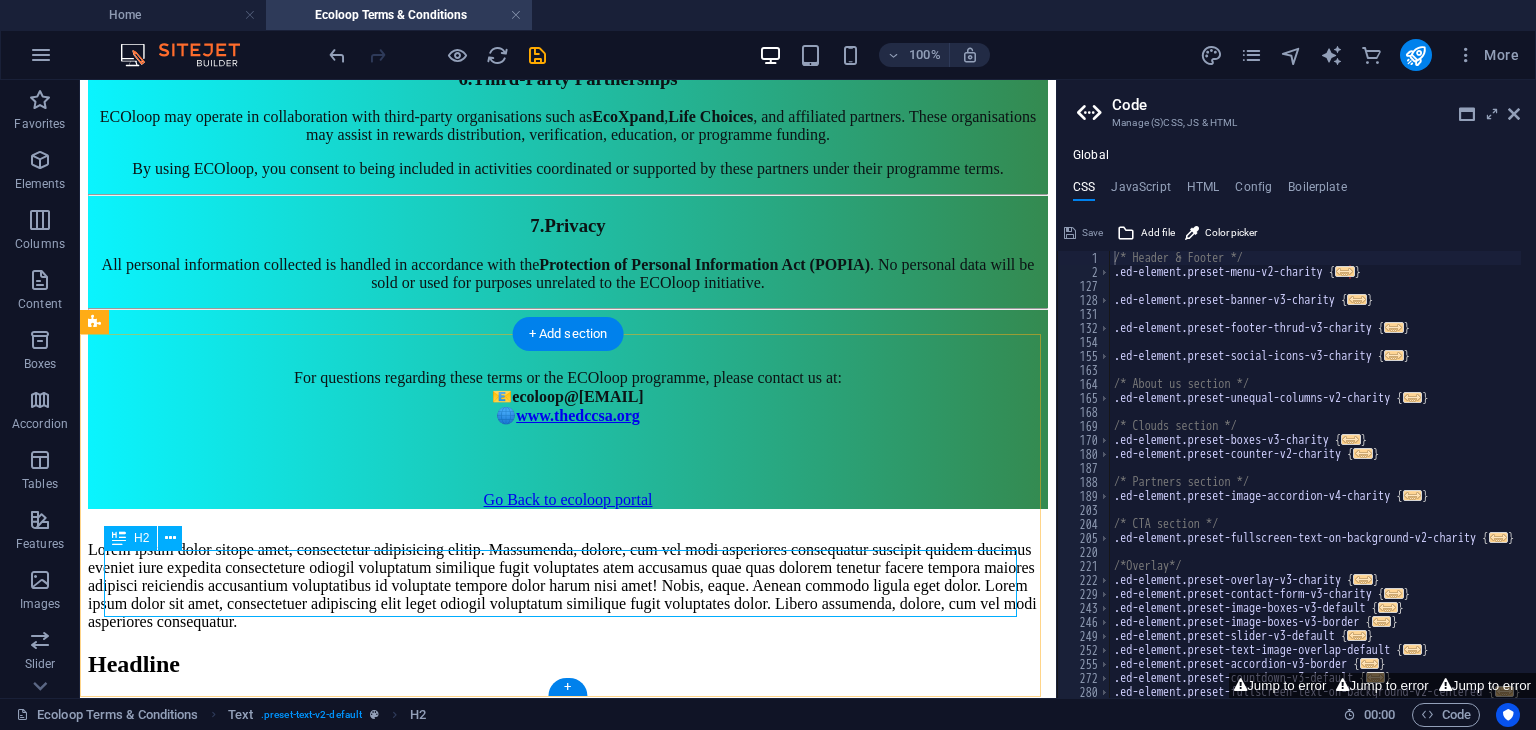 click on "Headline" at bounding box center (568, 664) 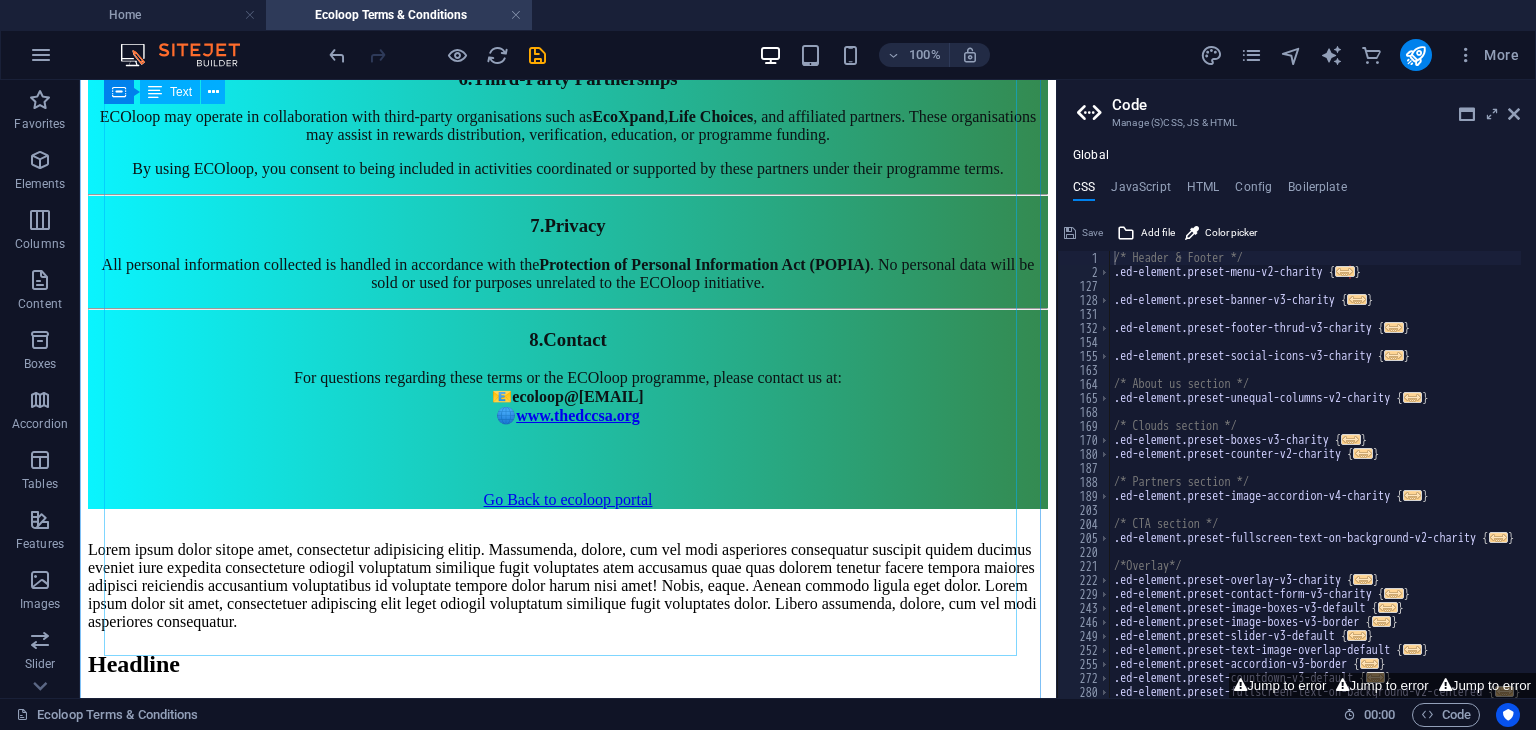 scroll, scrollTop: 2293, scrollLeft: 0, axis: vertical 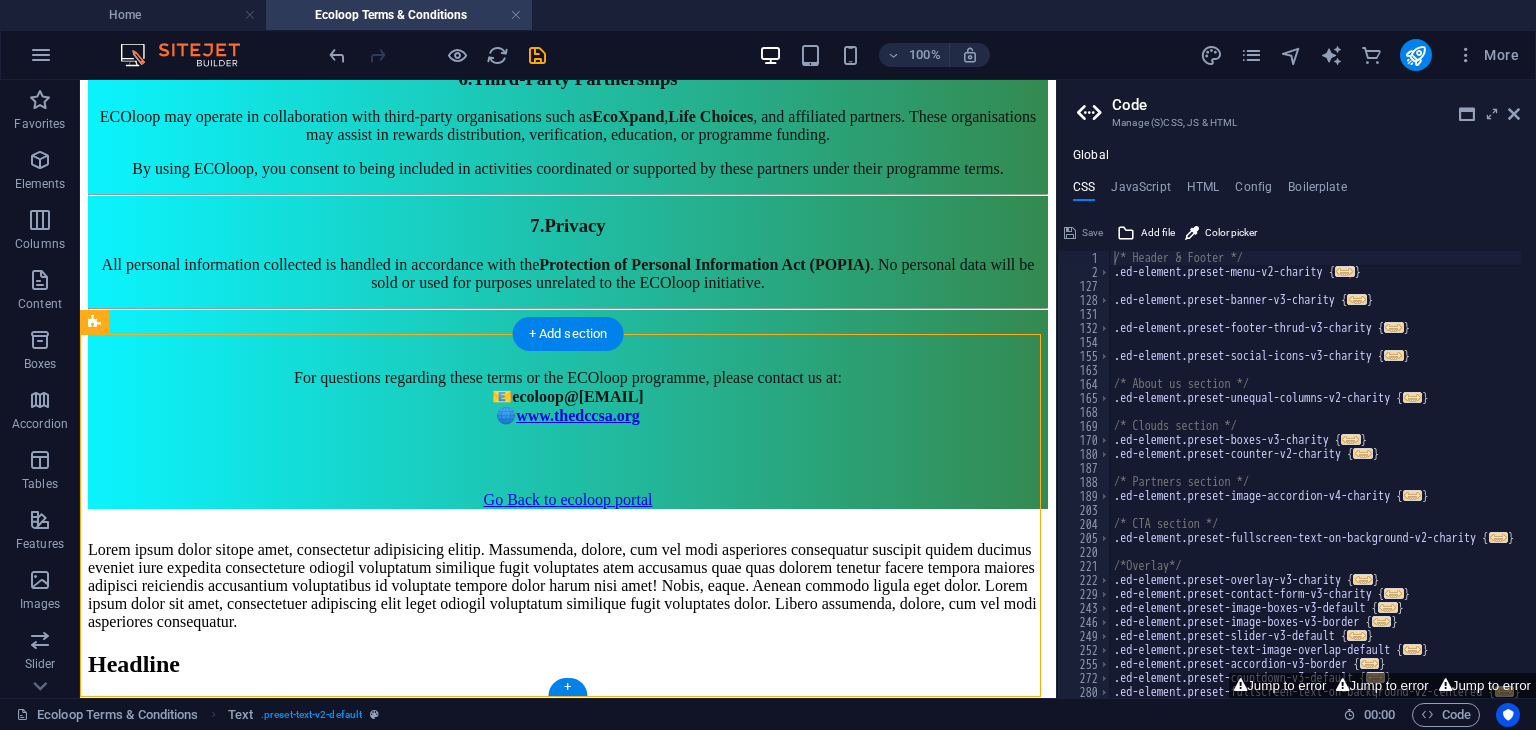 drag, startPoint x: 584, startPoint y: 570, endPoint x: 581, endPoint y: 420, distance: 150.03 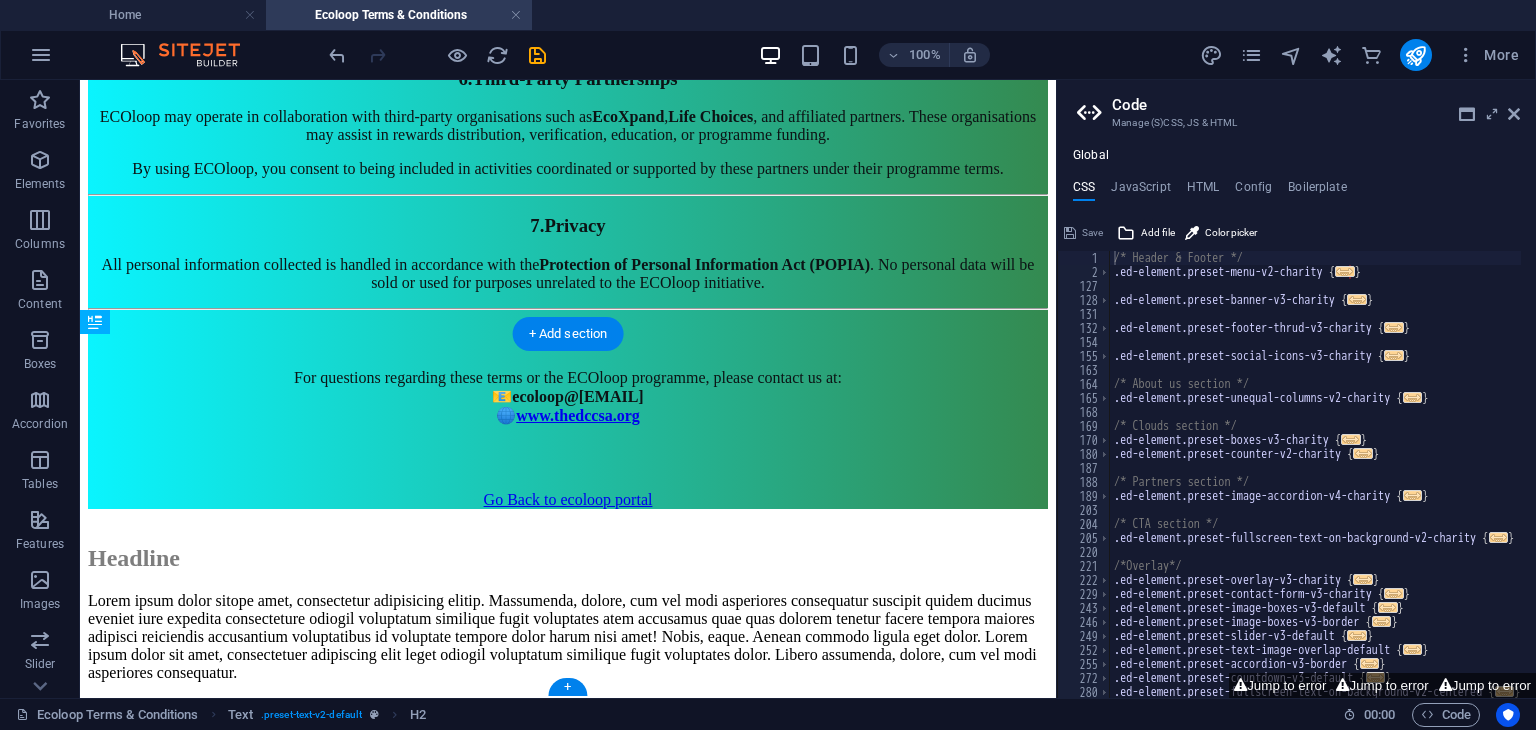 drag, startPoint x: 213, startPoint y: 619, endPoint x: 189, endPoint y: 457, distance: 163.76813 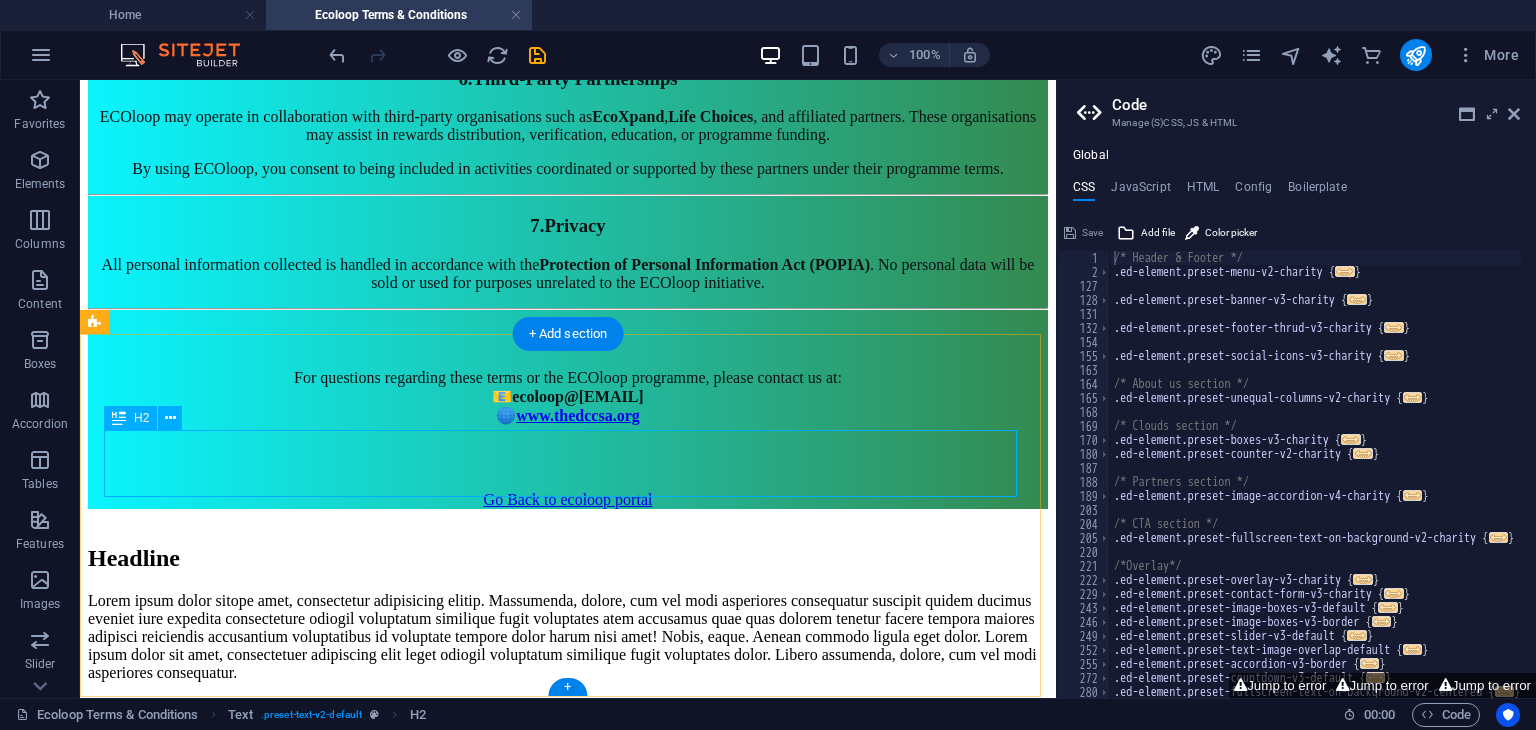 click on "Headline" at bounding box center [568, 558] 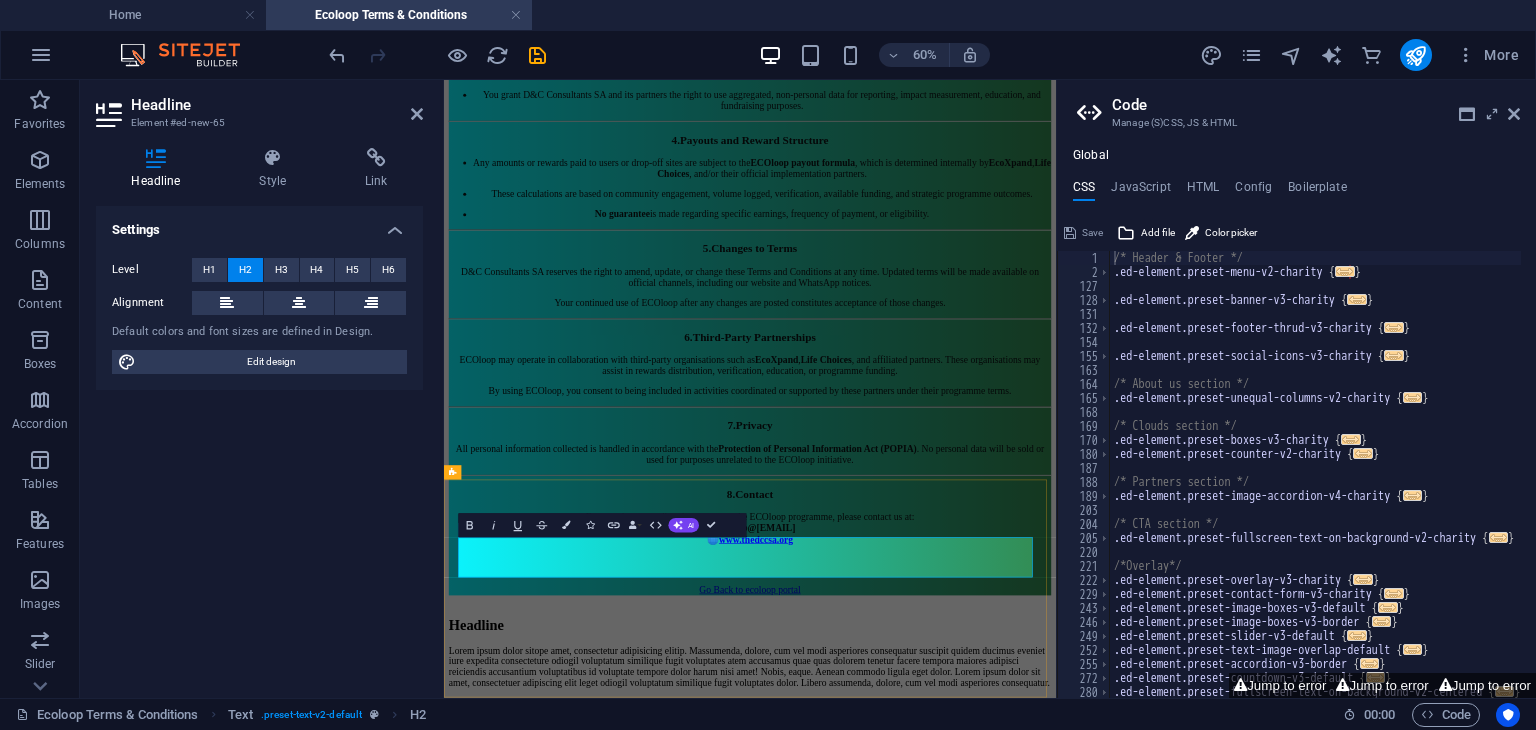 click on "Headline" at bounding box center [954, 988] 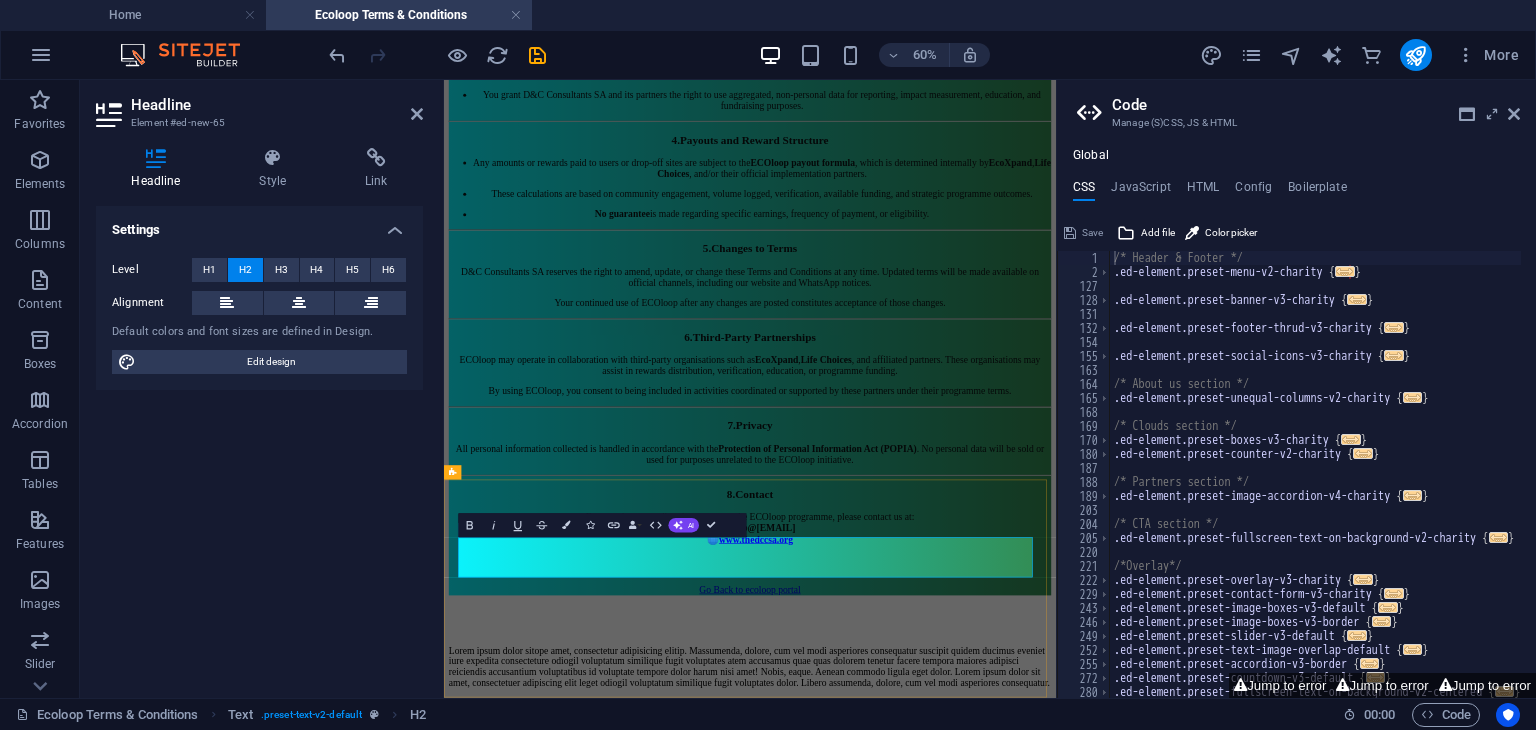 type 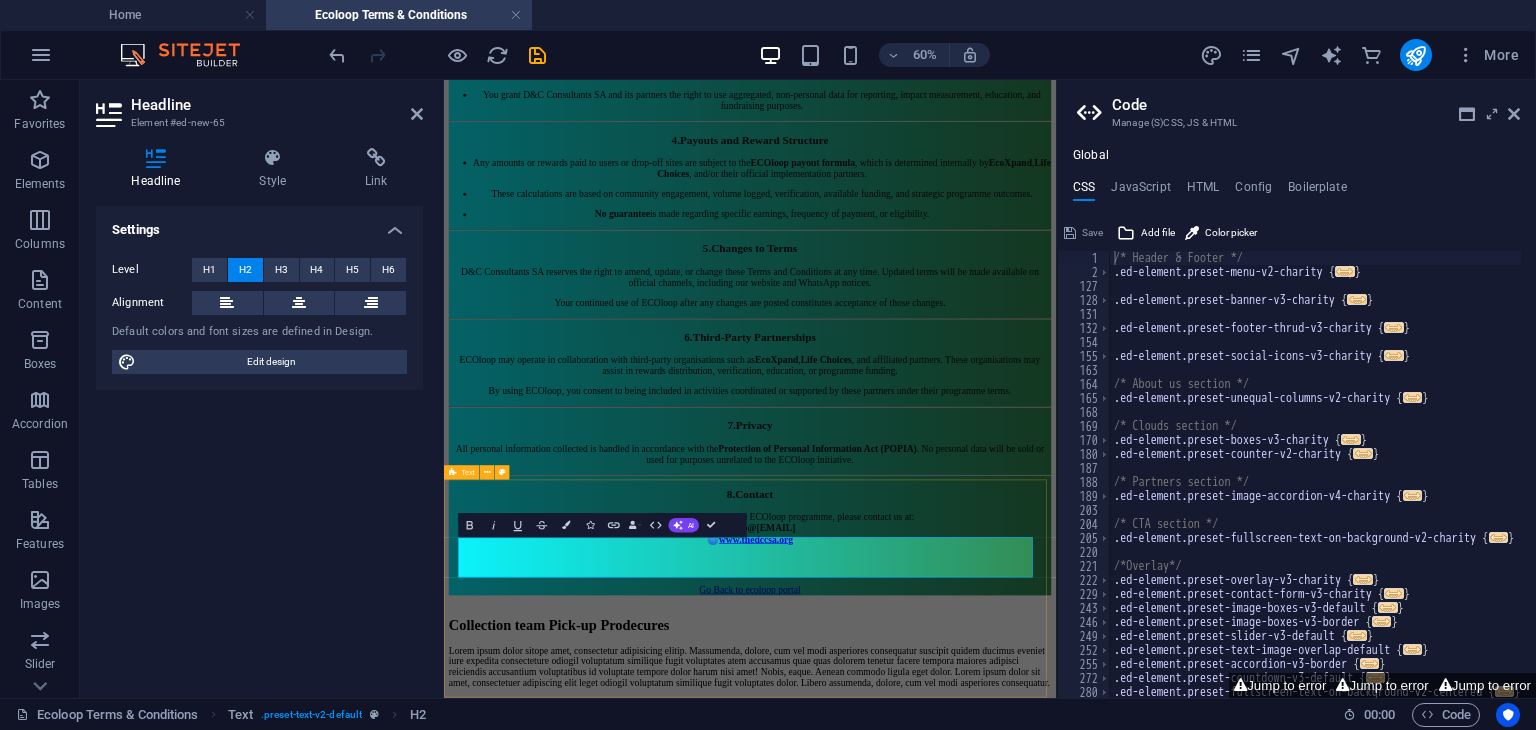click on "Collection team Pick-up Prodecures Lorem ipsum dolor sitope amet, consectetur adipisicing elitip. Massumenda, dolore, cum vel modi asperiores consequatur suscipit quidem ducimus eveniet iure expedita consecteture odiogil voluptatum similique fugit voluptates atem accusamus quae quas dolorem tenetur facere tempora maiores adipisci reiciendis accusantium voluptatibus id voluptate tempore dolor harum nisi amet! Nobis, eaque. Aenean commodo ligula eget dolor. Lorem ipsum dolor sit amet, consectetuer adipiscing elit leget odiogil voluptatum similique fugit voluptates dolor. Libero assumenda, dolore, cum vel modi asperiores consequatur." at bounding box center [954, 1016] 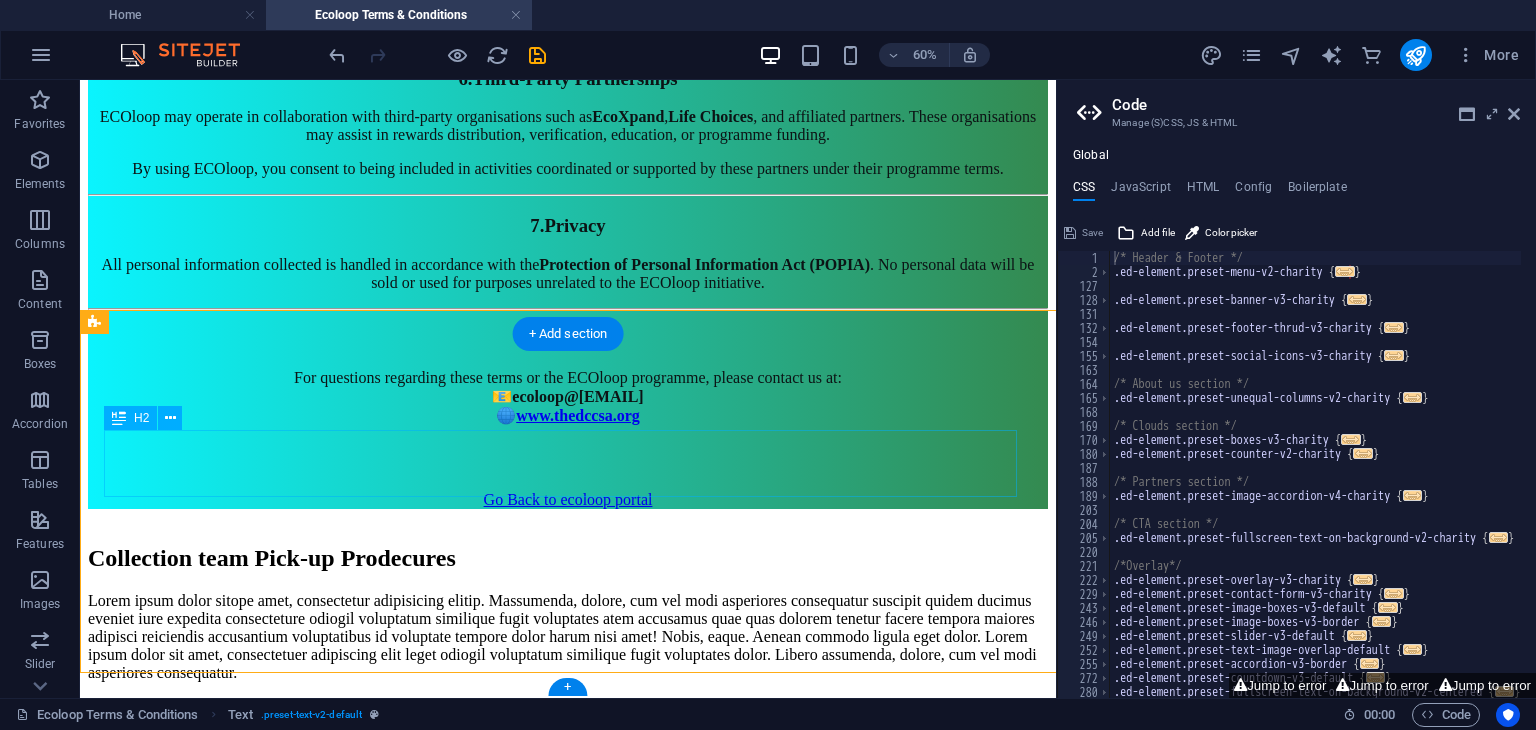 scroll, scrollTop: 2293, scrollLeft: 0, axis: vertical 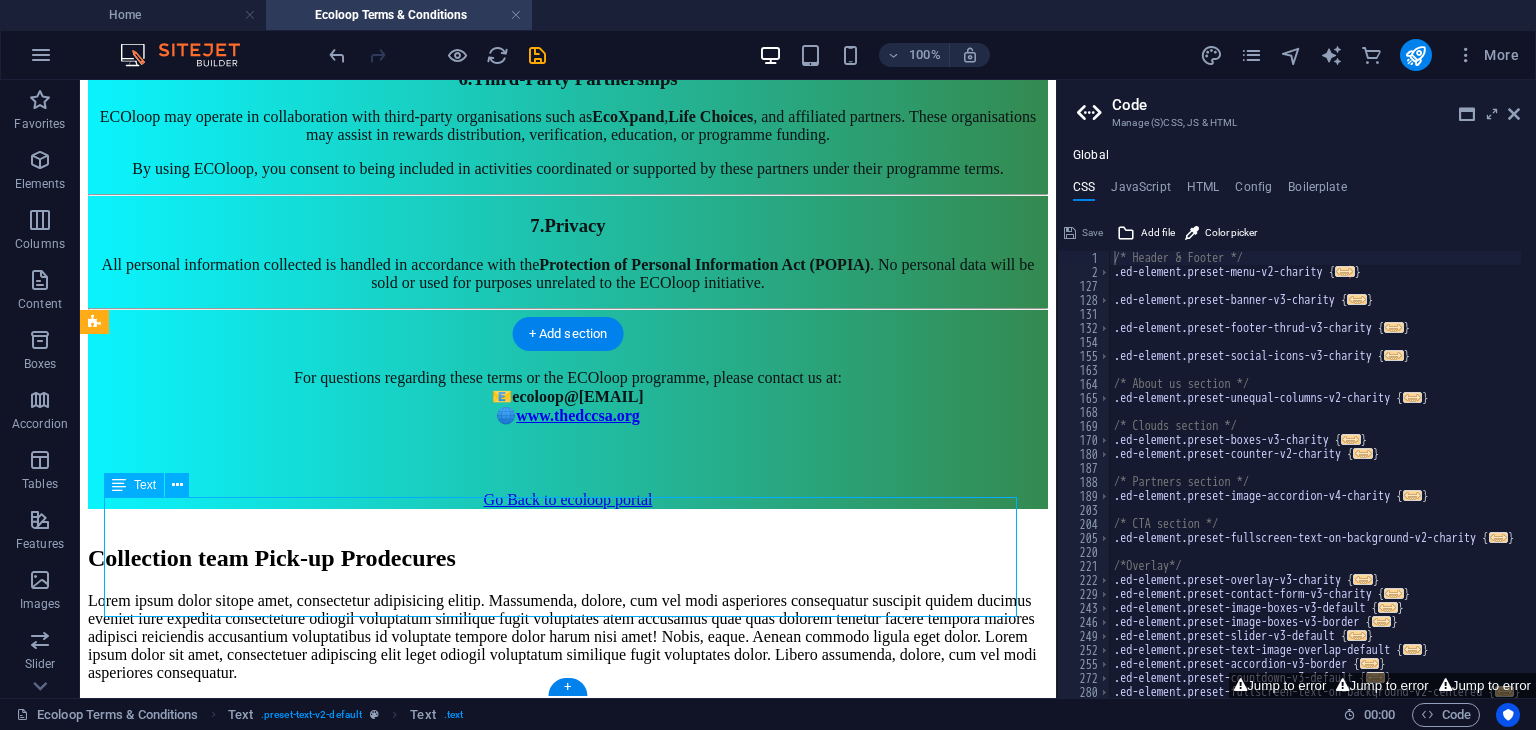 drag, startPoint x: 867, startPoint y: 609, endPoint x: 827, endPoint y: 613, distance: 40.1995 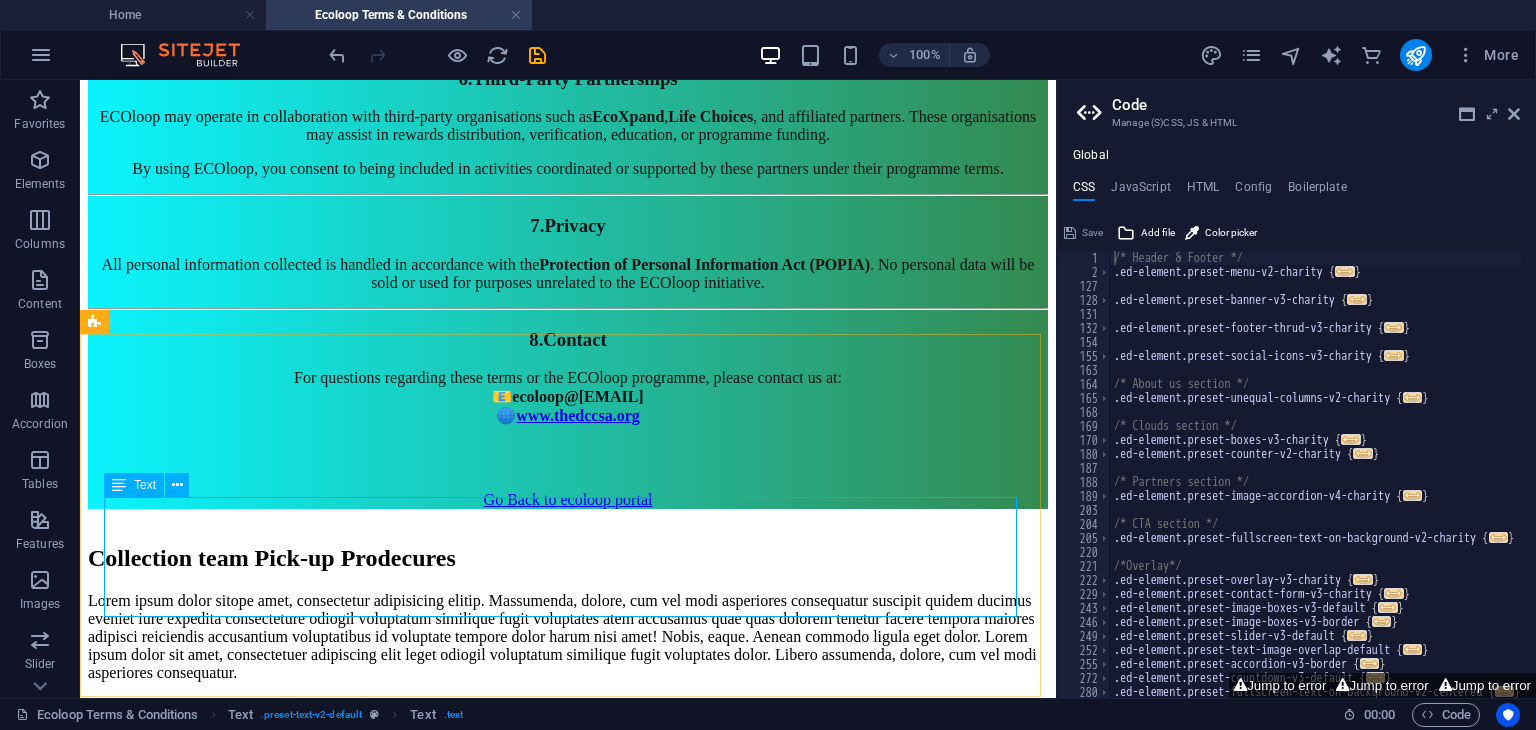 click at bounding box center [119, 485] 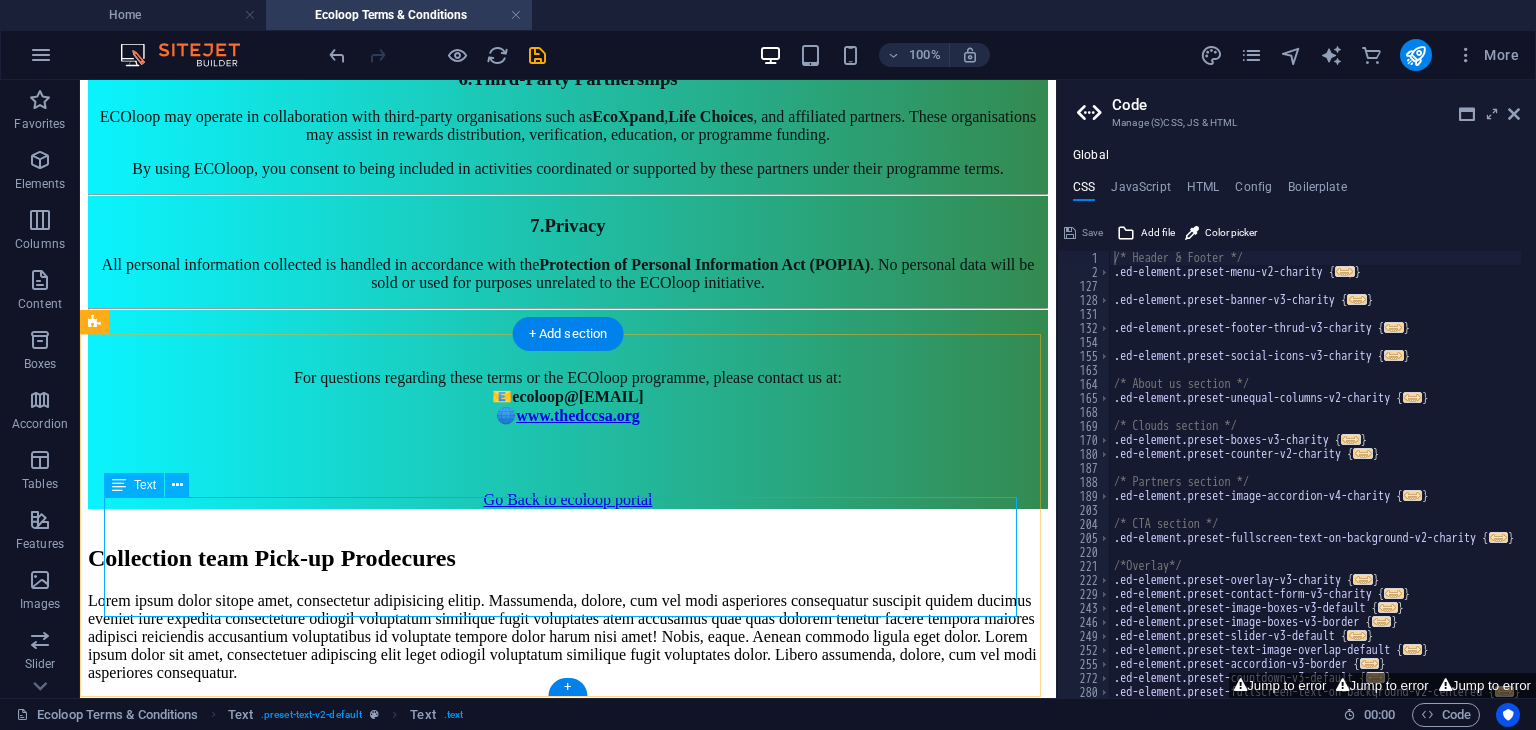 click on "Lorem ipsum dolor sitope amet, consectetur adipisicing elitip. Massumenda, dolore, cum vel modi asperiores consequatur suscipit quidem ducimus eveniet iure expedita consecteture odiogil voluptatum similique fugit voluptates atem accusamus quae quas dolorem tenetur facere tempora maiores adipisci reiciendis accusantium voluptatibus id voluptate tempore dolor harum nisi amet! Nobis, eaque. Aenean commodo ligula eget dolor. Lorem ipsum dolor sit amet, consectetuer adipiscing elit leget odiogil voluptatum similique fugit voluptates dolor. Libero assumenda, dolore, cum vel modi asperiores consequatur." at bounding box center (568, 637) 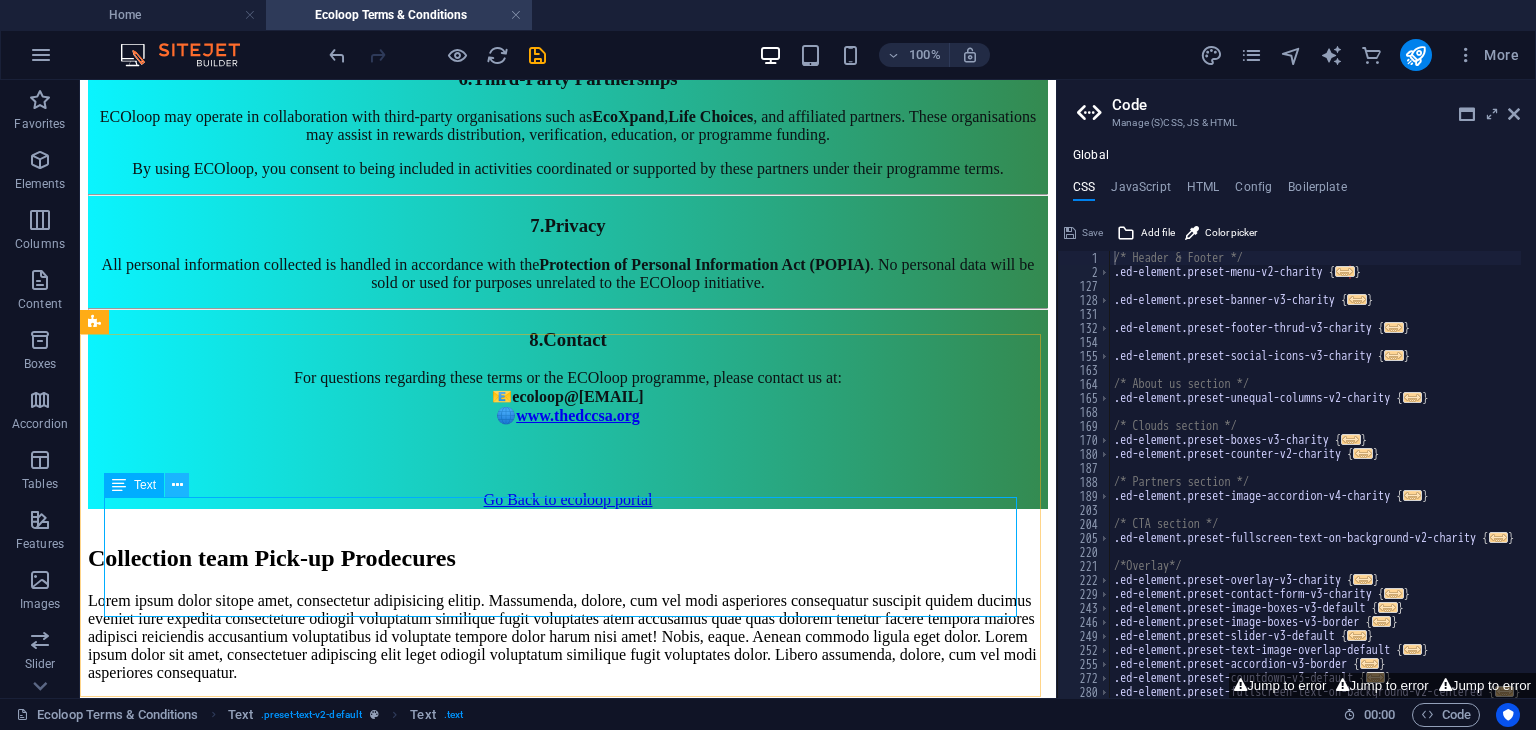 click at bounding box center [177, 485] 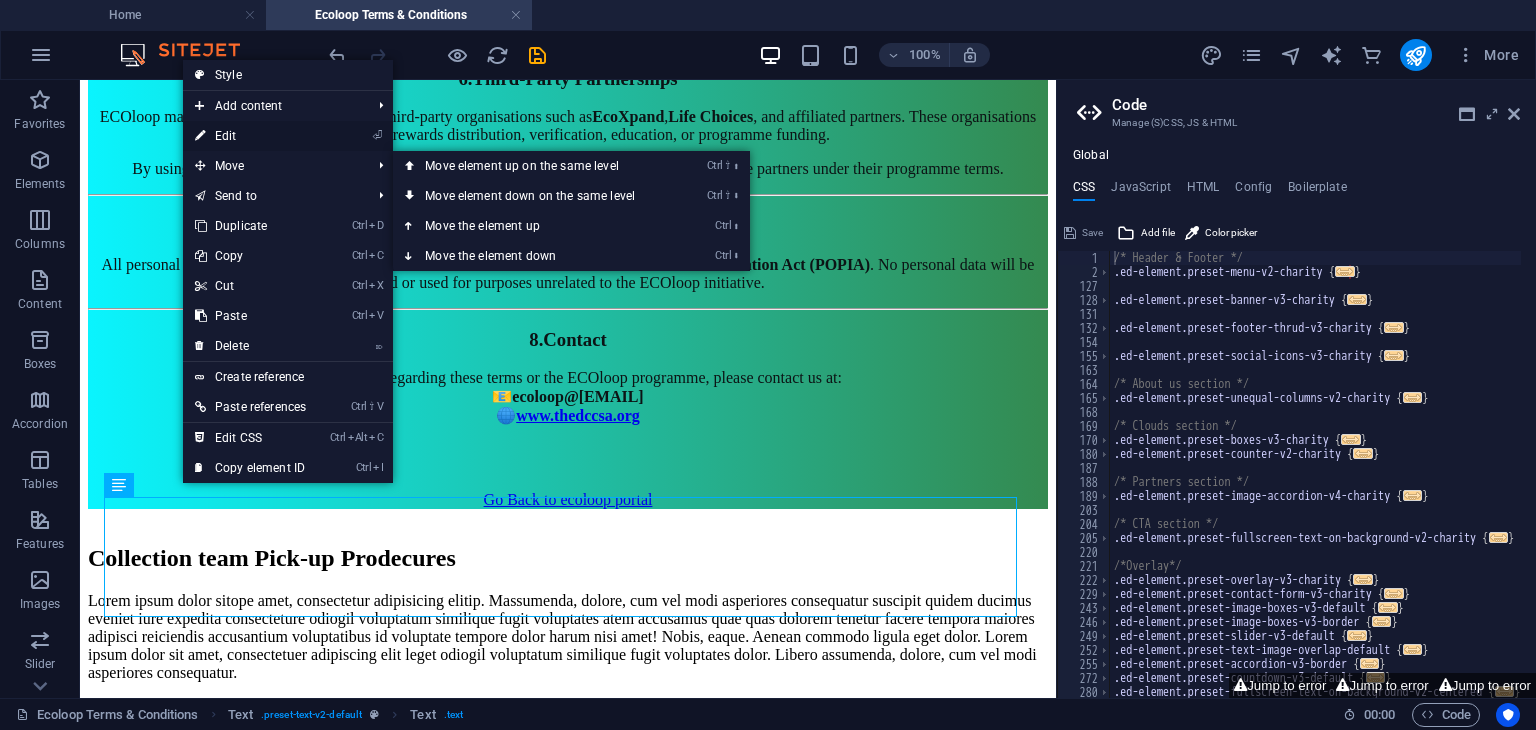 click on "⏎  Edit" at bounding box center [250, 136] 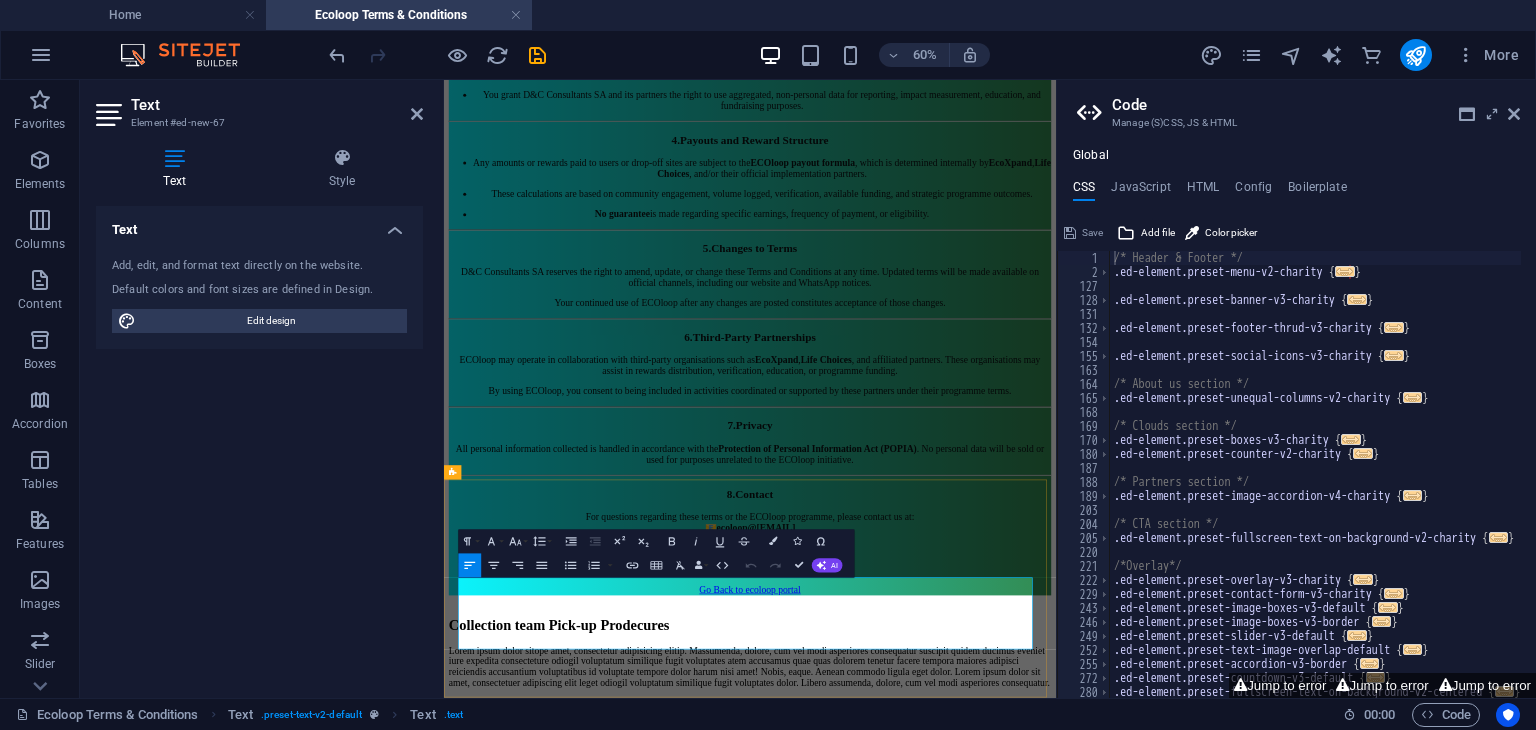 click on "Lorem ipsum dolor sitope amet, consectetur adipisicing elitip. Massumenda, dolore, cum vel modi asperiores consequatur suscipit quidem ducimus eveniet iure expedita consecteture odiogil voluptatum similique fugit voluptates atem accusamus quae quas dolorem tenetur facere tempora maiores adipisci reiciendis accusantium voluptatibus id voluptate tempore dolor harum nisi amet! Nobis, eaque. Aenean commodo ligula eget dolor. Lorem ipsum dolor sit amet, consectetuer adipiscing elit leget odiogil voluptatum similique fugit voluptates dolor. Libero assumenda, dolore, cum vel modi asperiores consequatur." at bounding box center [954, 1058] 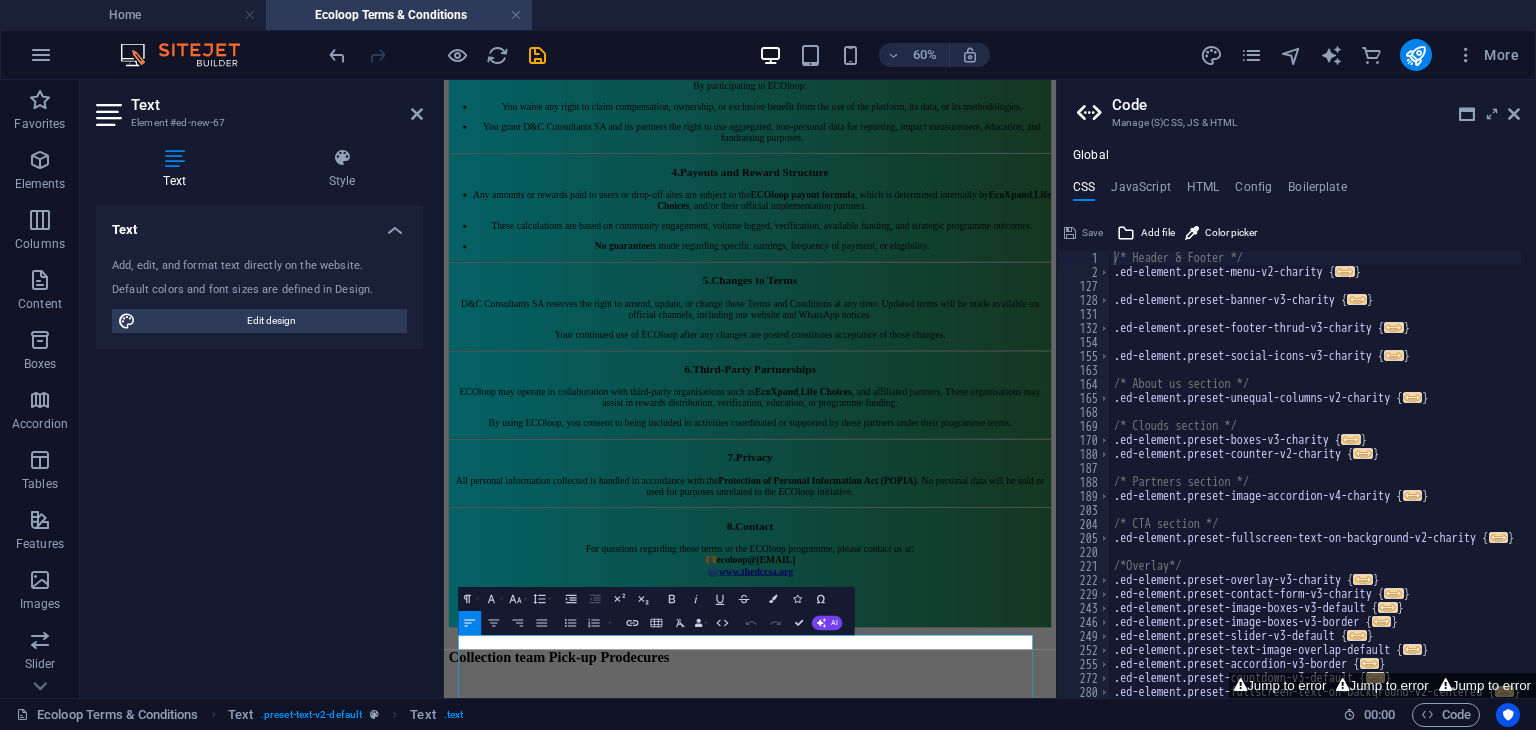 scroll, scrollTop: 1761, scrollLeft: 0, axis: vertical 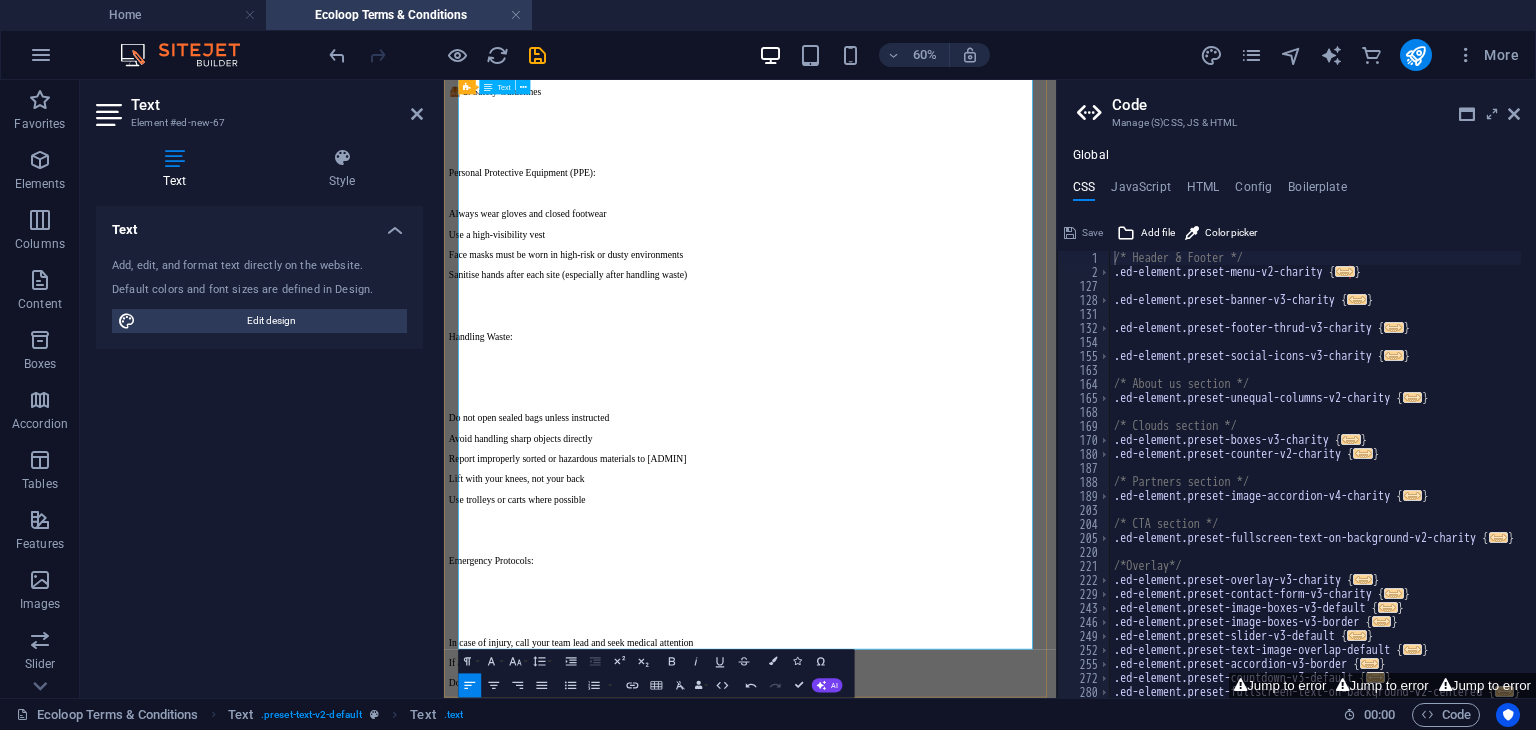 click at bounding box center [954, 915] 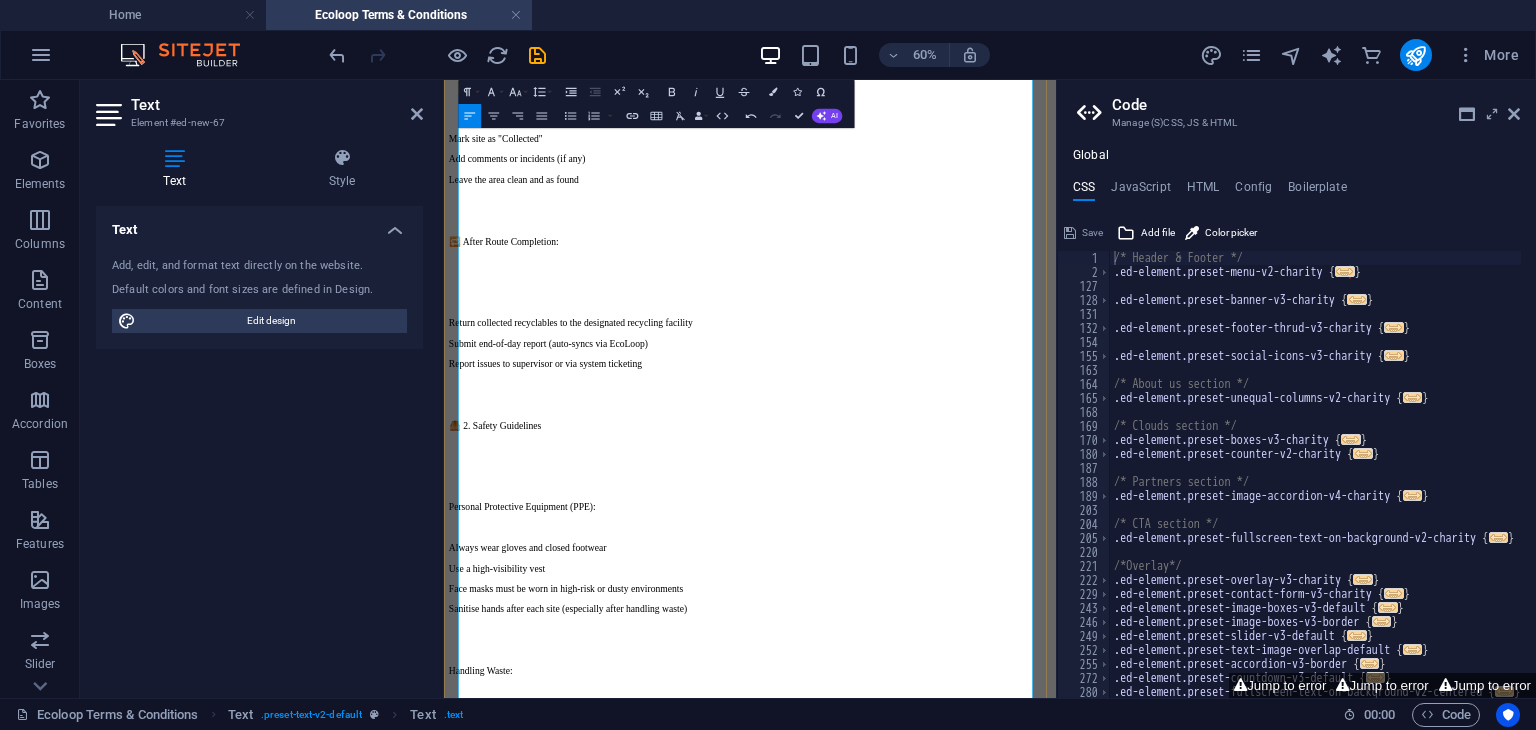scroll, scrollTop: 2419, scrollLeft: 0, axis: vertical 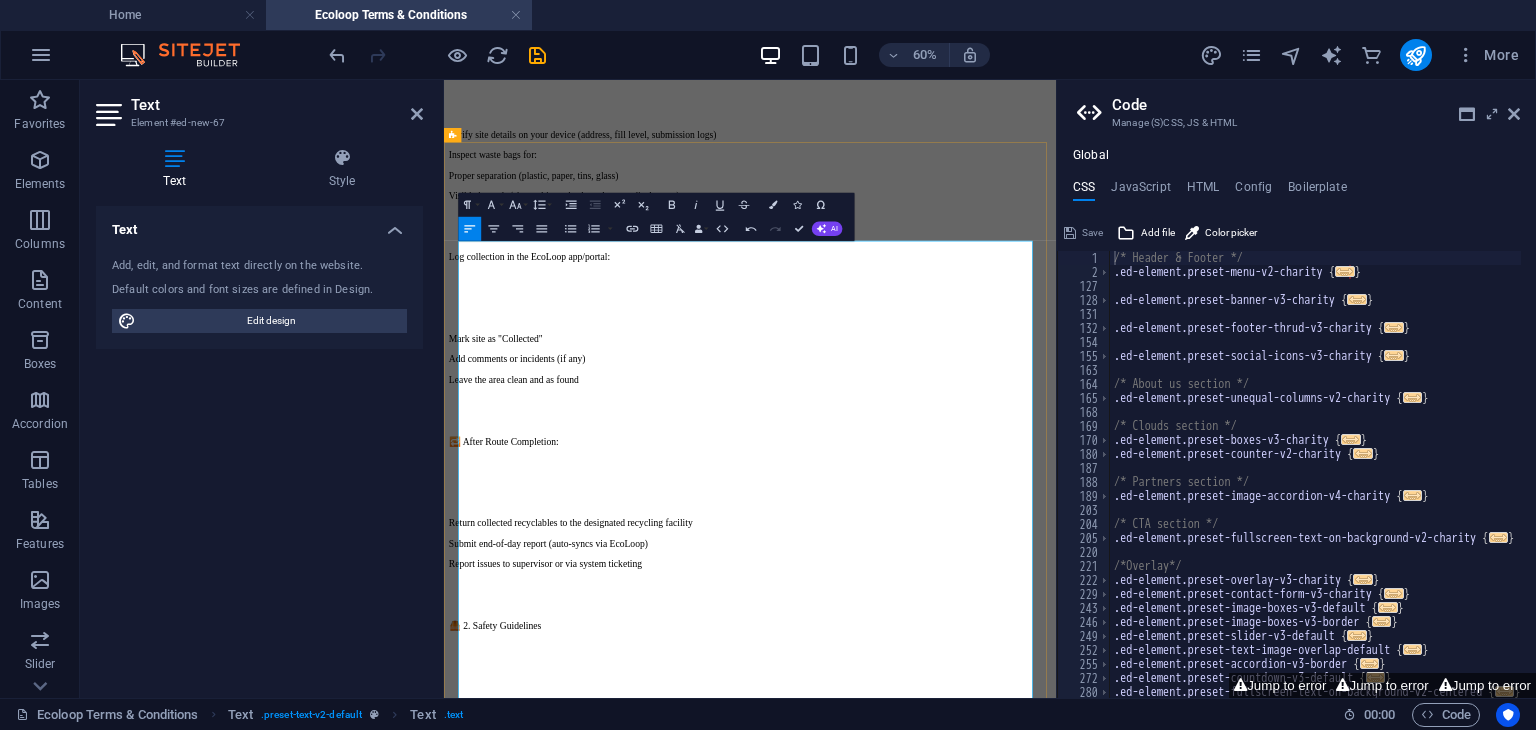 drag, startPoint x: 653, startPoint y: 452, endPoint x: 581, endPoint y: 462, distance: 72.691124 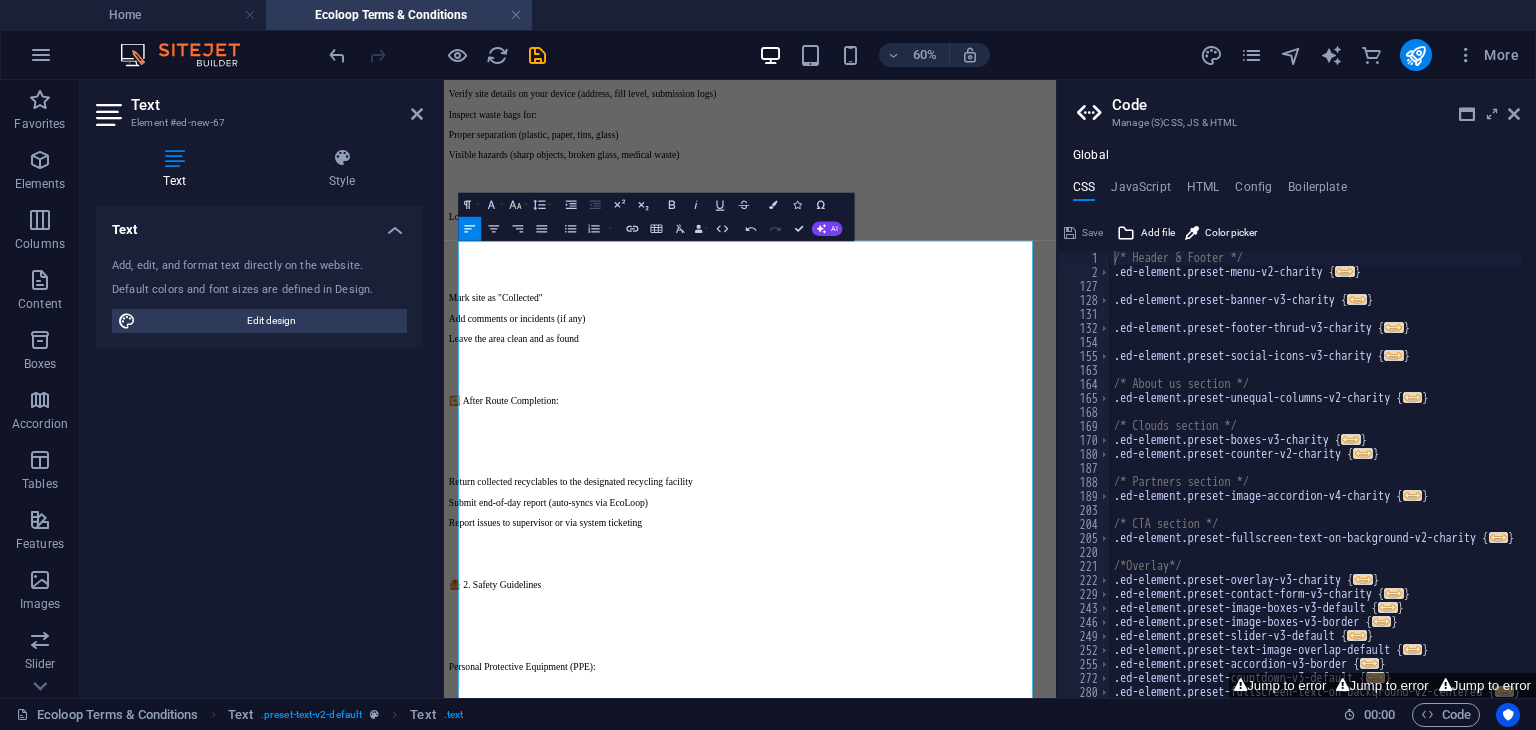 drag, startPoint x: 638, startPoint y: 416, endPoint x: 821, endPoint y: 358, distance: 191.97136 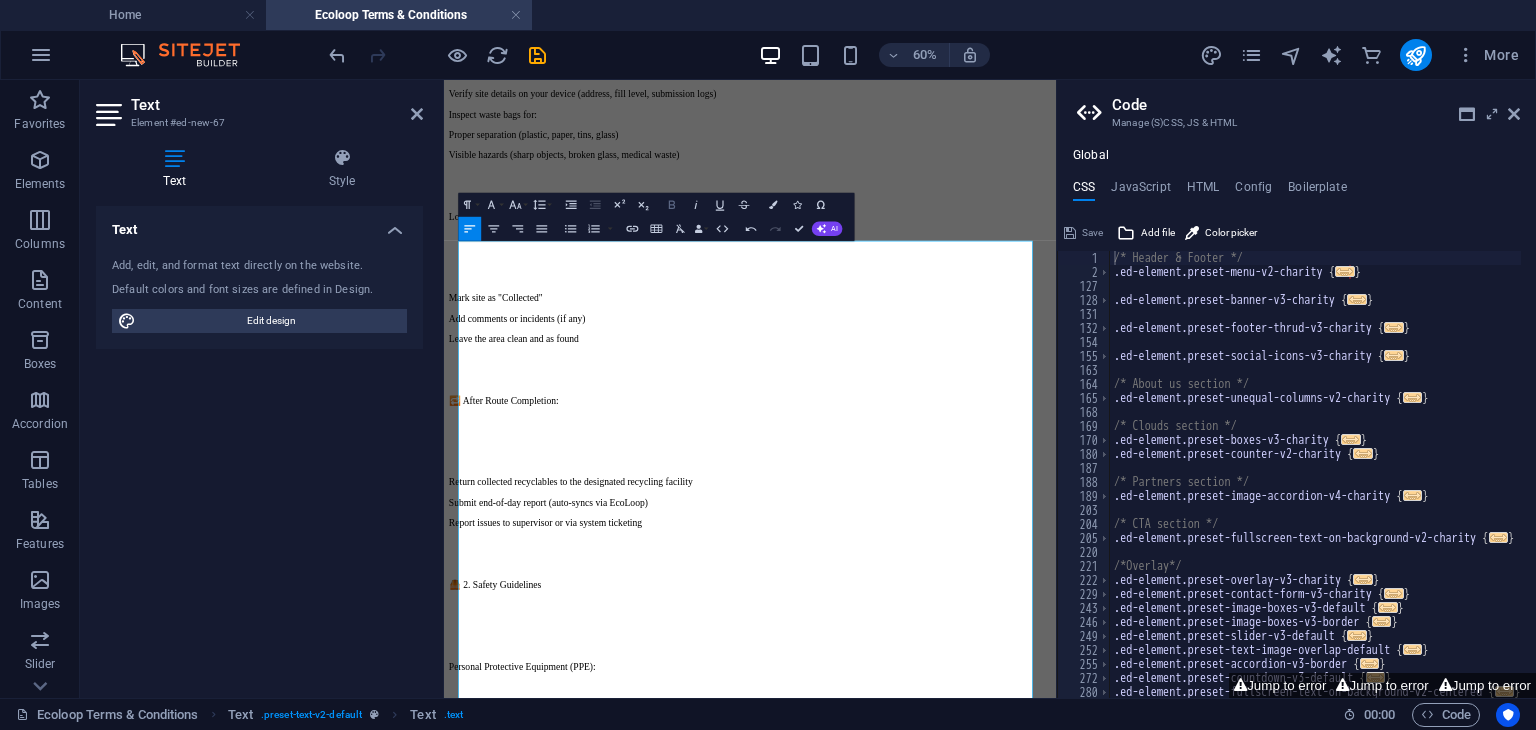 click 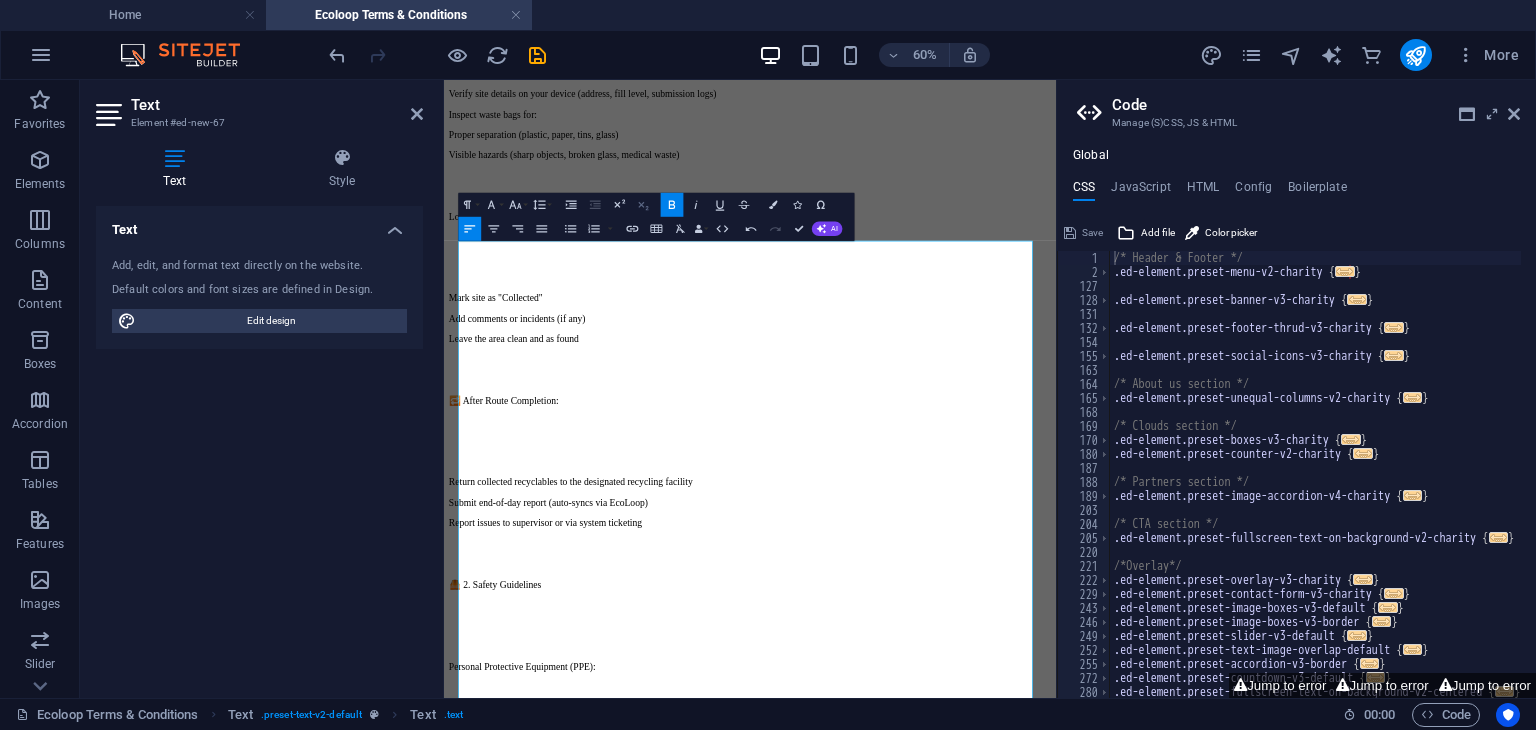 click 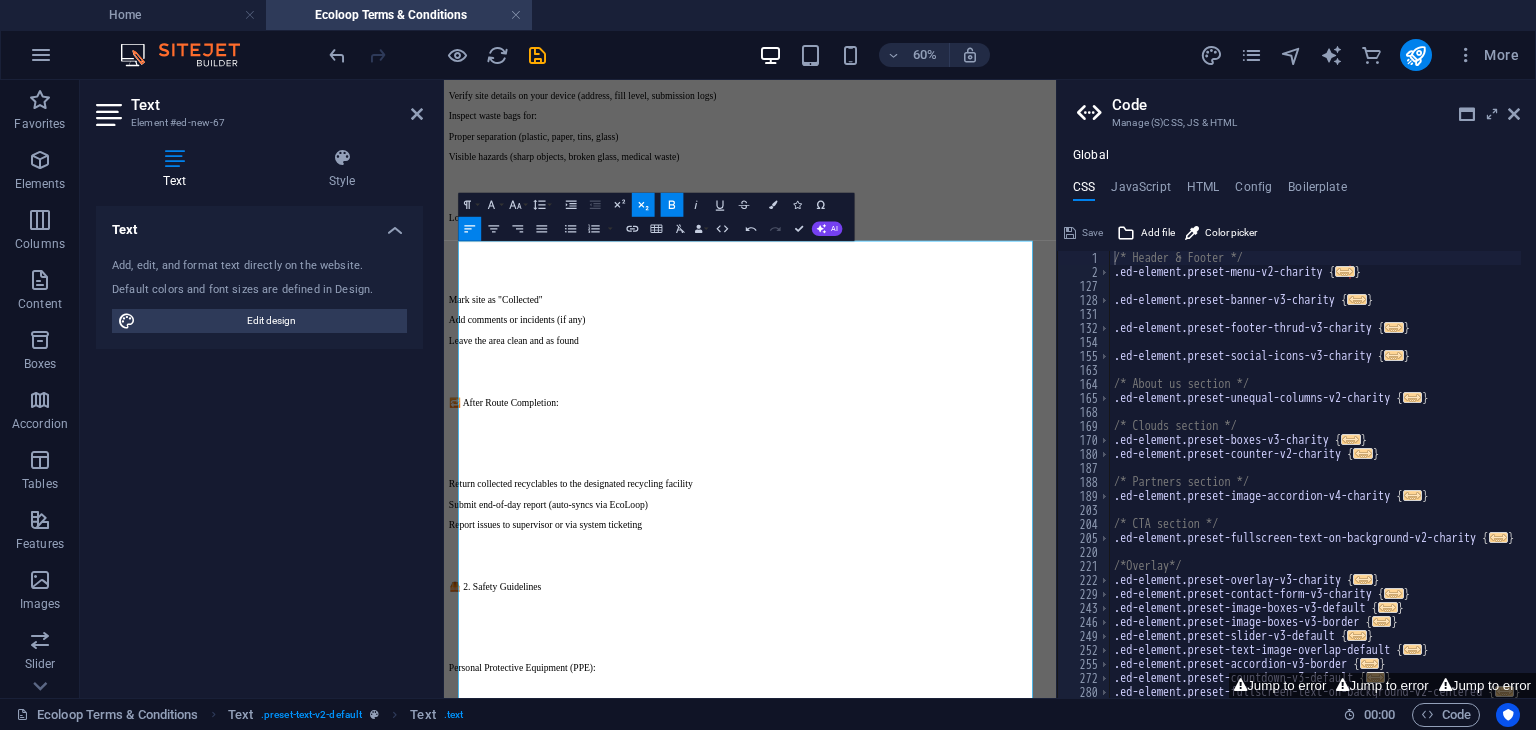 click 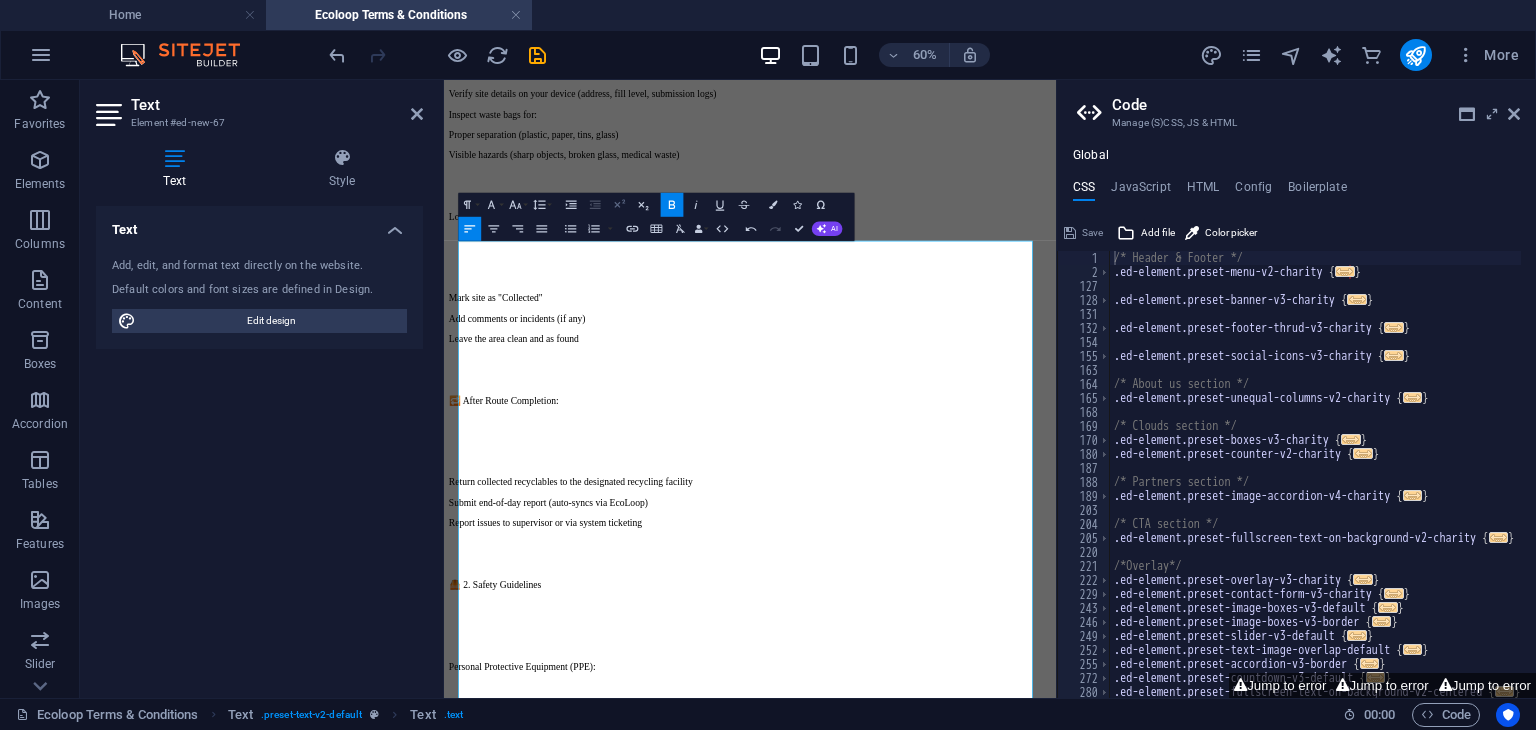 click 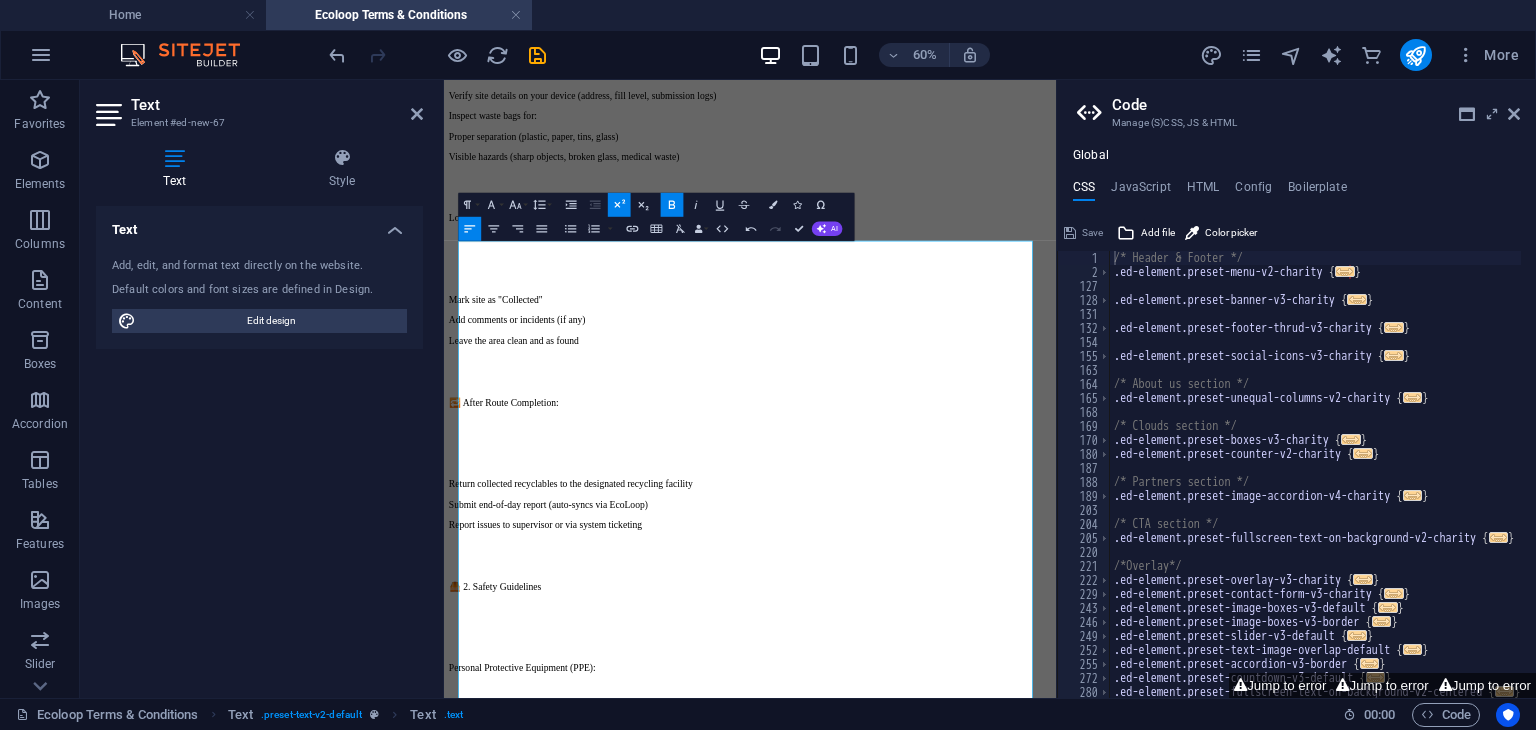 click 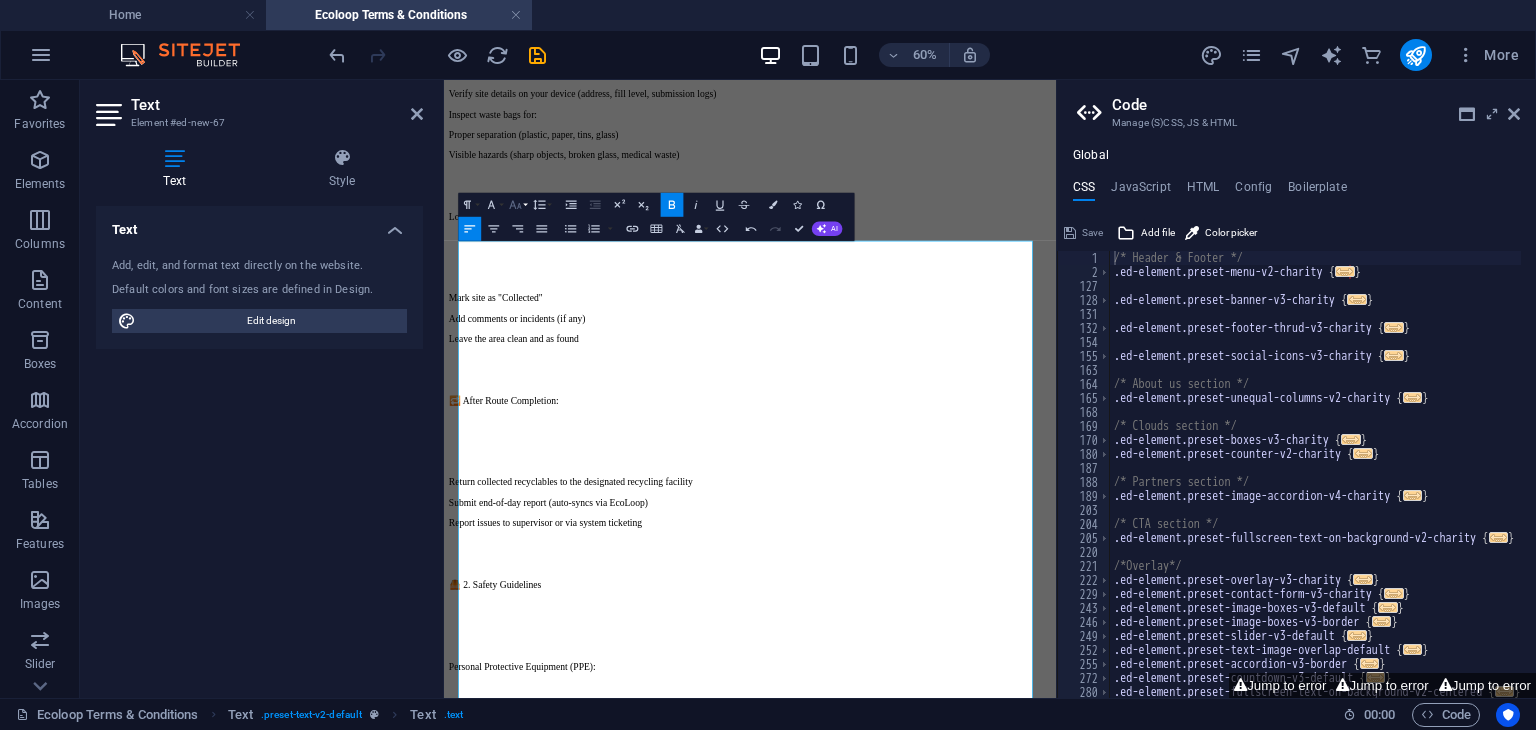 click on "Font Size" at bounding box center [517, 205] 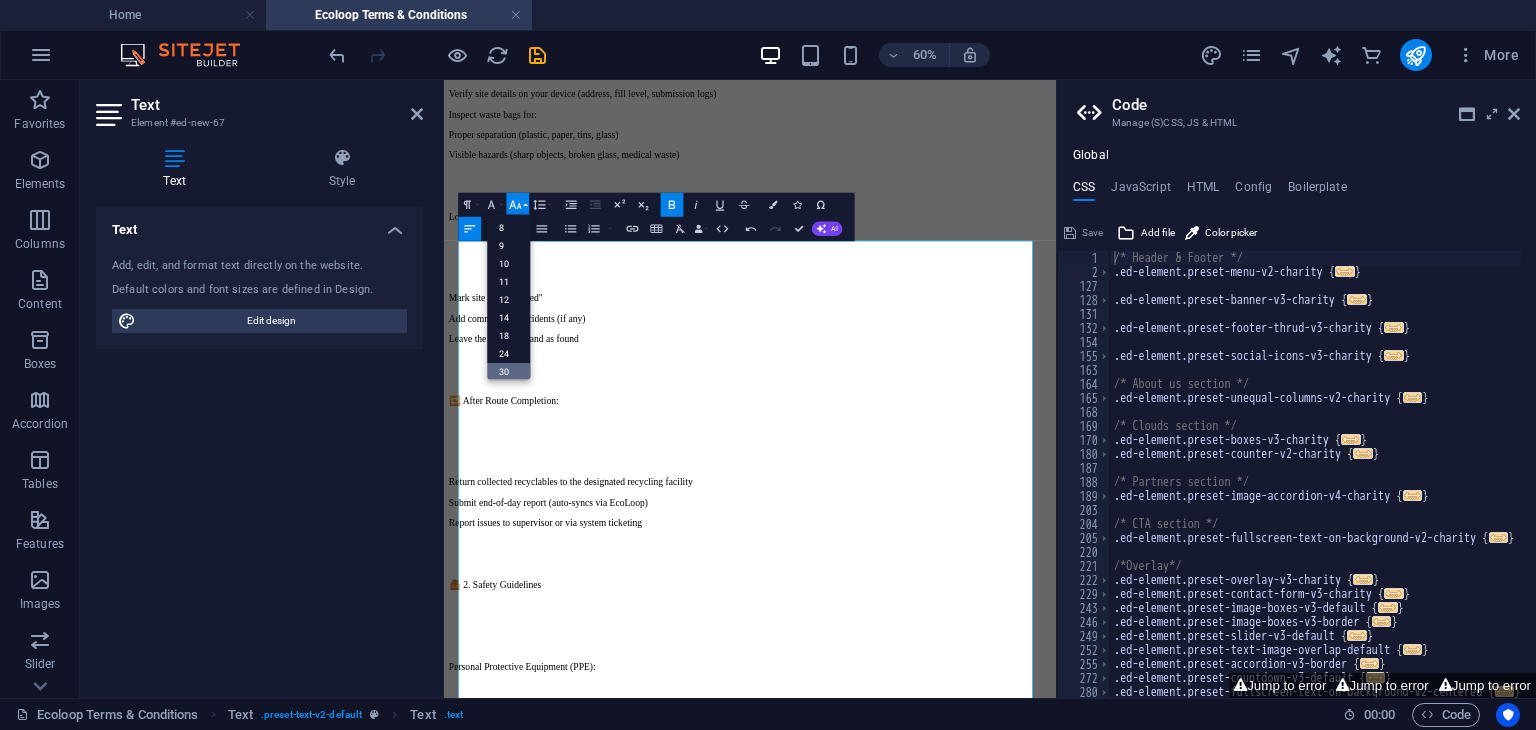 click on "30" at bounding box center [508, 372] 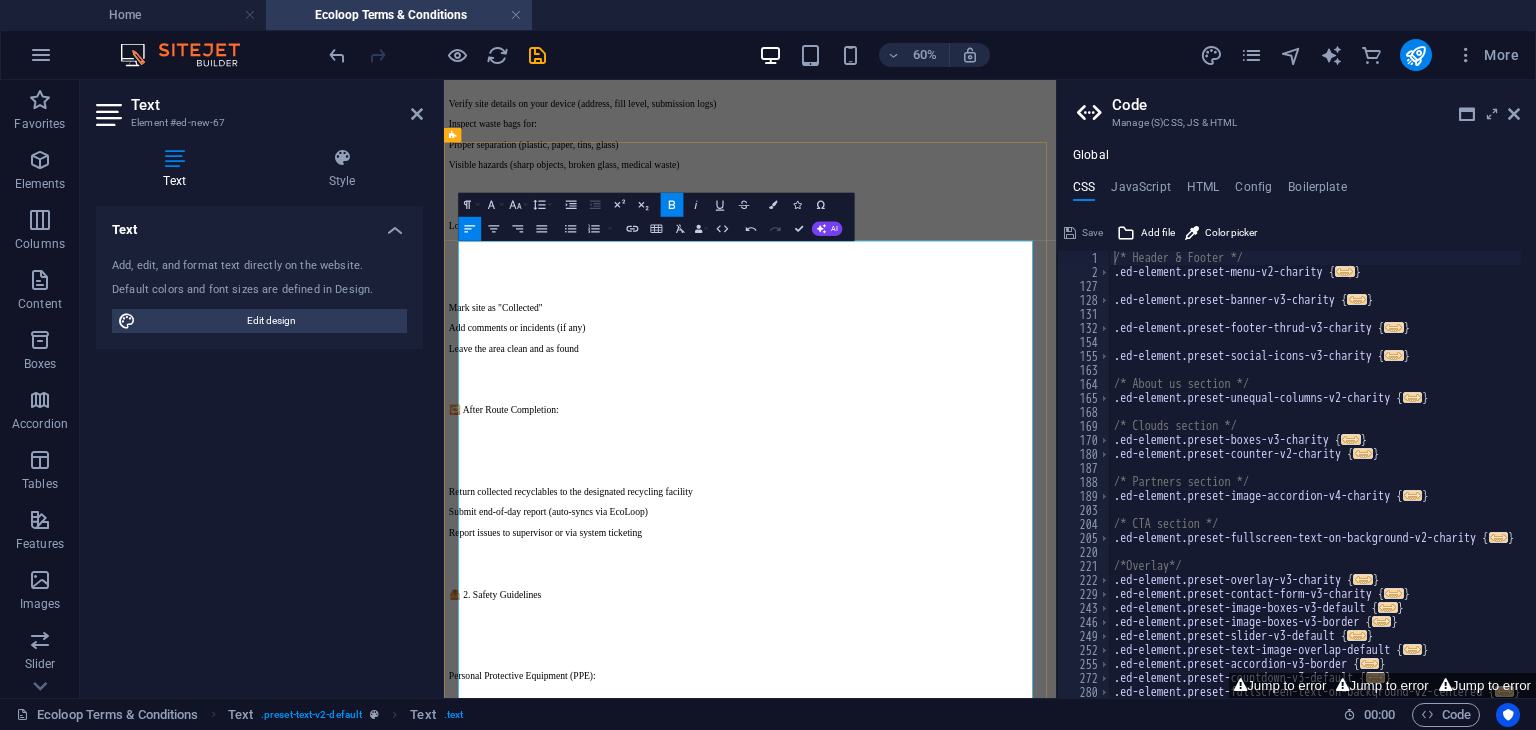click at bounding box center [954, -460] 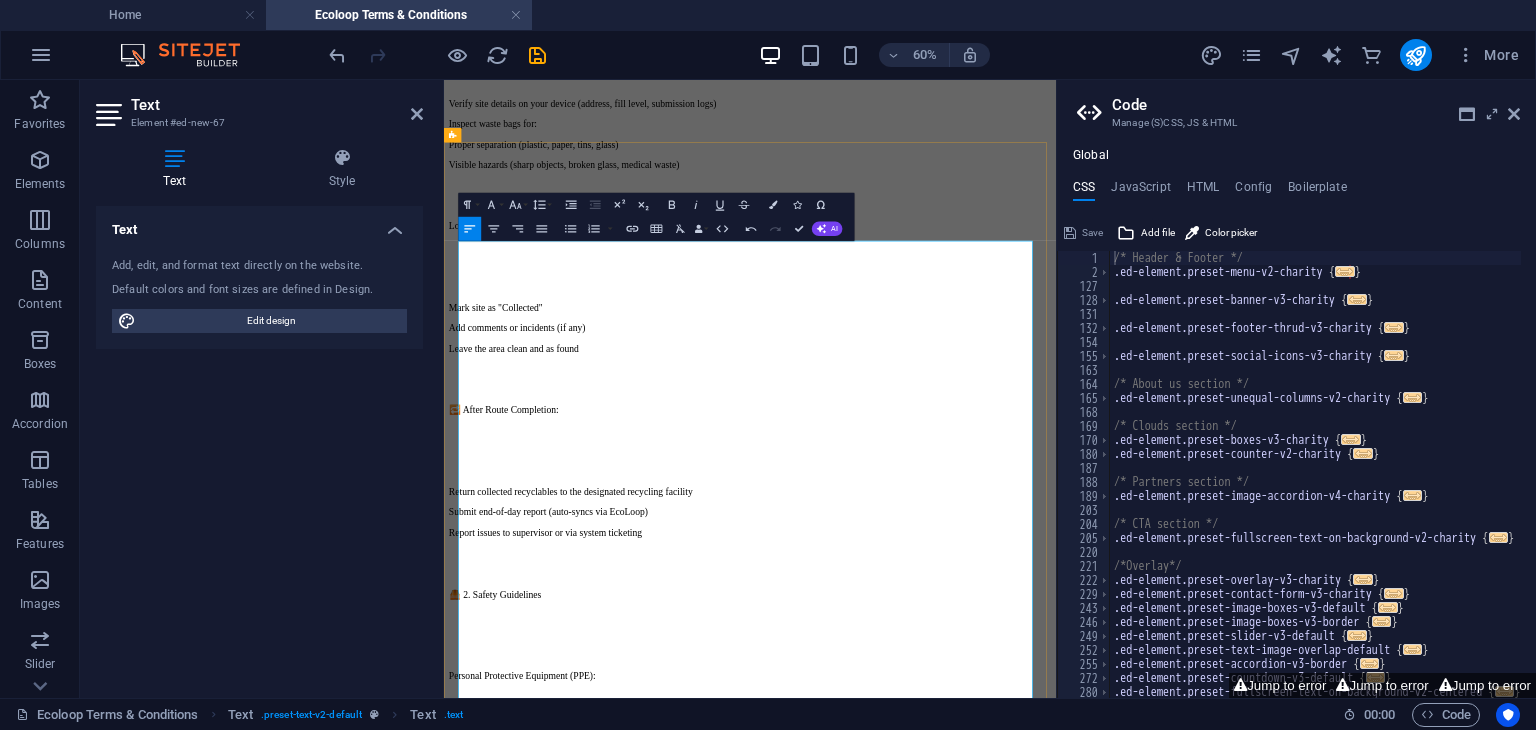 click at bounding box center [954, -460] 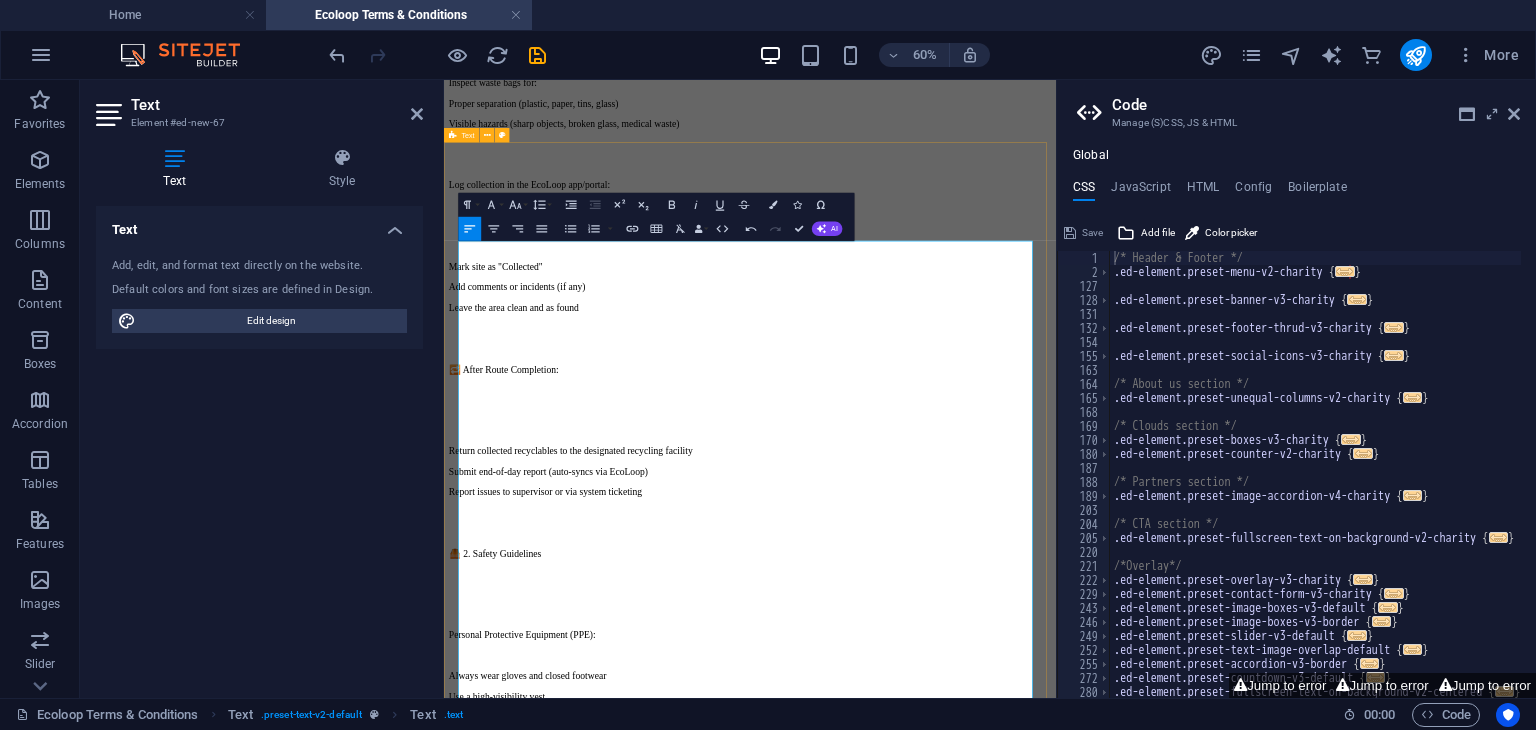 drag, startPoint x: 886, startPoint y: 632, endPoint x: 464, endPoint y: 518, distance: 437.12698 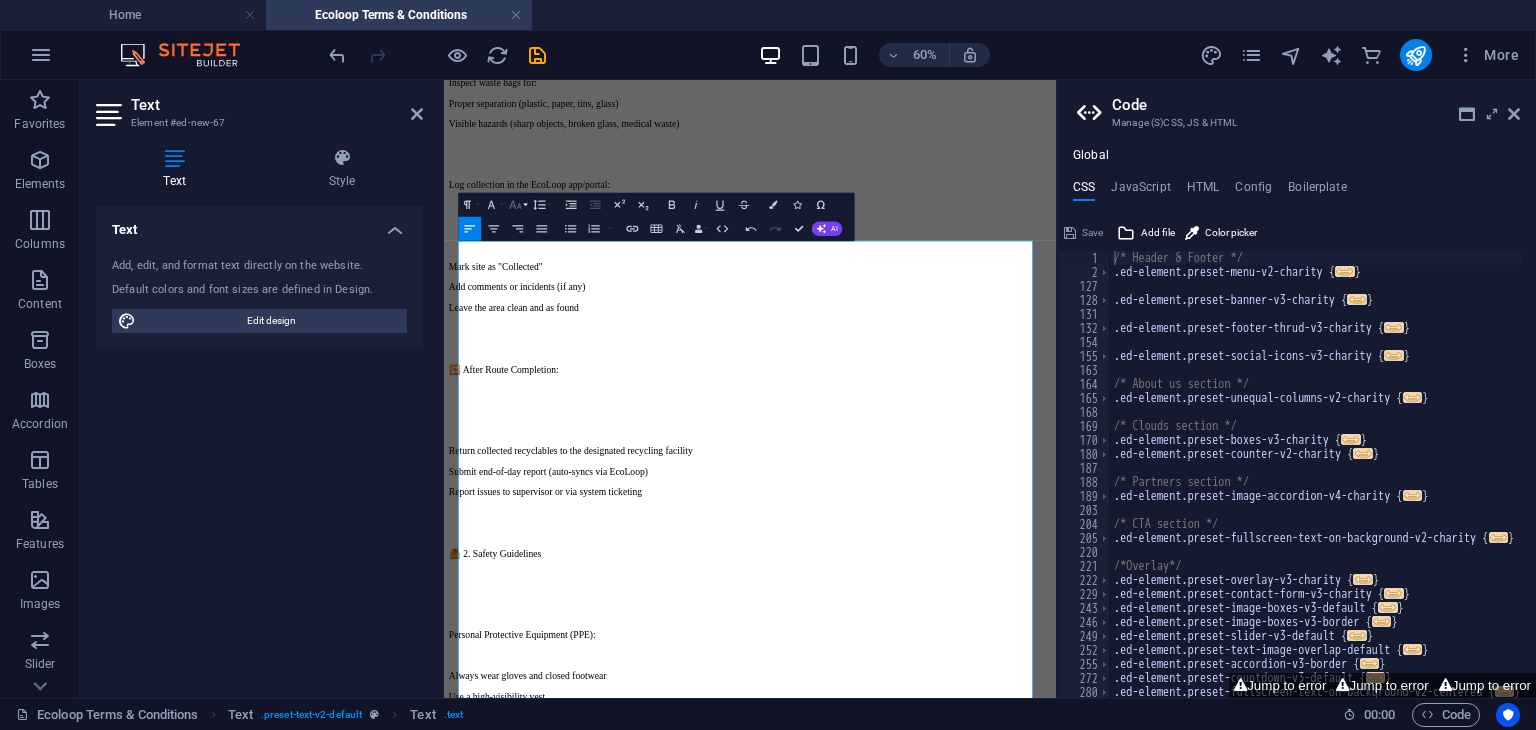 click 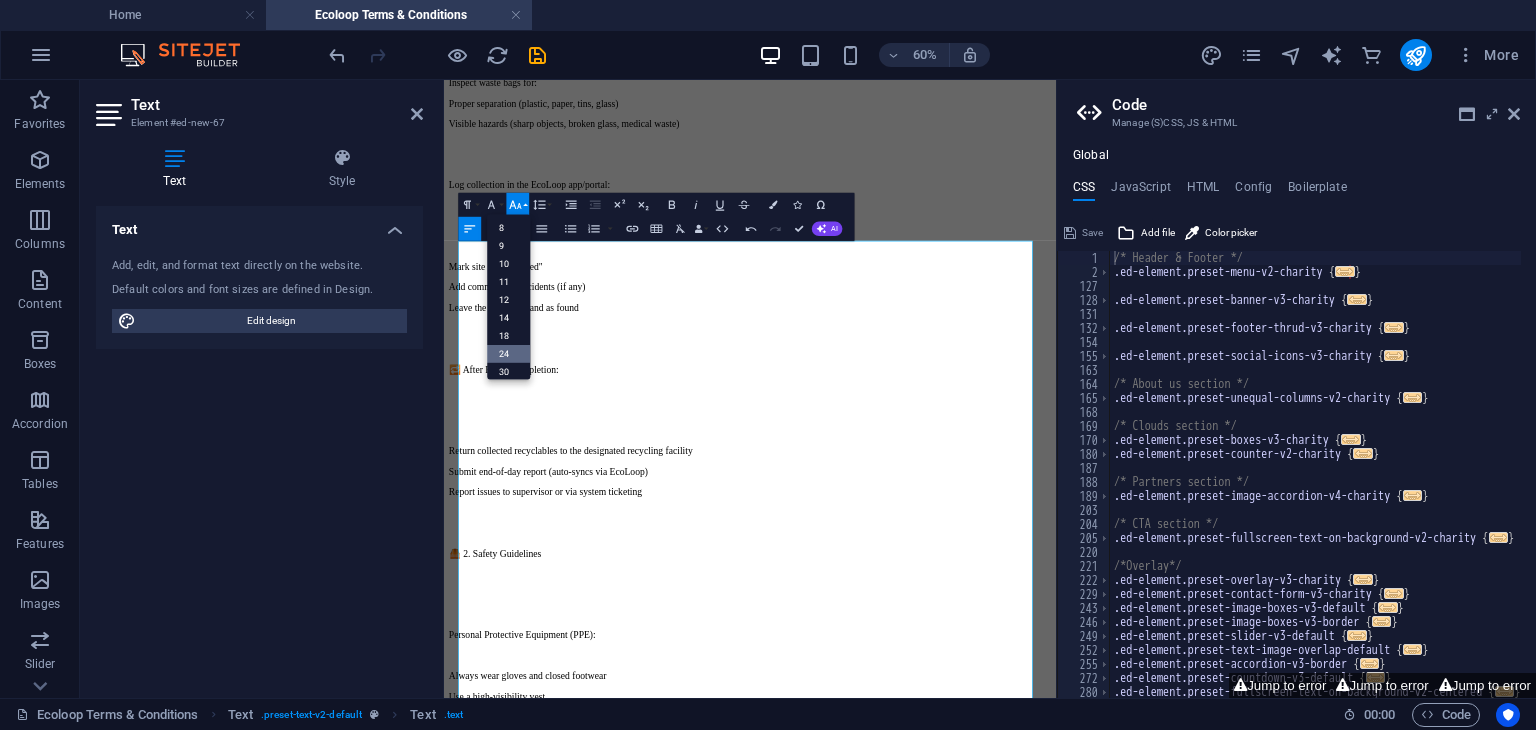 click on "24" at bounding box center (508, 354) 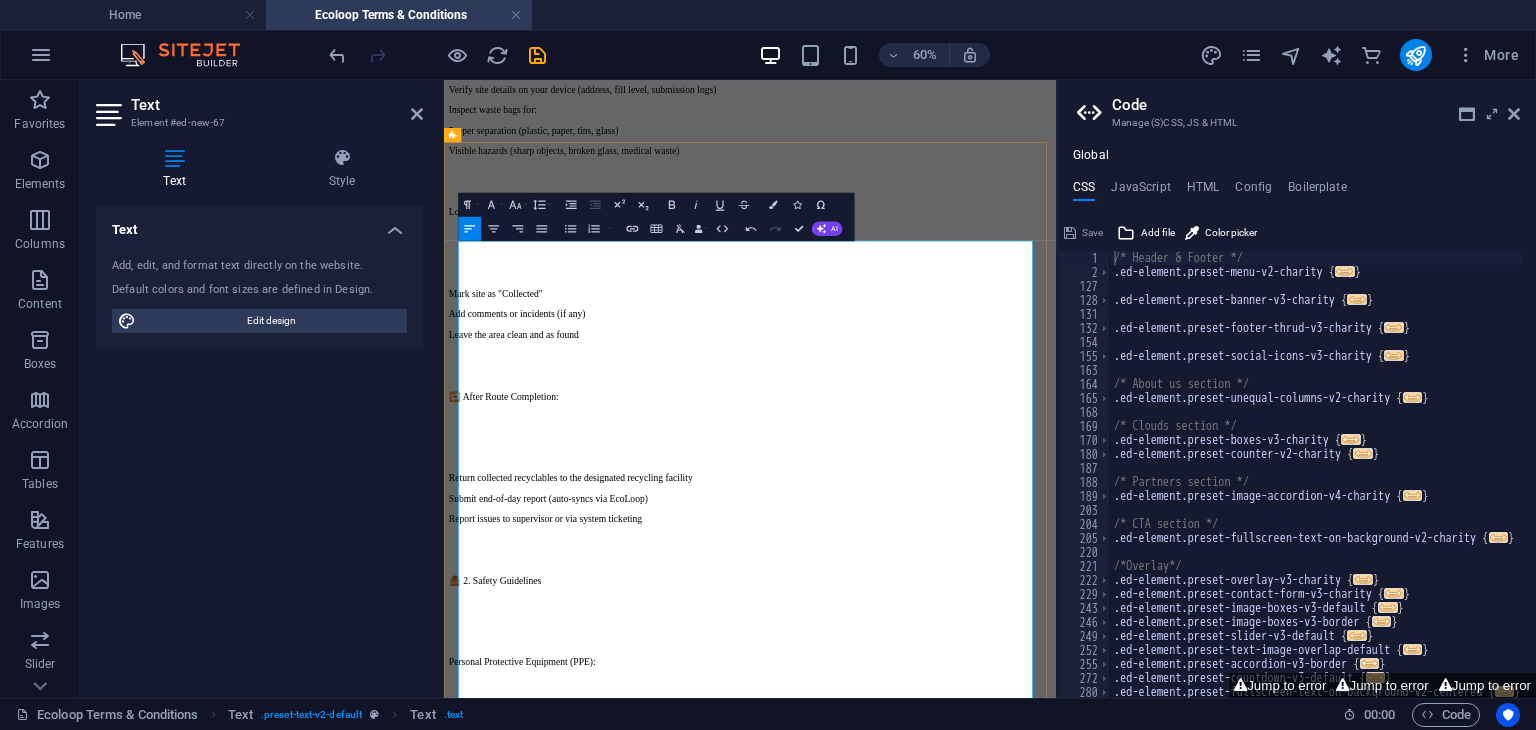 click at bounding box center [954, -460] 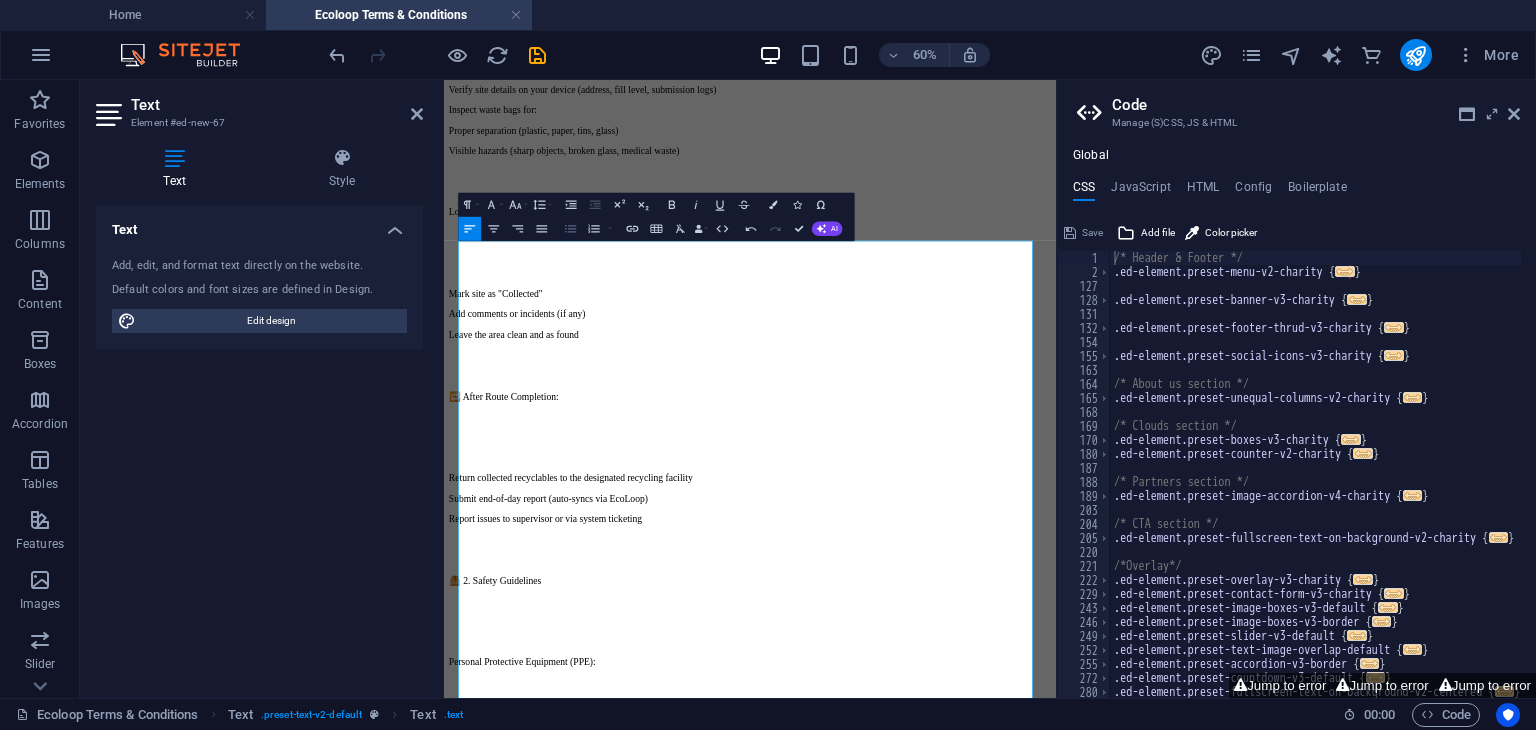 click 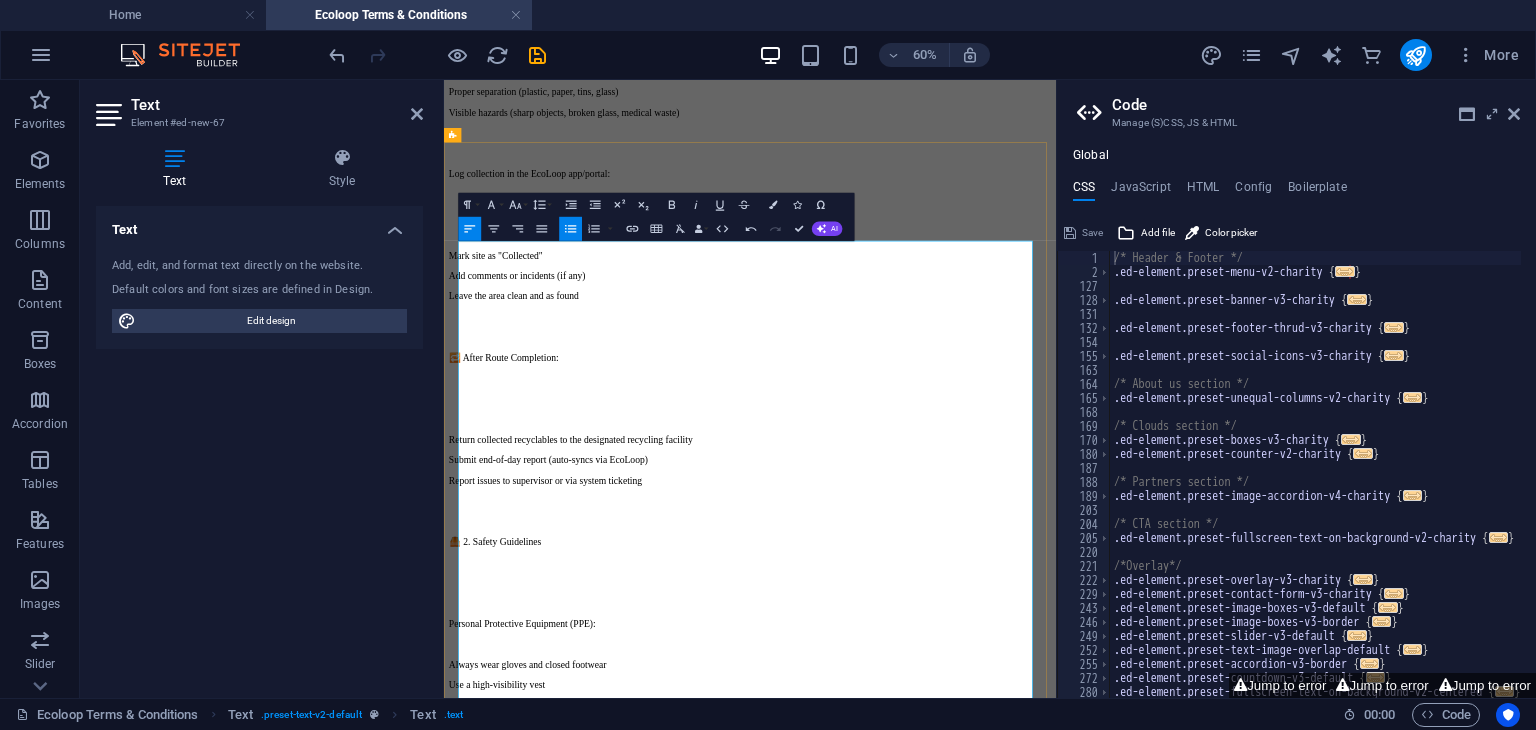 click at bounding box center (954, -426) 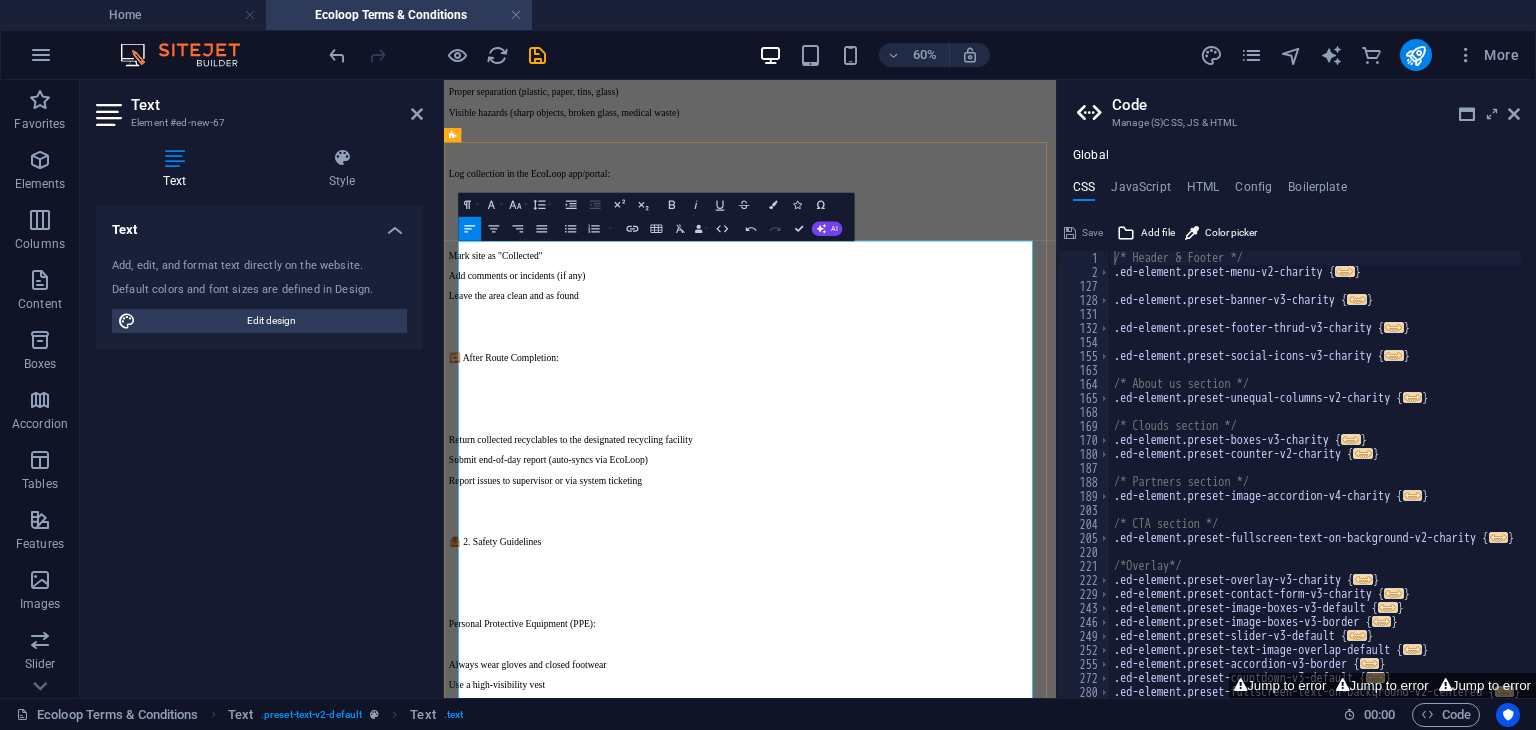 click on "Check route and assigned drop-off sites via the EcoLoop Portal" at bounding box center (974, -388) 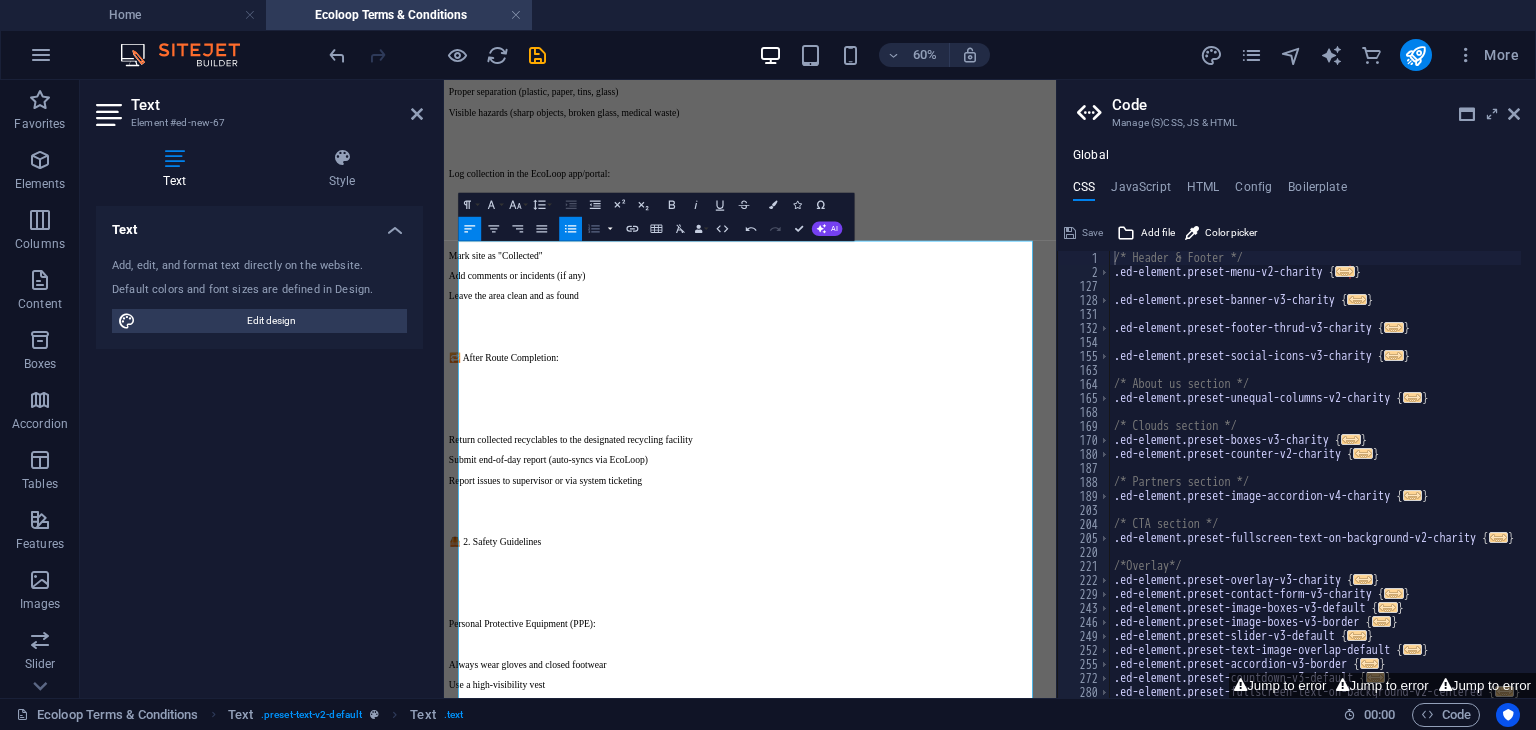 click at bounding box center (610, 229) 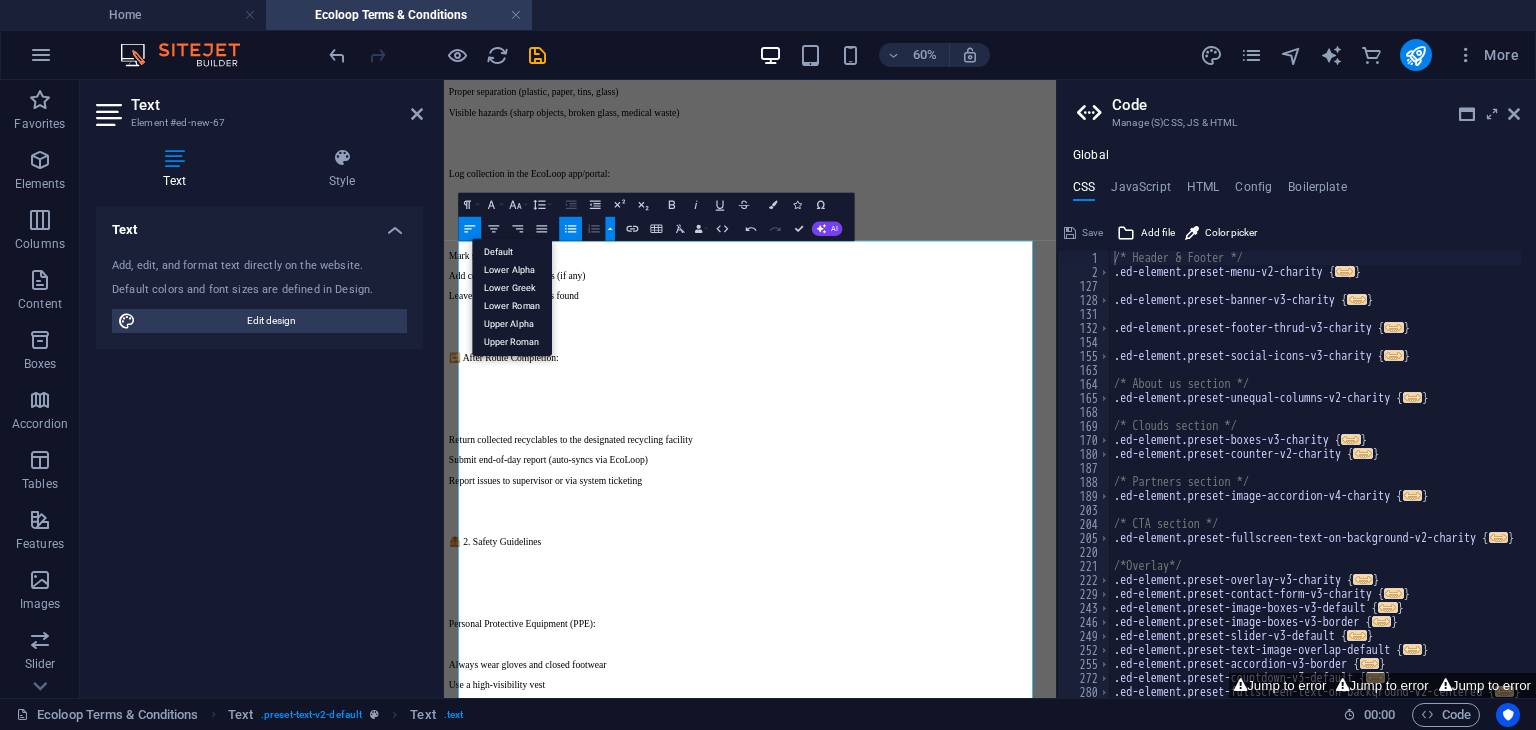 click at bounding box center (610, 229) 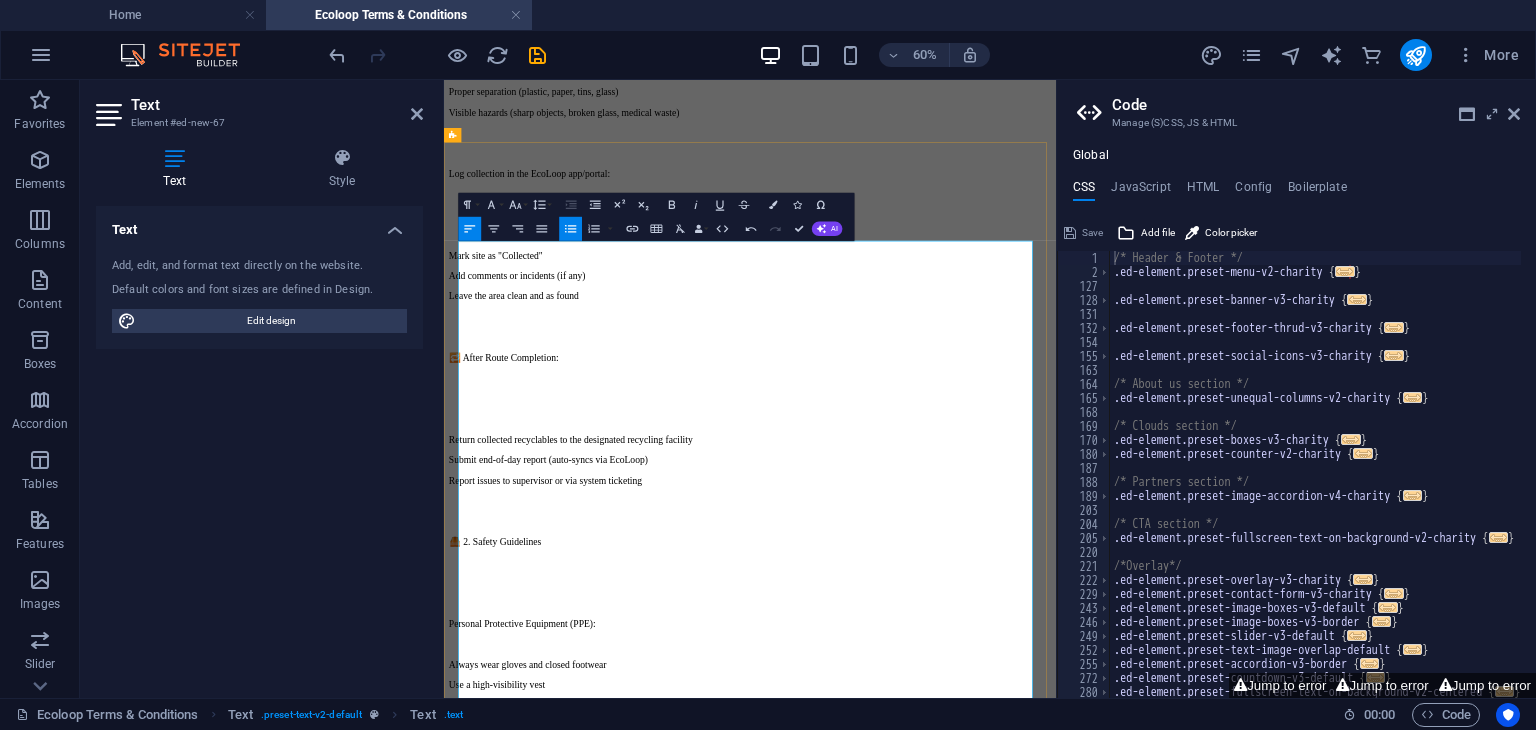 scroll, scrollTop: 2585, scrollLeft: 0, axis: vertical 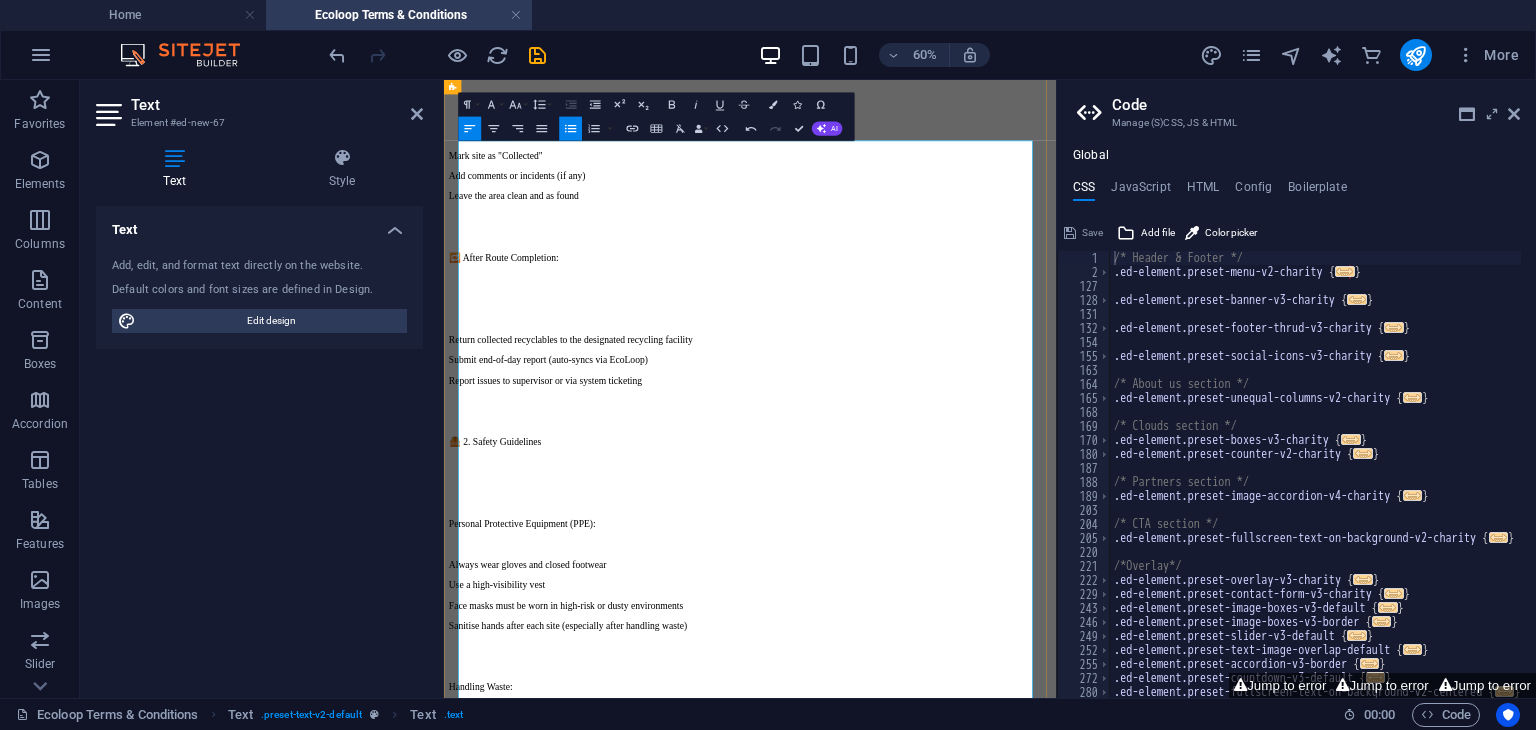 click on "📍 At Each Drop-Off Site:" at bounding box center [954, -339] 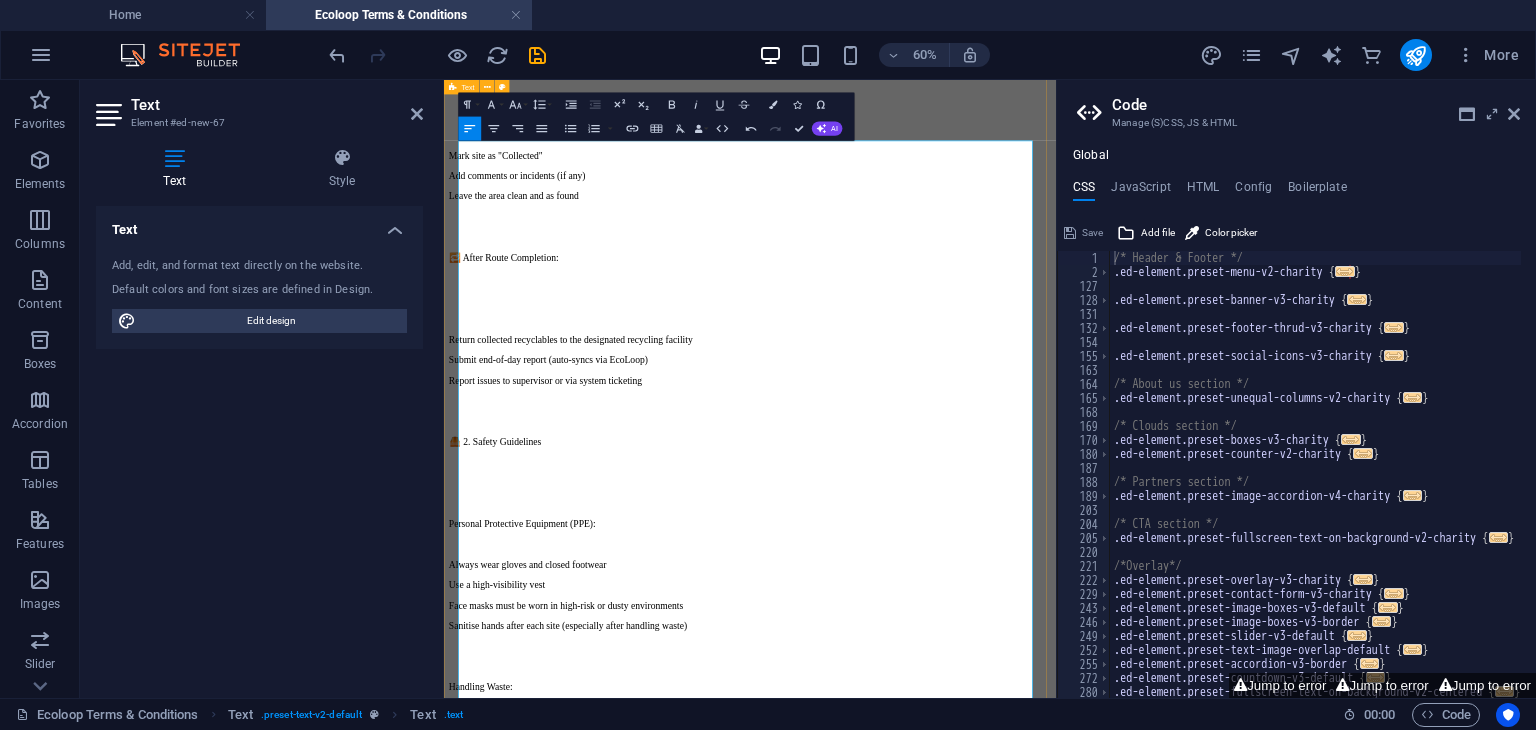 drag, startPoint x: 709, startPoint y: 578, endPoint x: 465, endPoint y: 616, distance: 246.94128 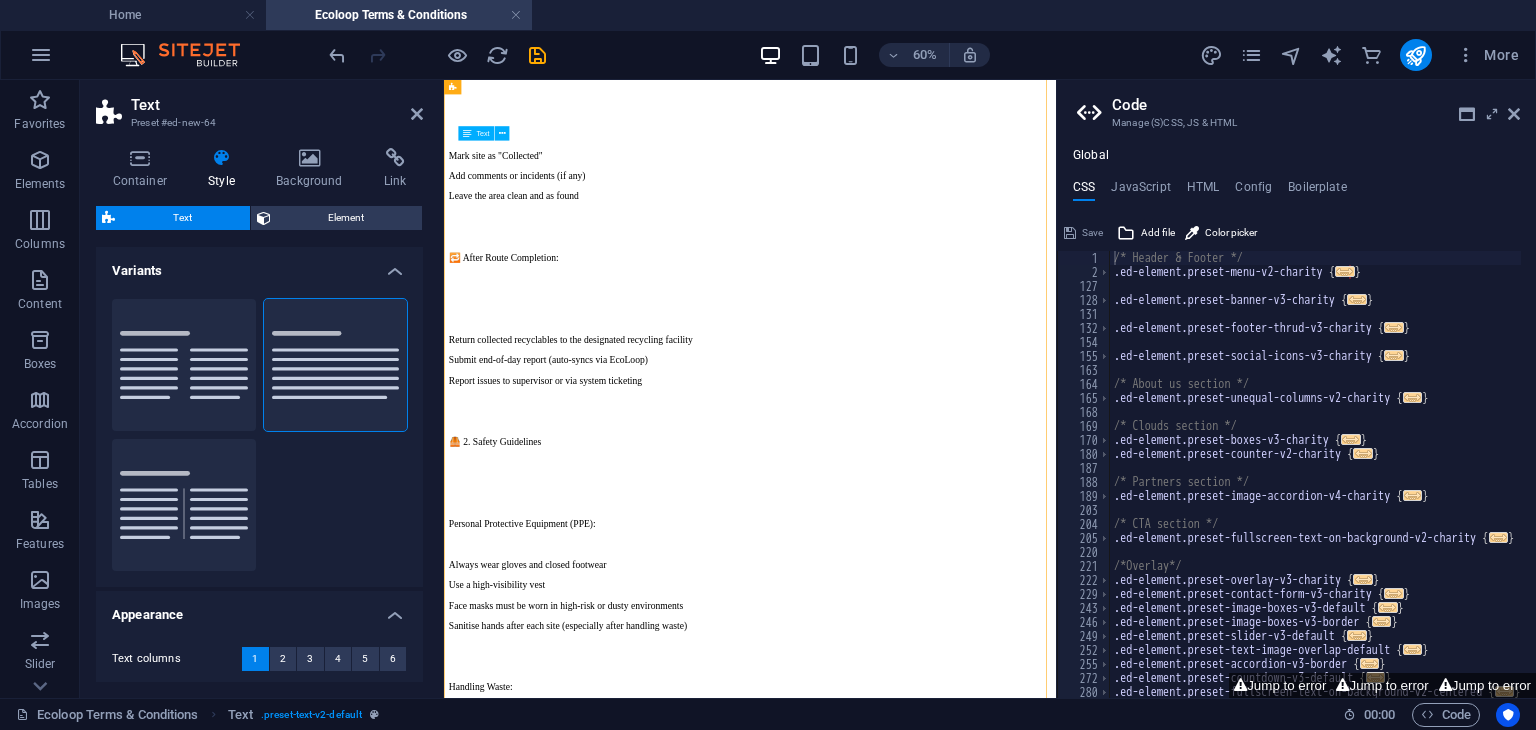 click on "Collection team Pick-up Prodecures ✅ Pre-Trip Checklist: Check route and assigned drop-off sites via the EcoLoop Portal Ensure mobile device is charged and logged in to the collection dashboard Confirm PPE (gloves, high-vis vest, mask if necessary) is worn Vehicle must be clean, fuelled, and labelled (if branded) Carry collection confirmation sheets (if used as backup) 📍 At Each Drop-Off Site: Announce Arrival (if required by drop off/collection site) Verify site details on your device (address, fill level, submission logs) Inspect waste bags for: Proper separation (plastic, paper, tins, glass) Visible hazards (sharp objects, broken glass, medical waste) Log collection in the EcoLoop app/portal: Mark site as "Collected" Add comments or incidents (if any) Leave the area clean and as found 🔁 After Route Completion: Return collected recyclables to the designated recycling facility Submit end-of-day report (auto-syncs via EcoLoop) Report issues to supervisor or via system ticketing" at bounding box center [954, 404] 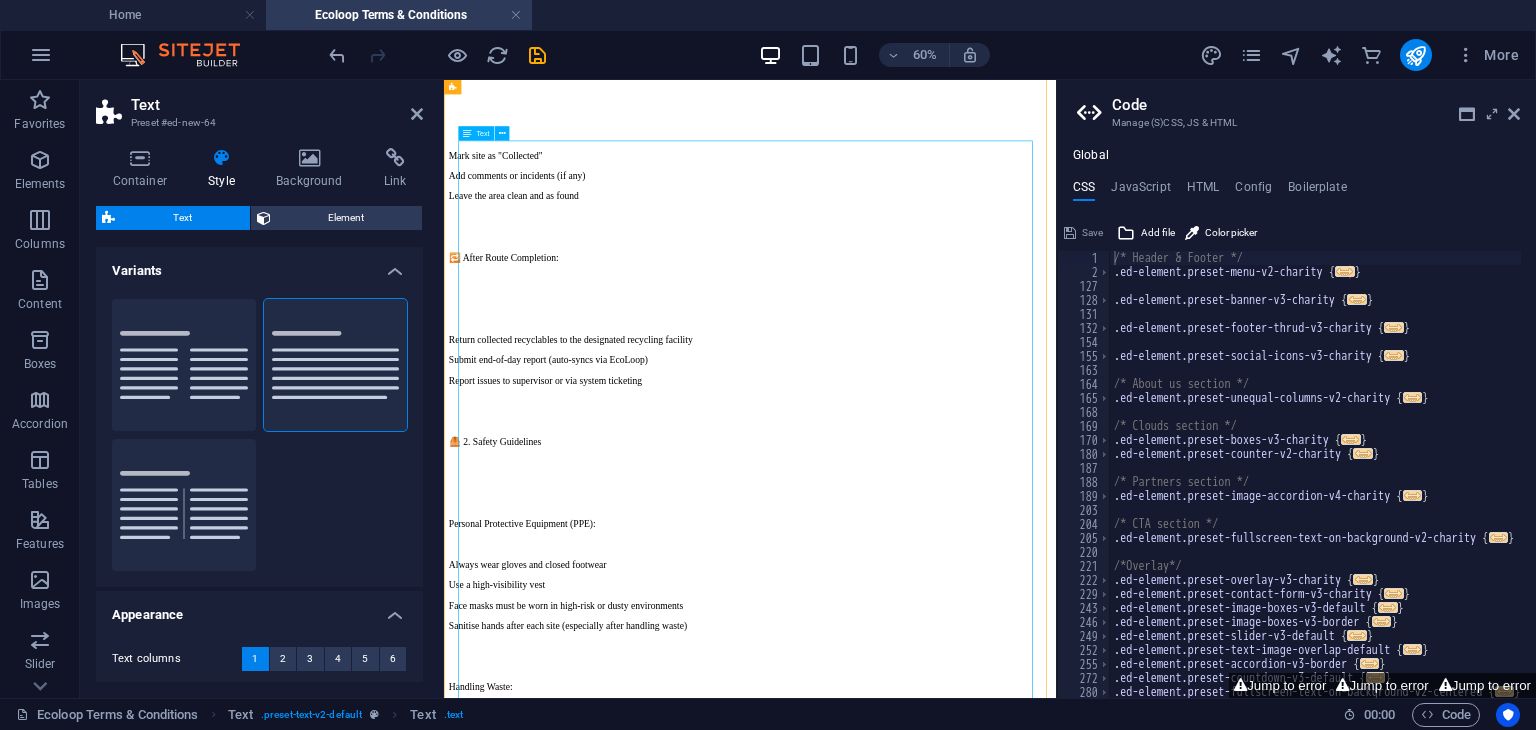 click on "Collection team Pick-up Prodecures ✅ Pre-Trip Checklist: Check route and assigned drop-off sites via the EcoLoop Portal Ensure mobile device is charged and logged in to the collection dashboard Confirm PPE (gloves, high-vis vest, mask if necessary) is worn Vehicle must be clean, fuelled, and labelled (if branded) Carry collection confirmation sheets (if used as backup) 📍 At Each Drop-Off Site: Announce Arrival (if required by drop off/collection site) Verify site details on your device (address, fill level, submission logs) Inspect waste bags for: Proper separation (plastic, paper, tins, glass) Visible hazards (sharp objects, broken glass, medical waste) Log collection in the EcoLoop app/portal: Mark site as "Collected" Add comments or incidents (if any) Leave the area clean and as found 🔁 After Route Completion: Return collected recyclables to the designated recycling facility Submit end-of-day report (auto-syncs via EcoLoop) Report issues to supervisor or via system ticketing 🦺 2. Safety Guidelines Use a high-visibility vest" at bounding box center (954, 445) 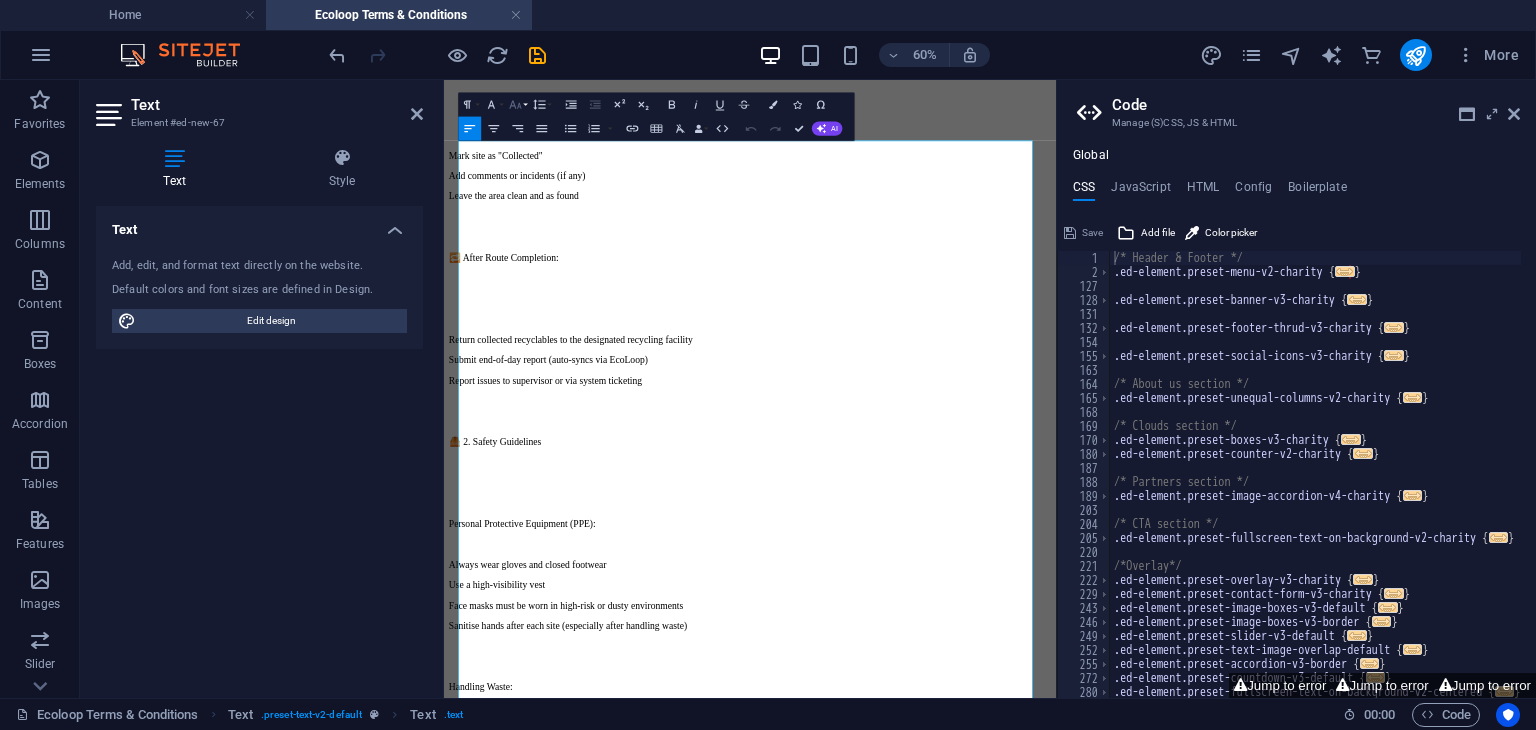 click 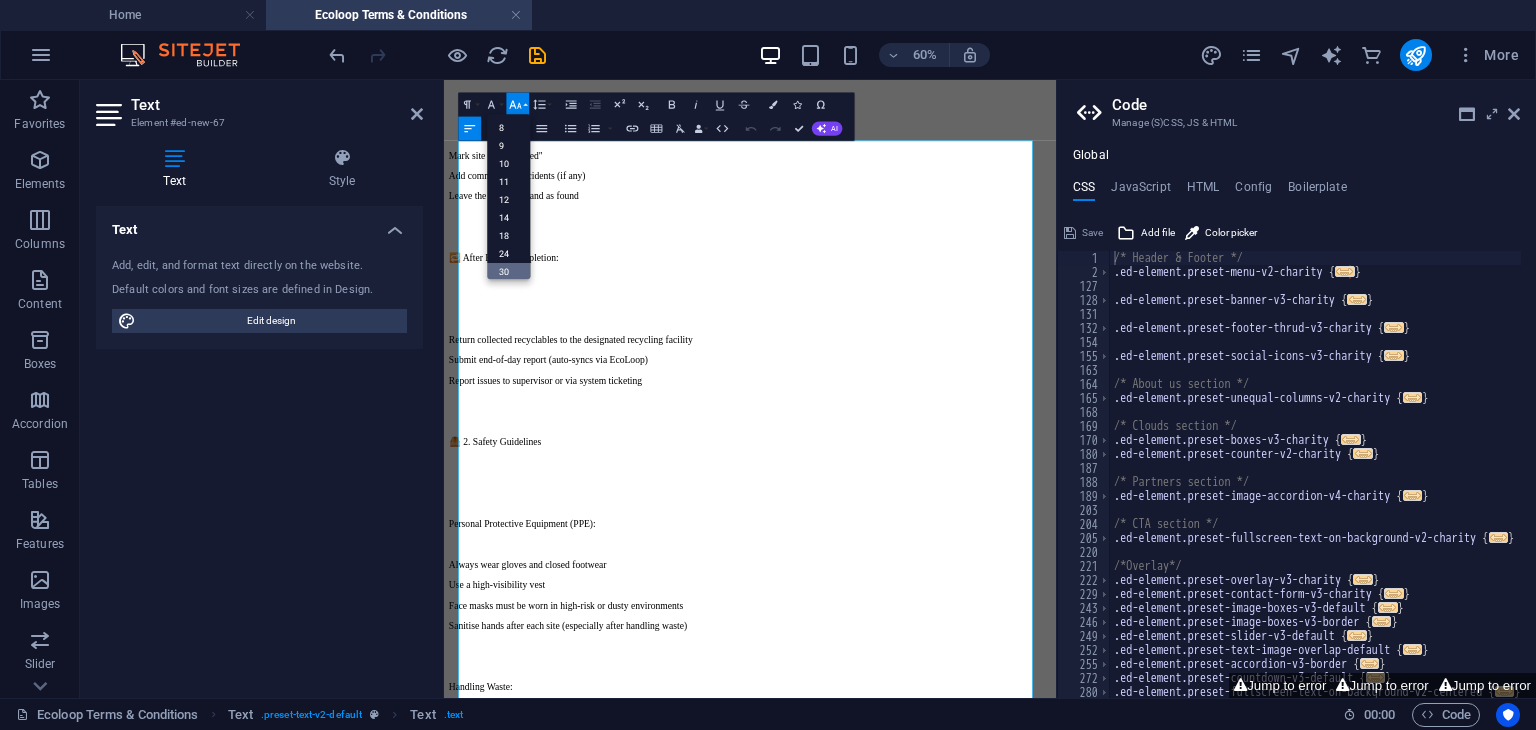 click on "30" at bounding box center [508, 272] 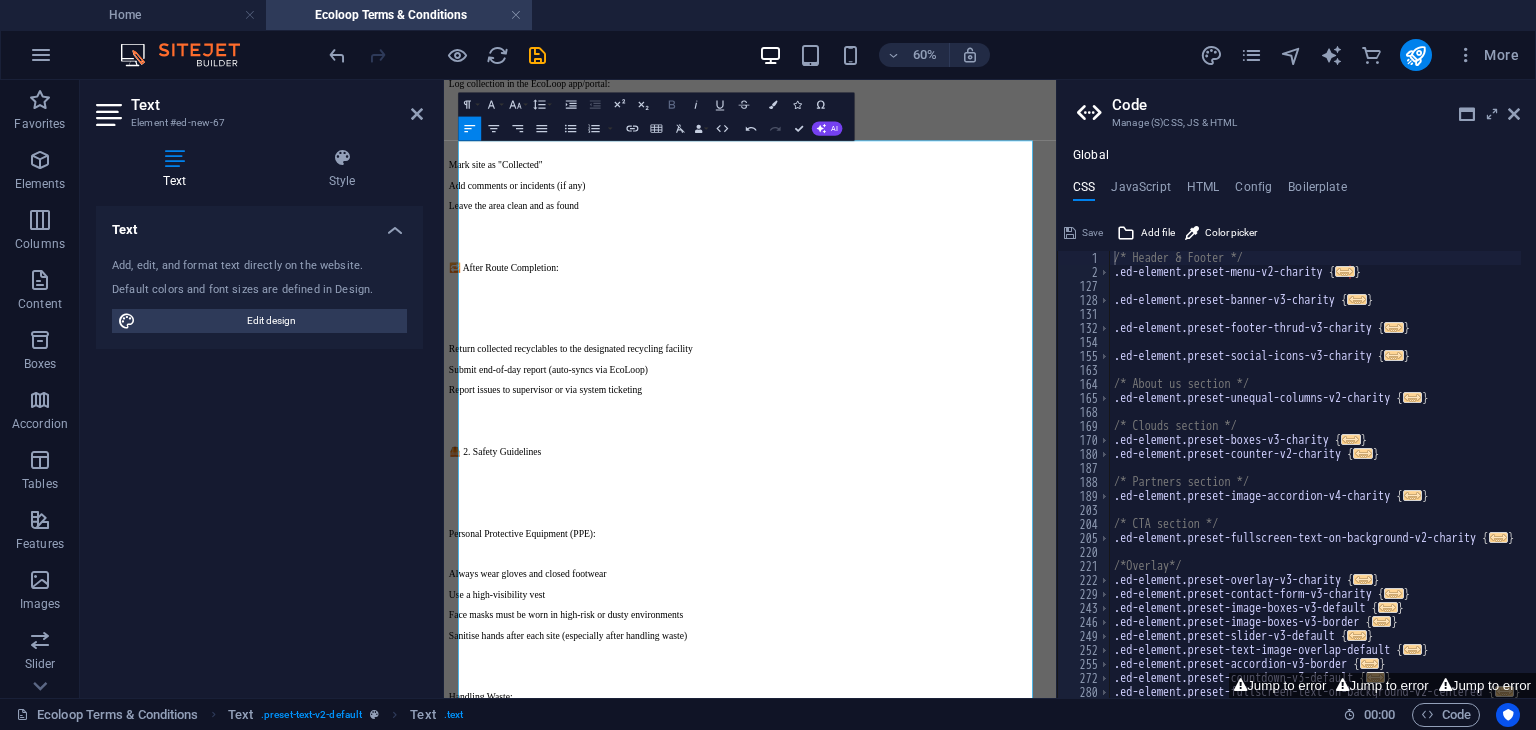 click 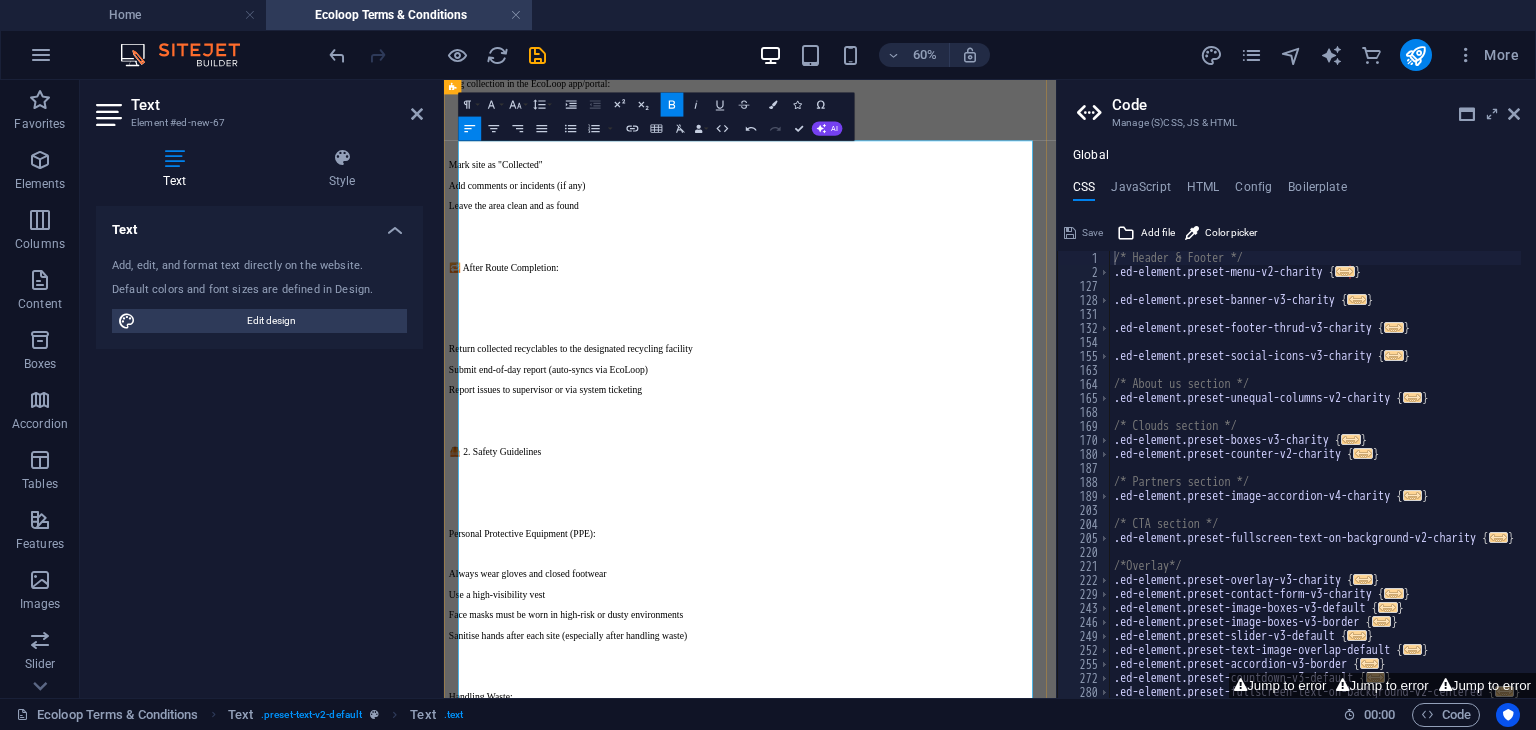 click at bounding box center (954, -220) 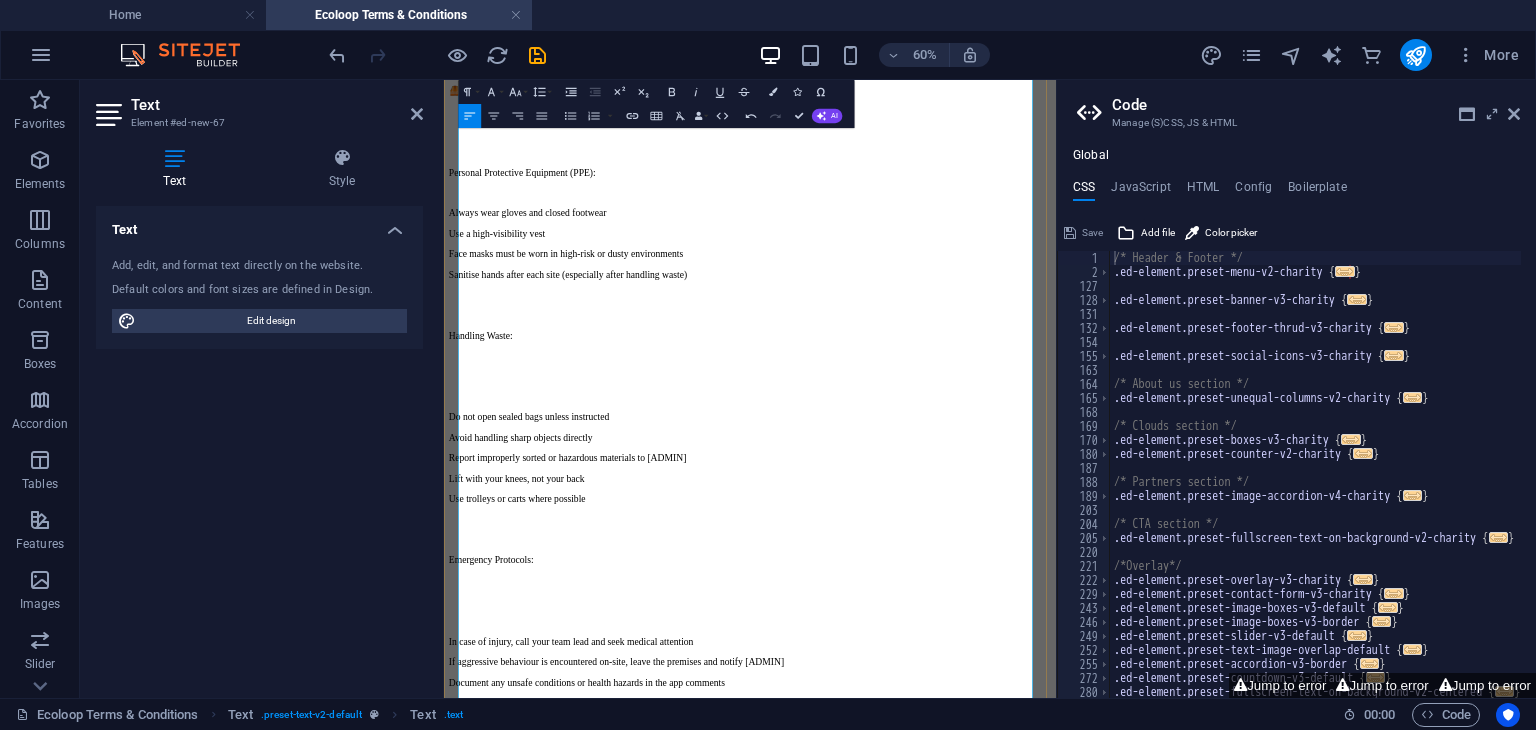 scroll, scrollTop: 3591, scrollLeft: 0, axis: vertical 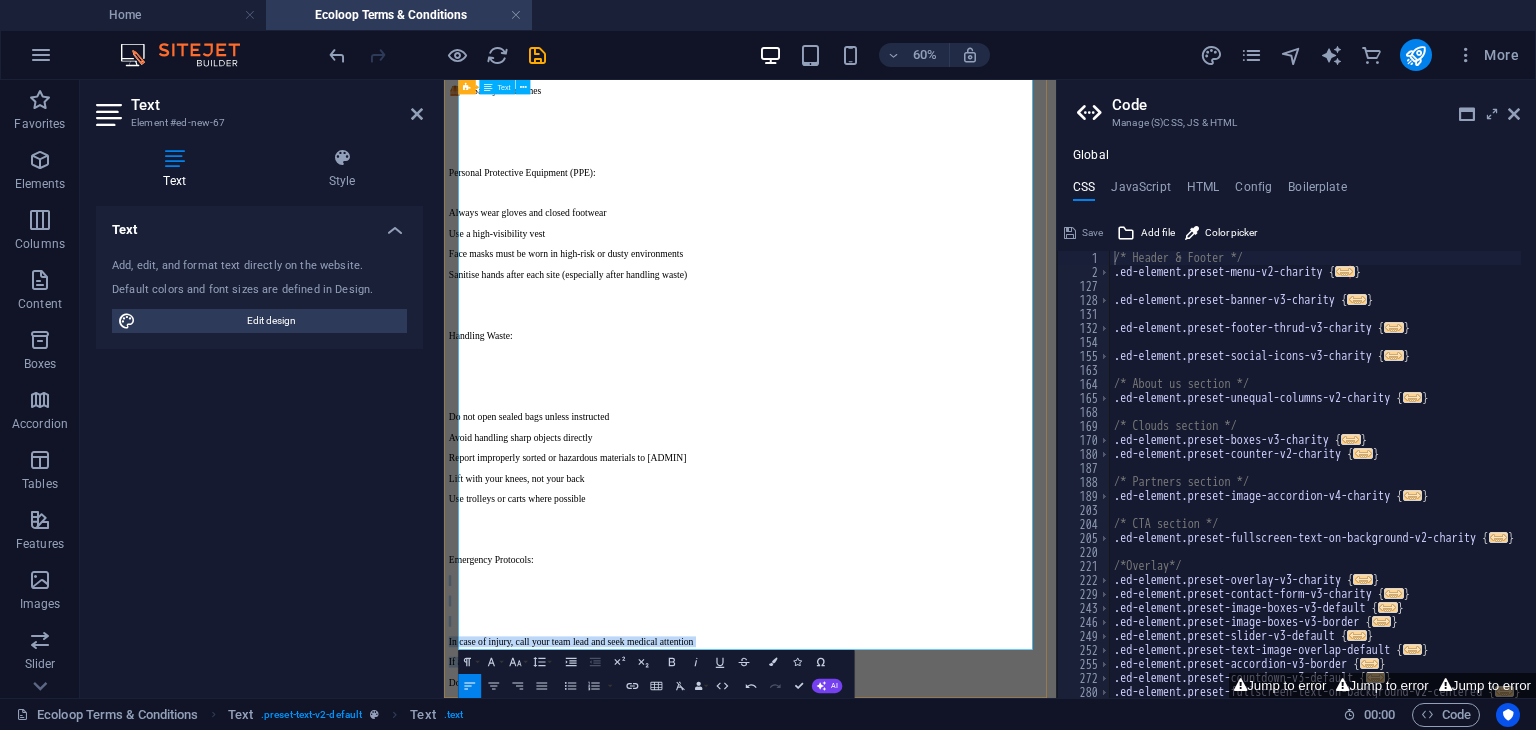 drag, startPoint x: 1006, startPoint y: 1006, endPoint x: 921, endPoint y: 897, distance: 138.22446 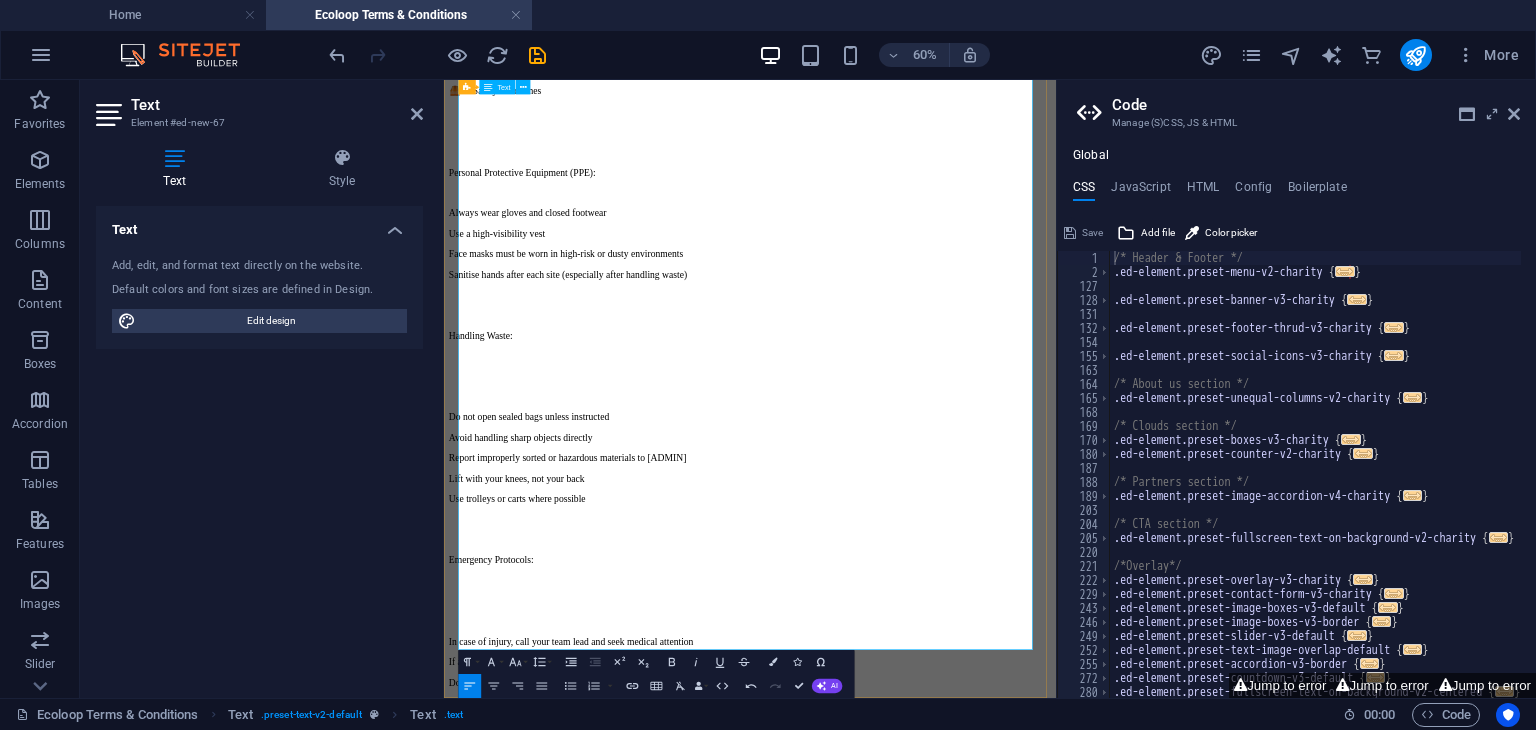 click on "Document any unsafe conditions or health hazards in the app comments" at bounding box center [954, 1085] 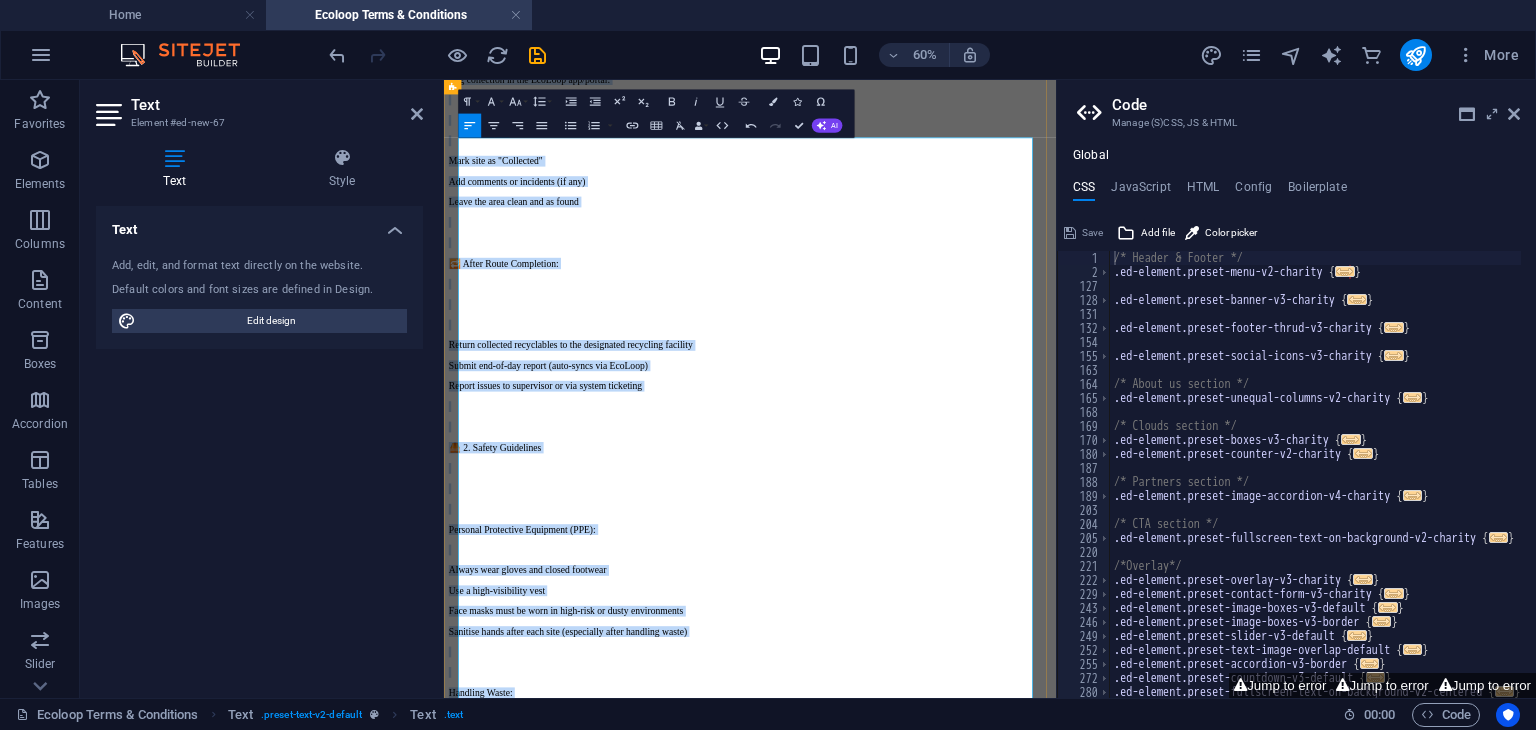 scroll, scrollTop: 1924, scrollLeft: 0, axis: vertical 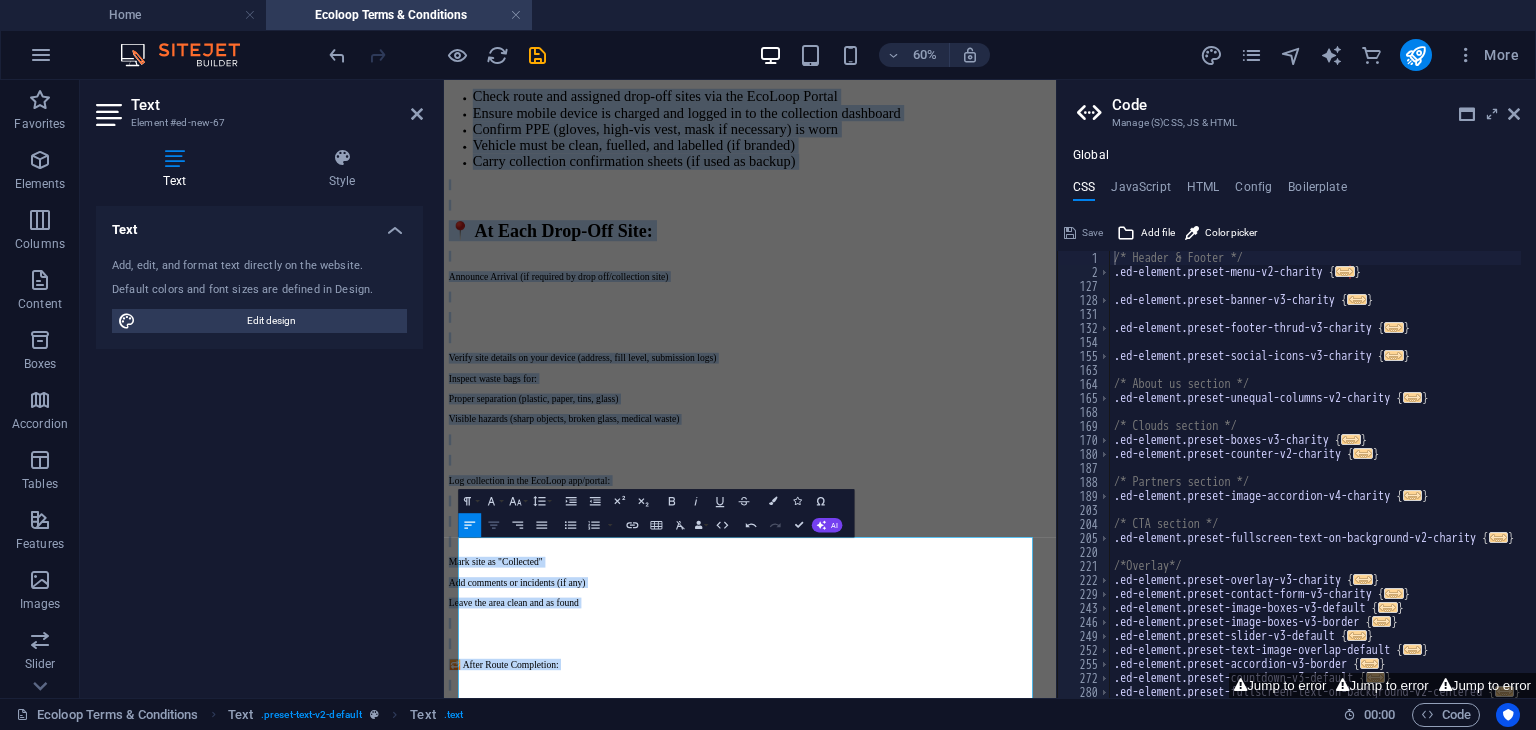 click 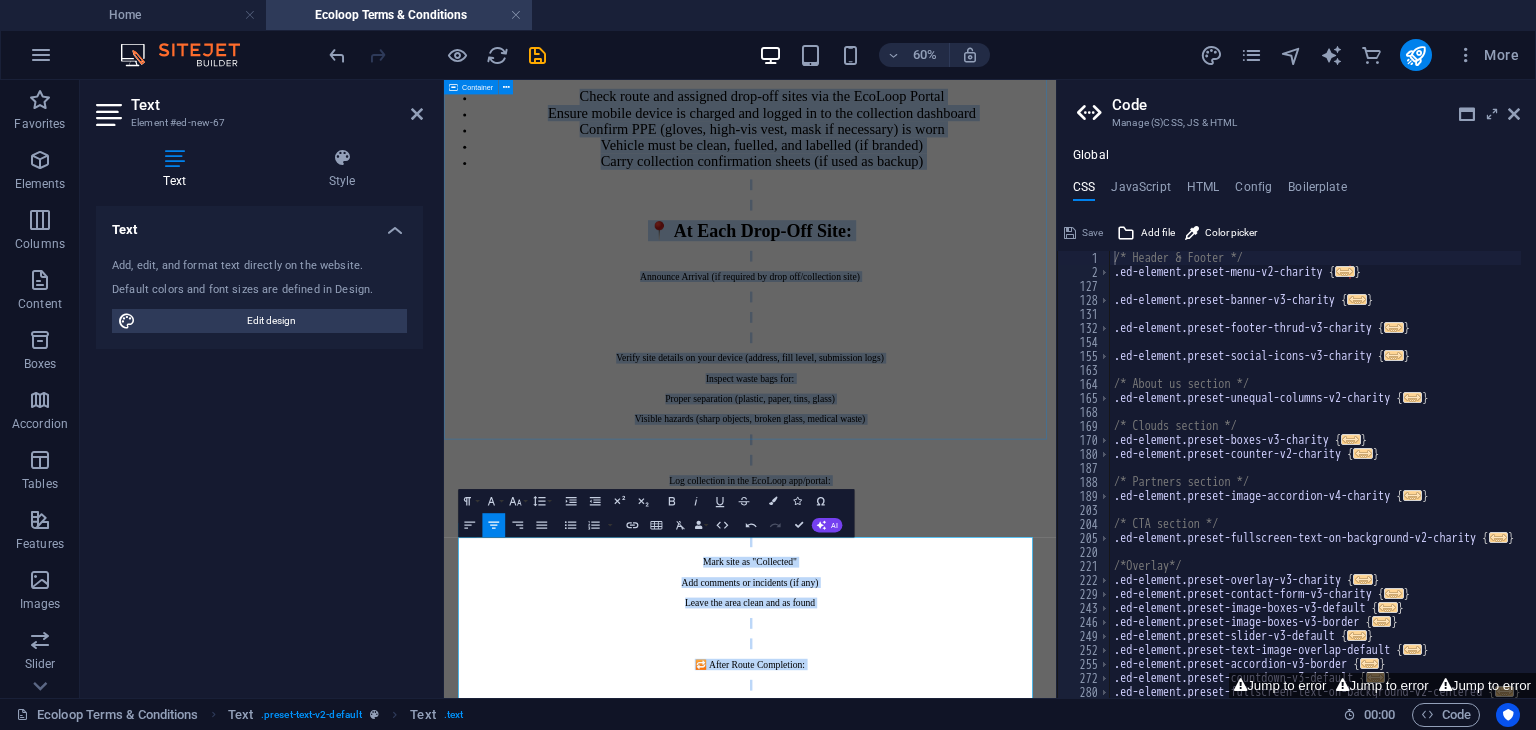 scroll, scrollTop: 2591, scrollLeft: 0, axis: vertical 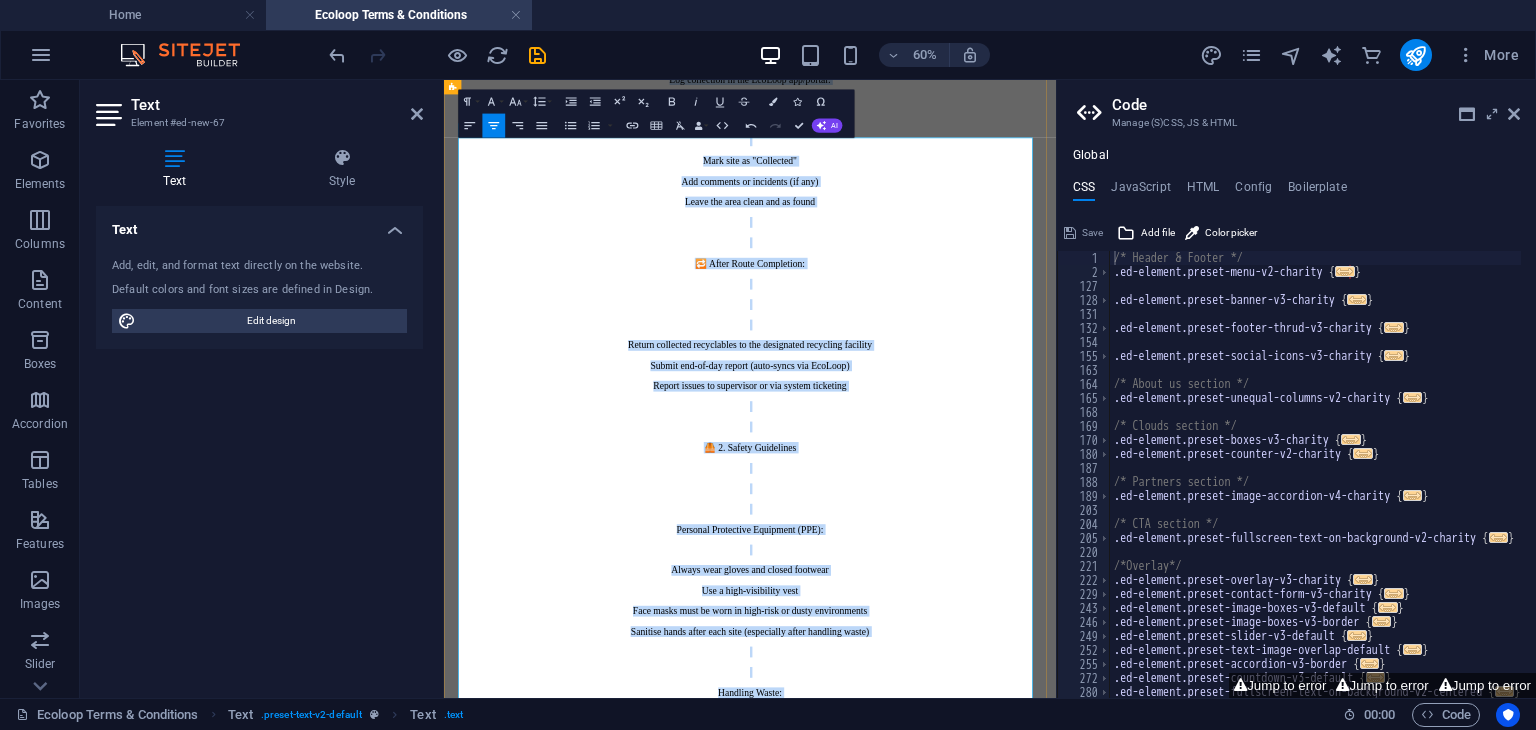 click on "Inspect waste bags for:" at bounding box center (954, -90) 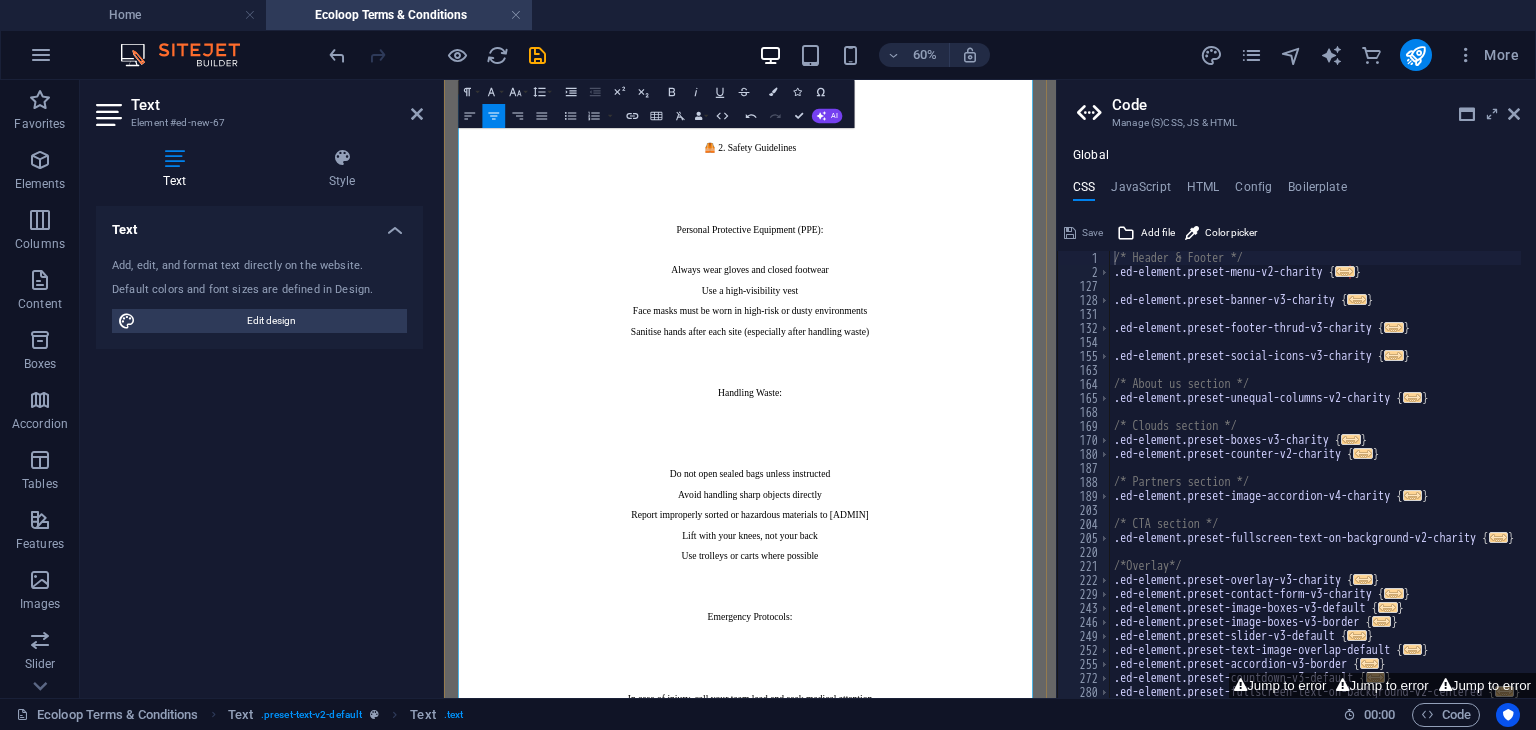 scroll, scrollTop: 2757, scrollLeft: 0, axis: vertical 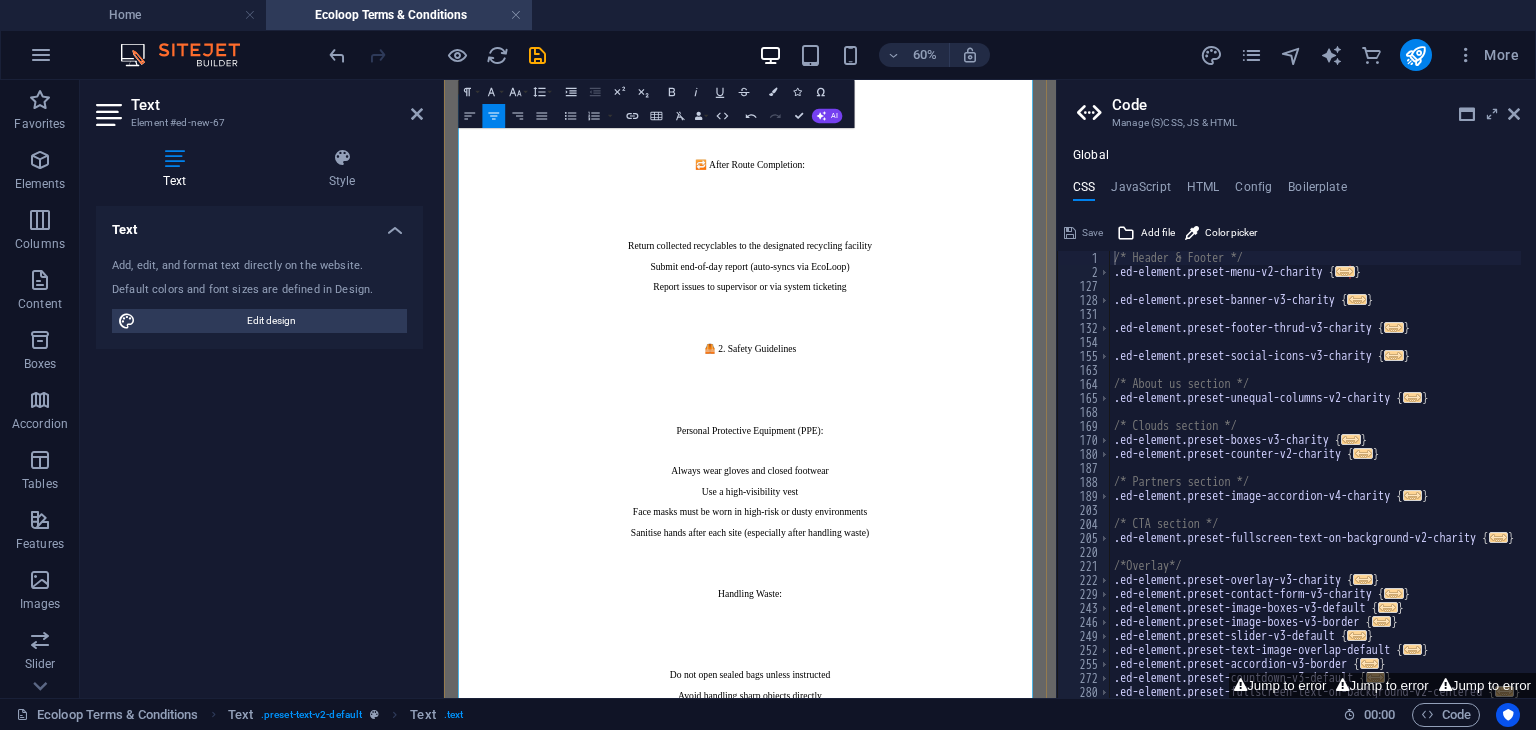 drag, startPoint x: 1104, startPoint y: 868, endPoint x: 689, endPoint y: 477, distance: 570.18066 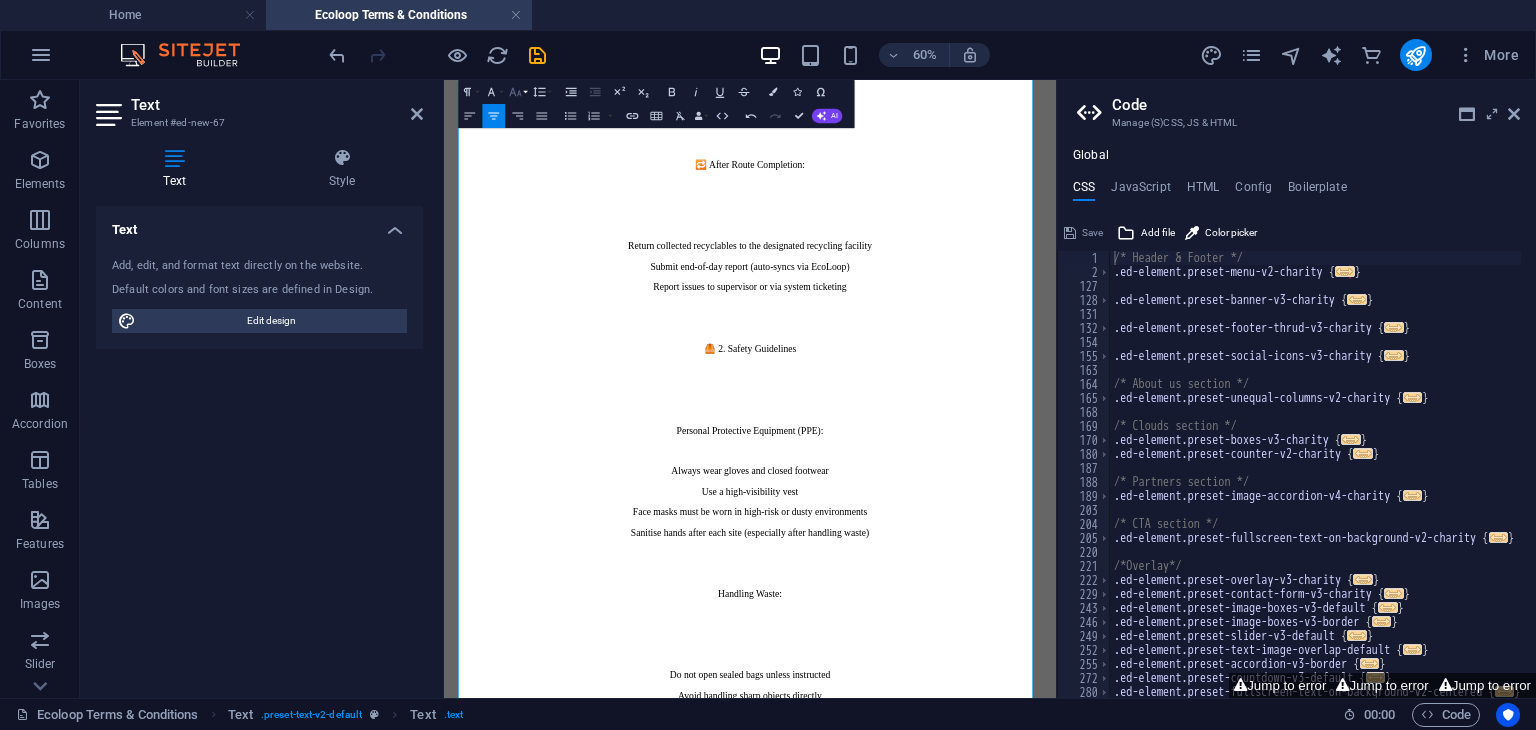click 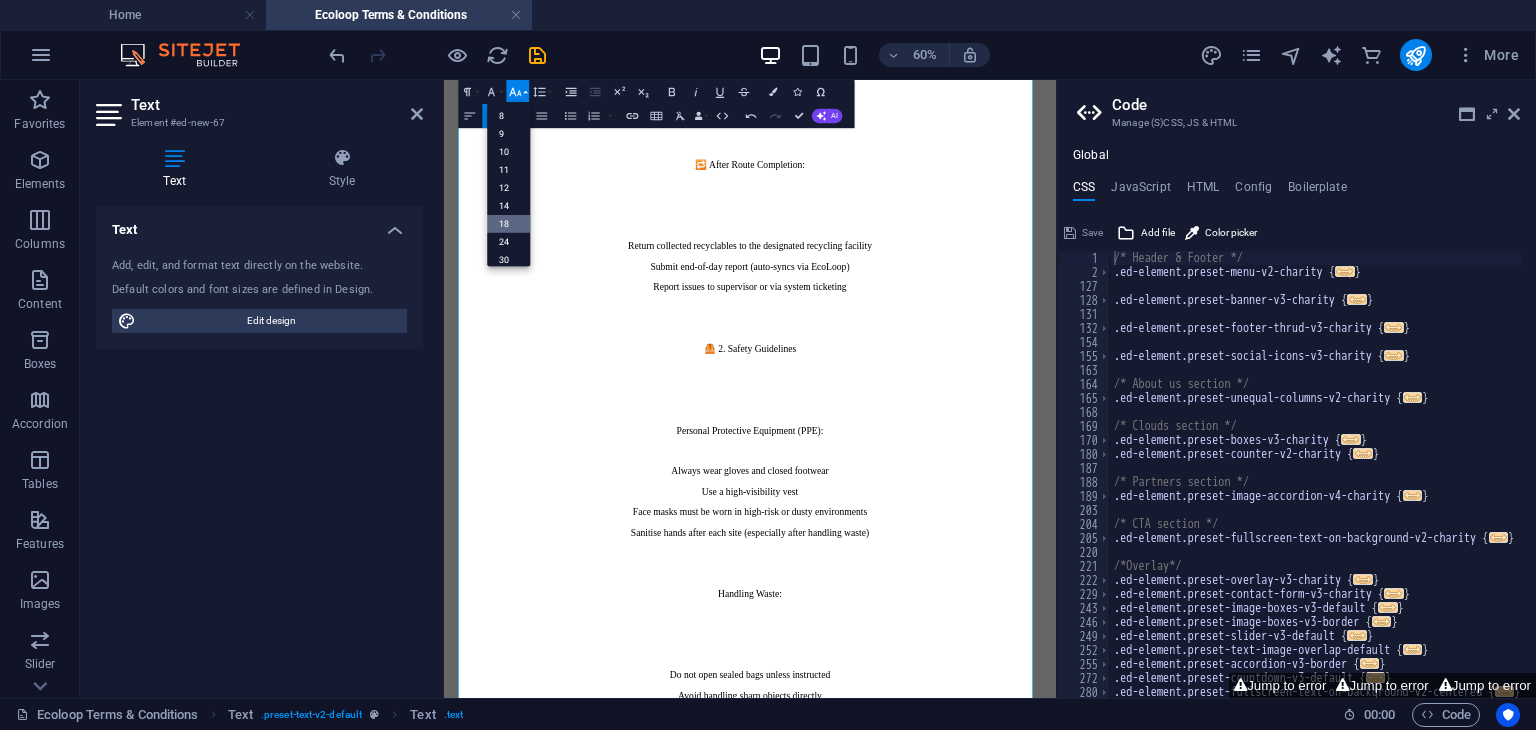 click on "18" at bounding box center (508, 223) 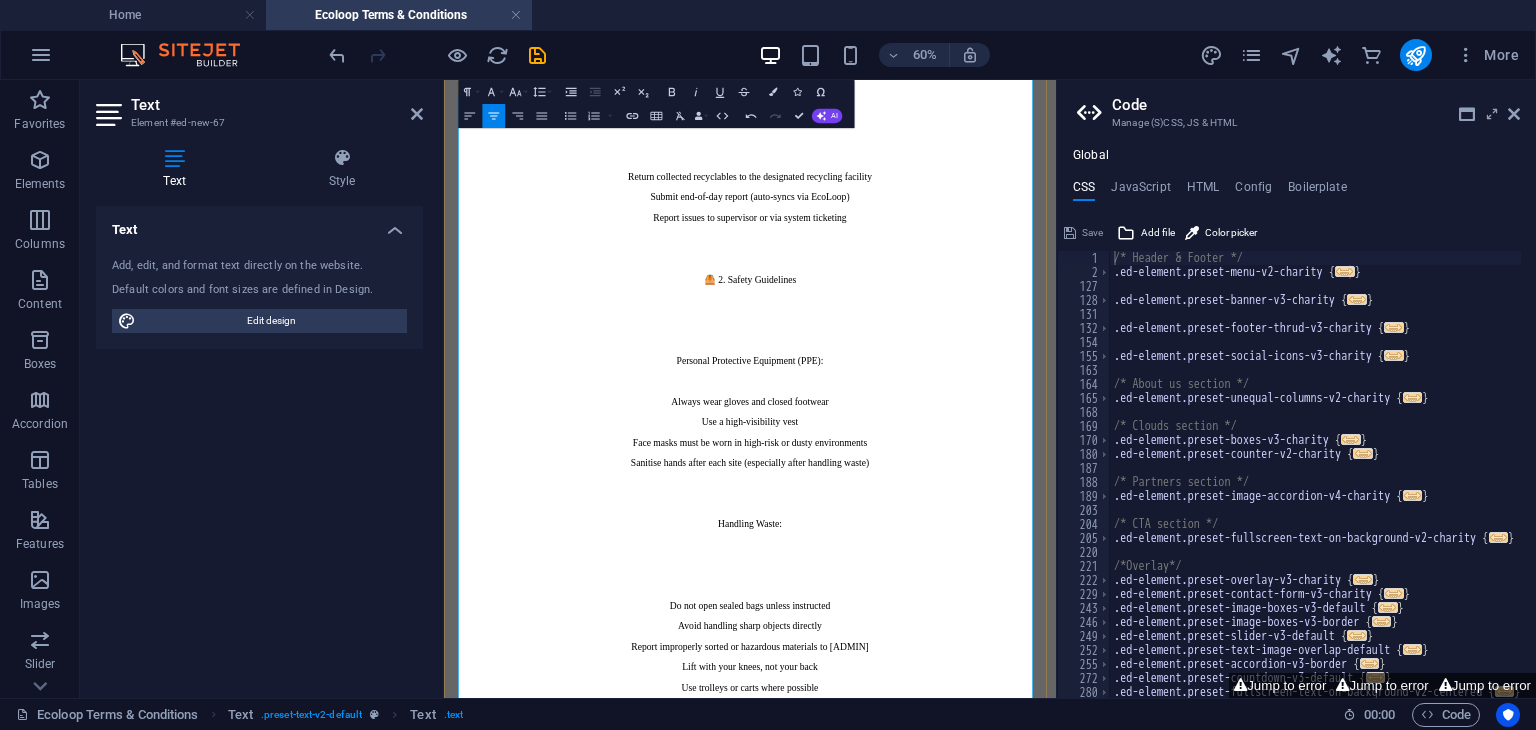 scroll, scrollTop: 3091, scrollLeft: 0, axis: vertical 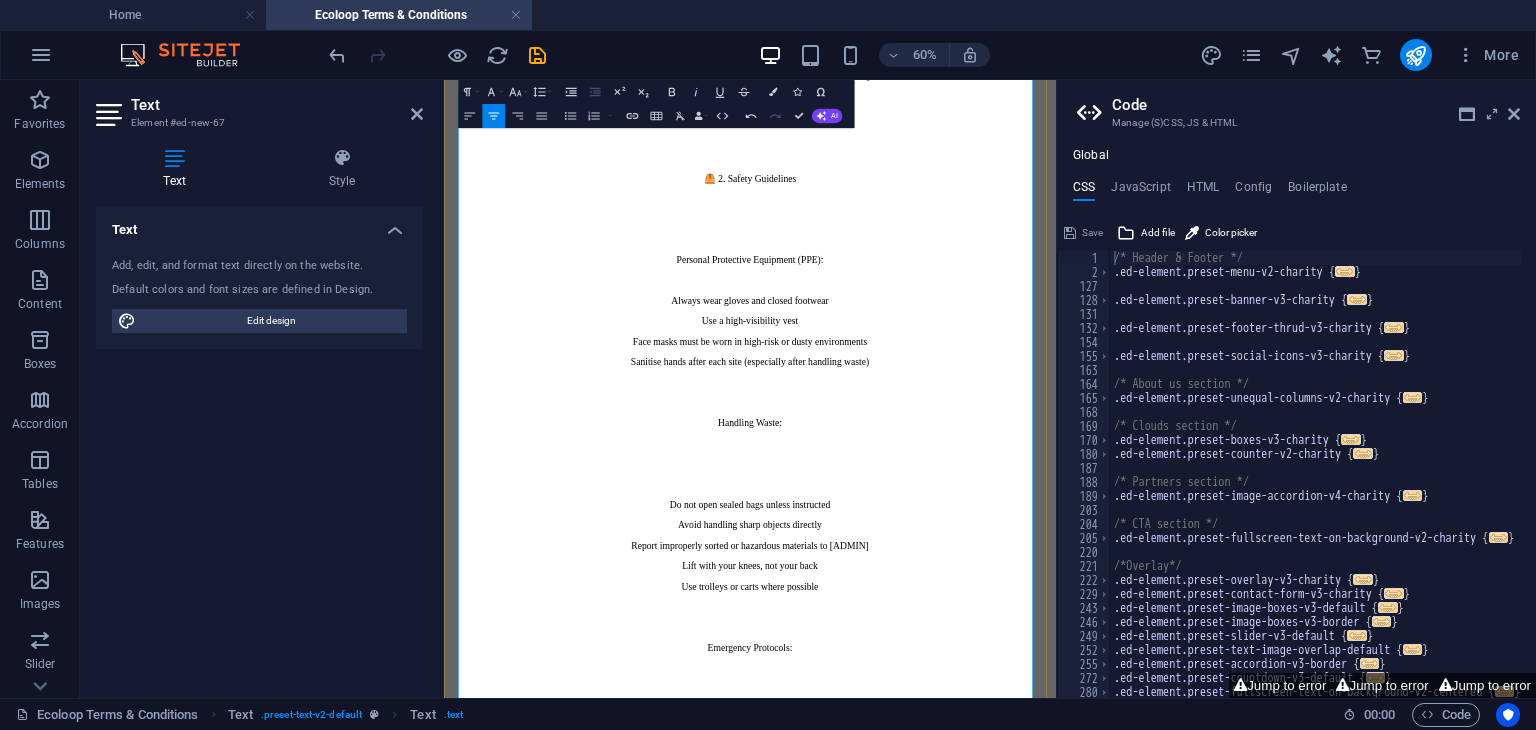 click on "Return collected recyclables to the designated recycling facility" at bounding box center [954, 74] 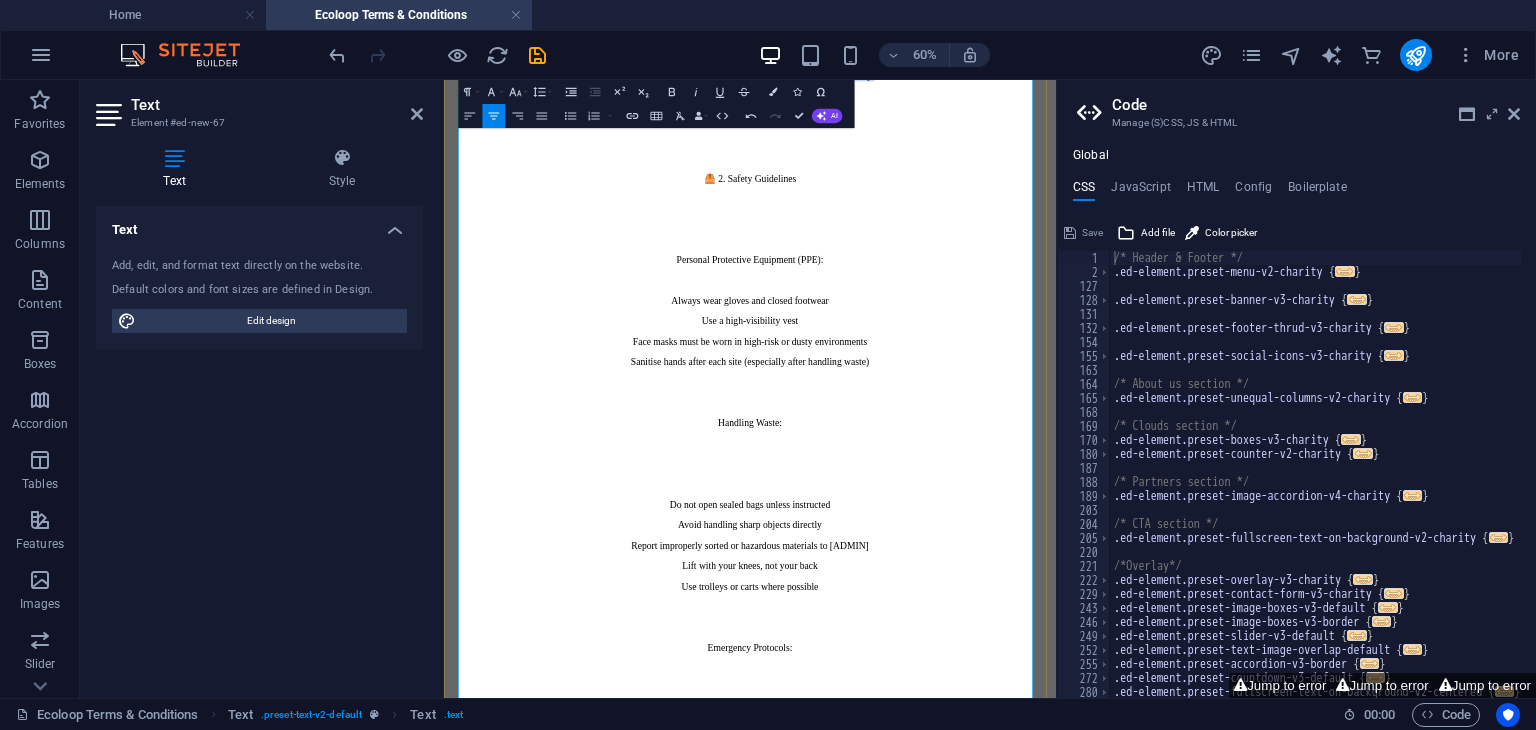 drag, startPoint x: 1128, startPoint y: 797, endPoint x: 769, endPoint y: 729, distance: 365.38336 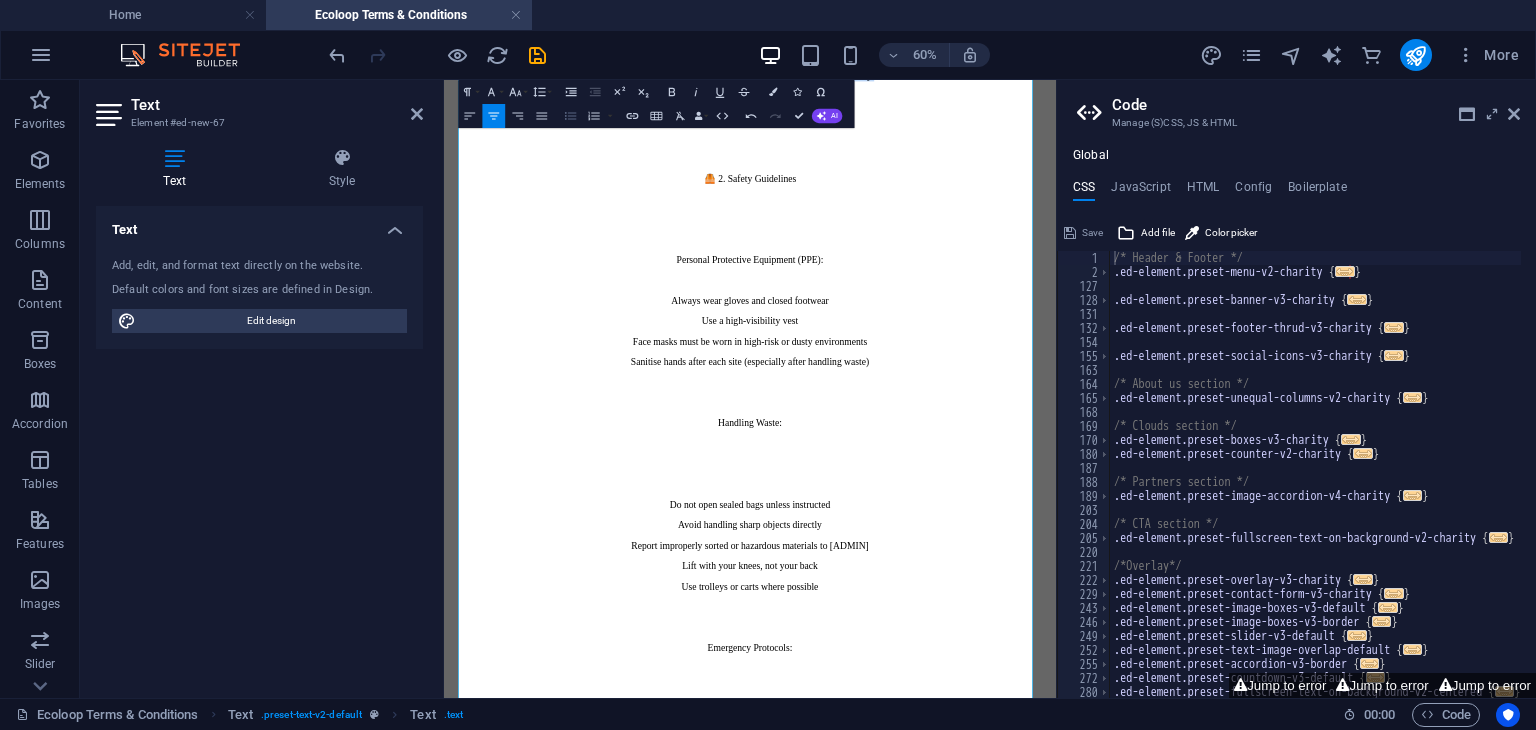 click 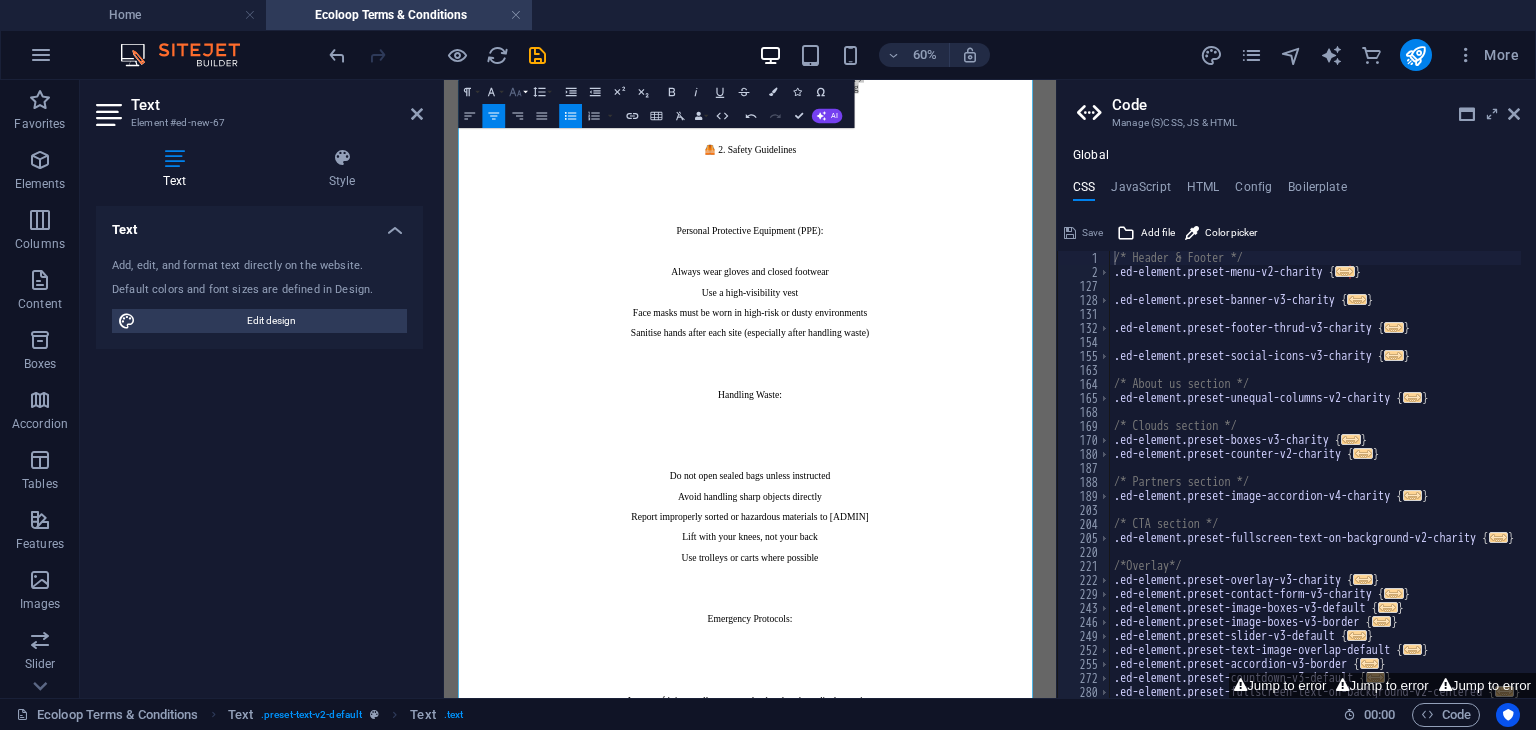 click on "Font Size" at bounding box center (517, 92) 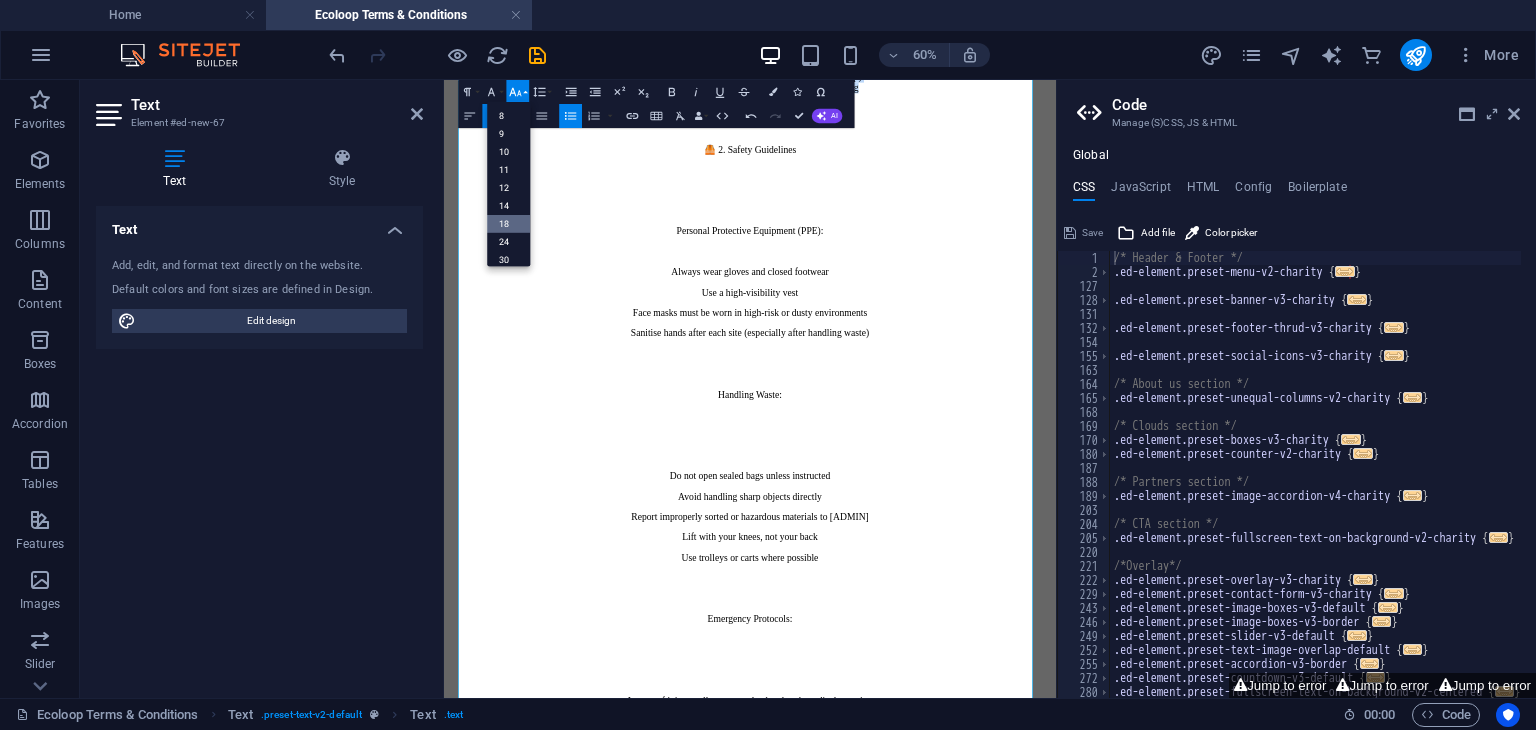 click on "18" at bounding box center [508, 223] 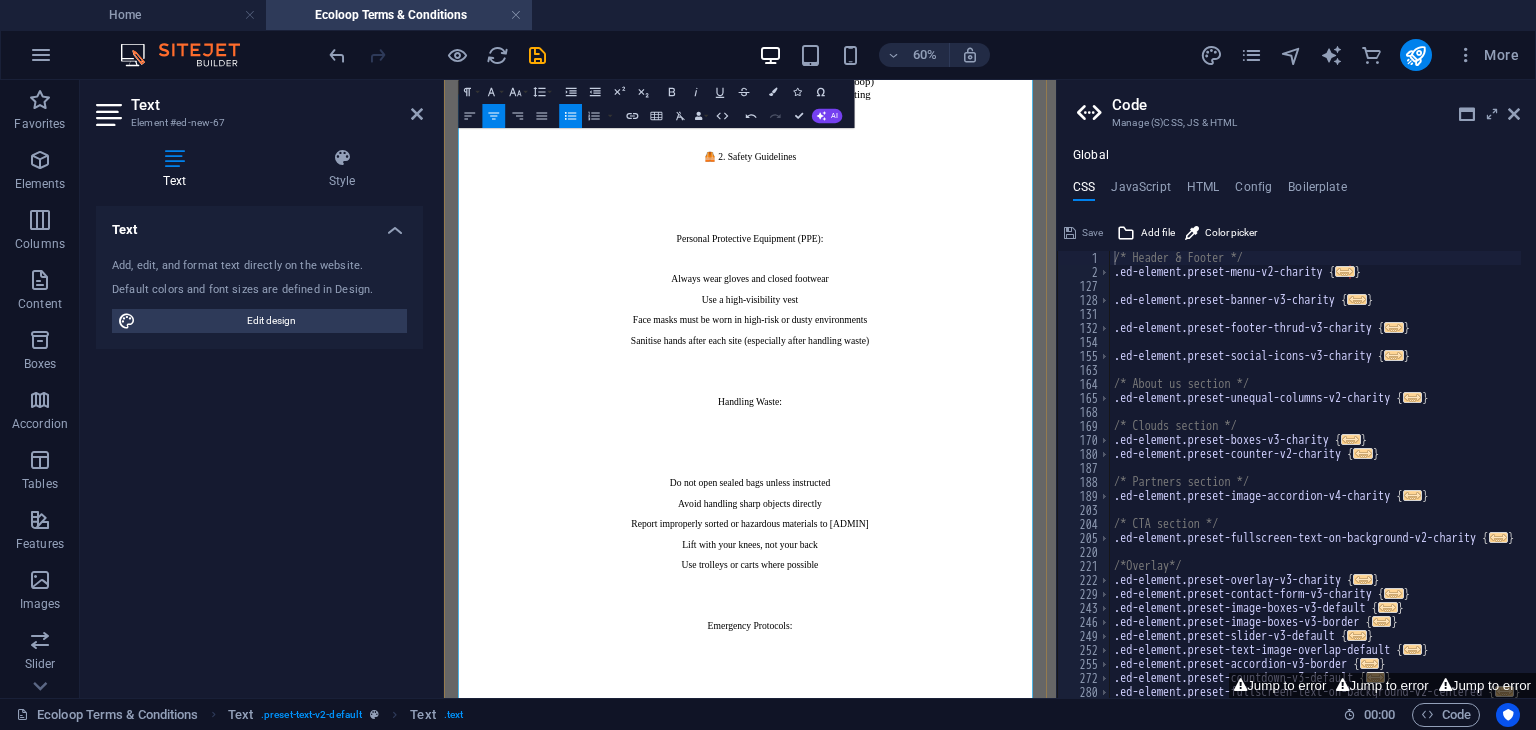 drag, startPoint x: 981, startPoint y: 654, endPoint x: 842, endPoint y: 652, distance: 139.01439 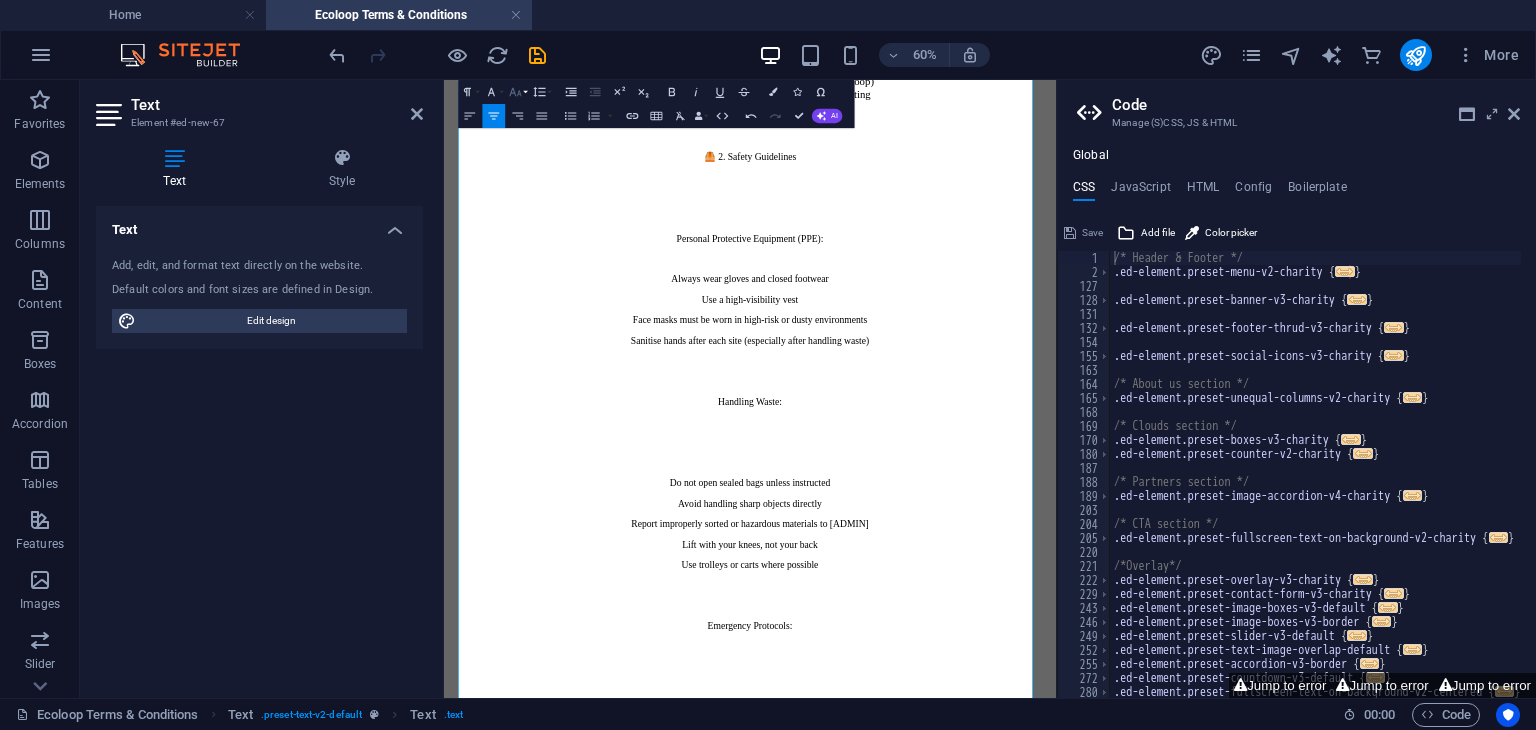 click 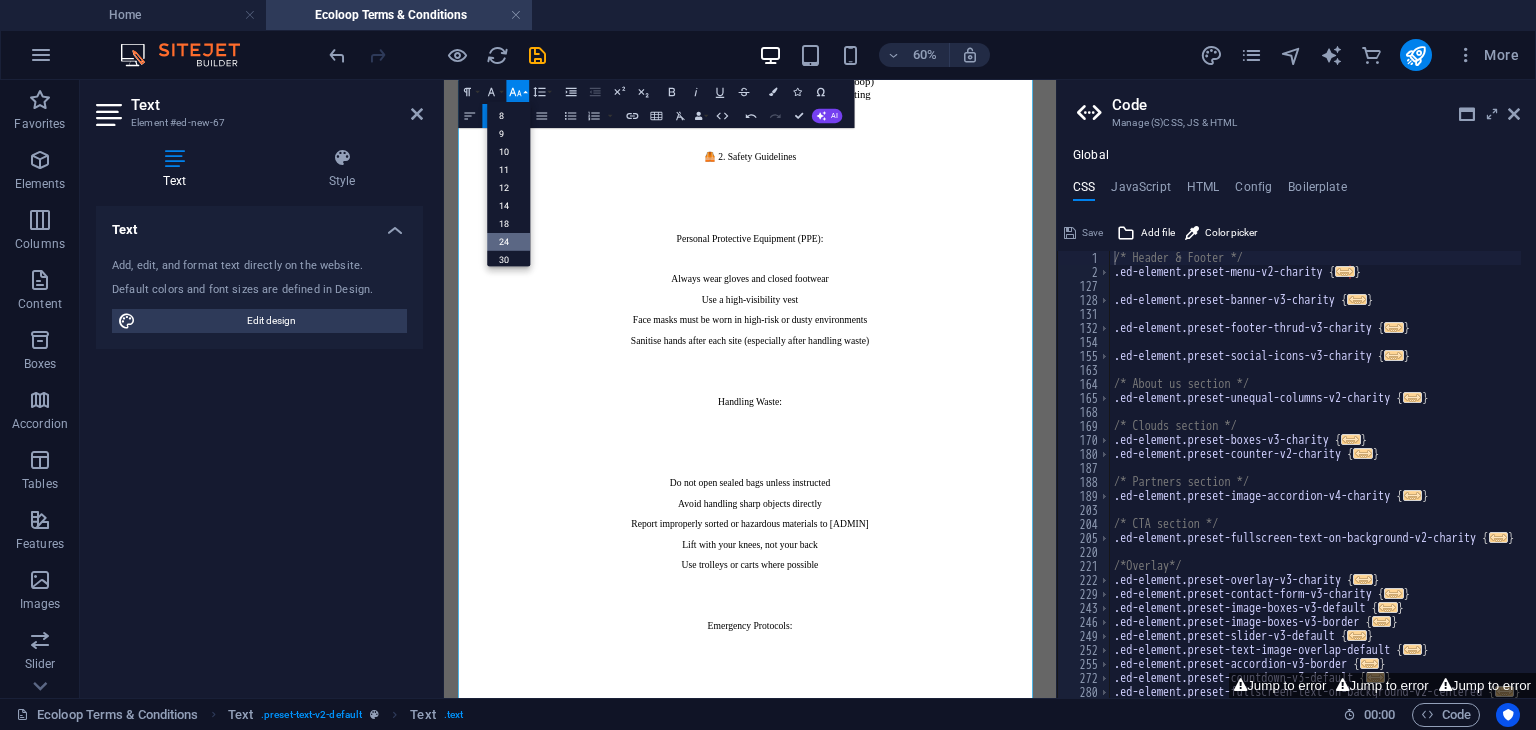 click on "24" at bounding box center (508, 241) 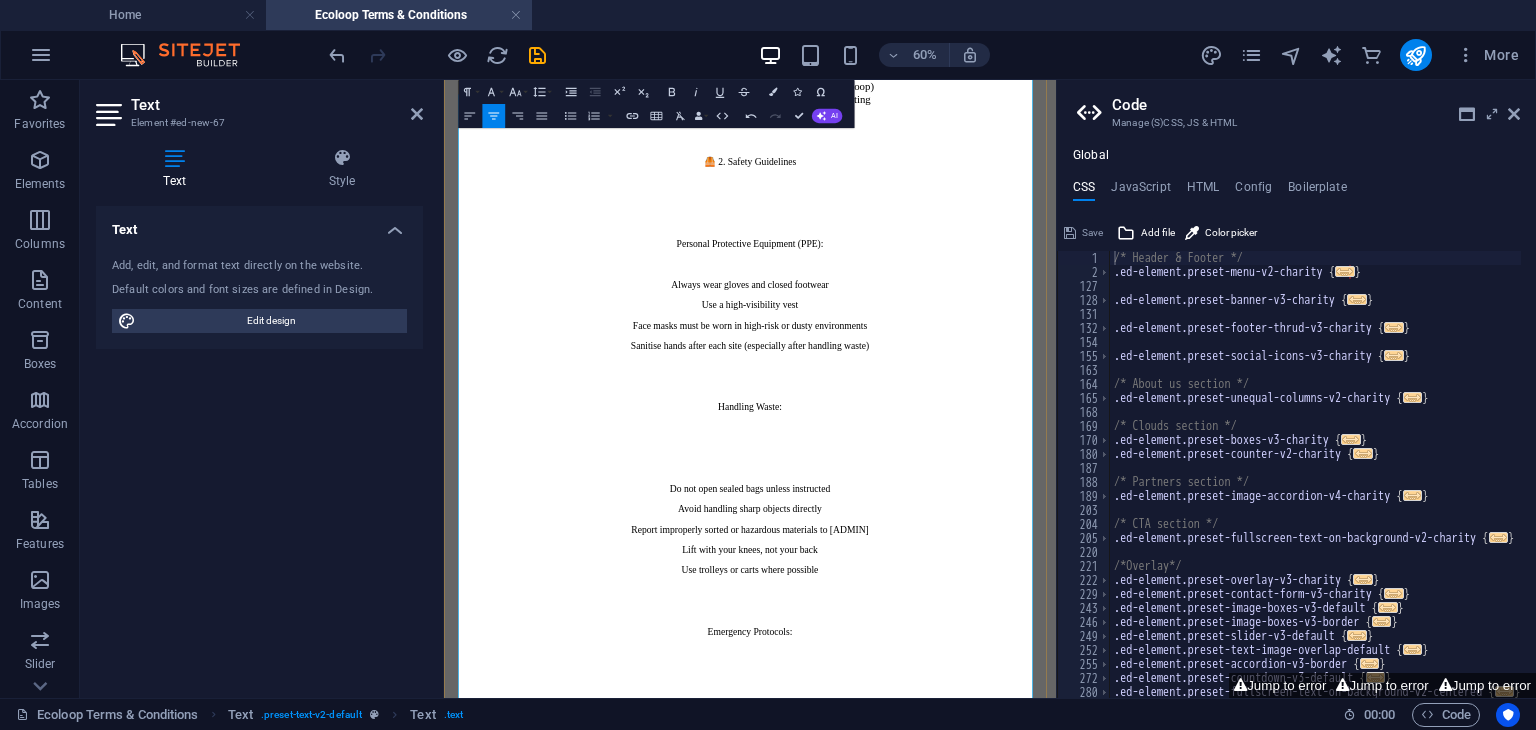 scroll, scrollTop: 2591, scrollLeft: 0, axis: vertical 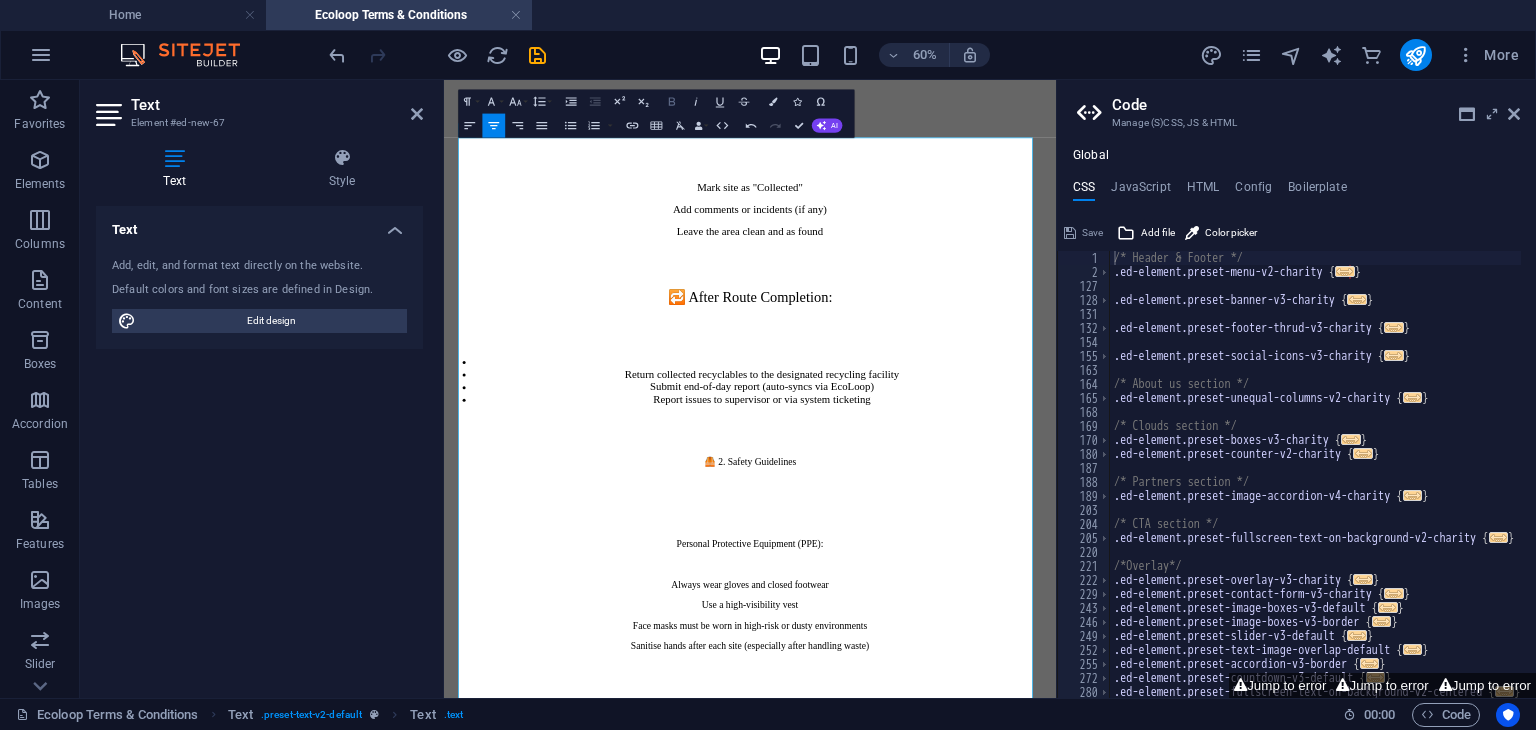 click on "Bold" at bounding box center [672, 101] 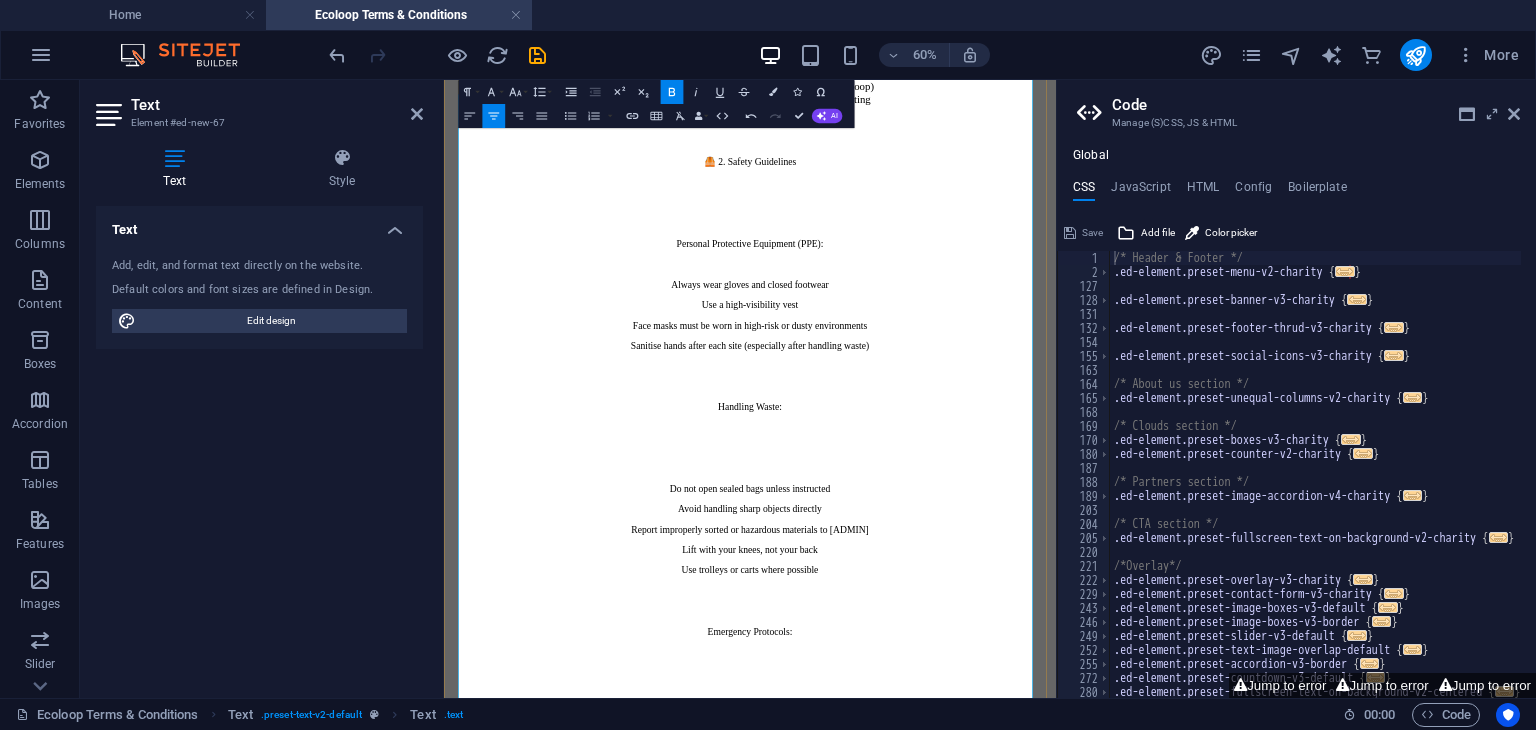 scroll, scrollTop: 3257, scrollLeft: 0, axis: vertical 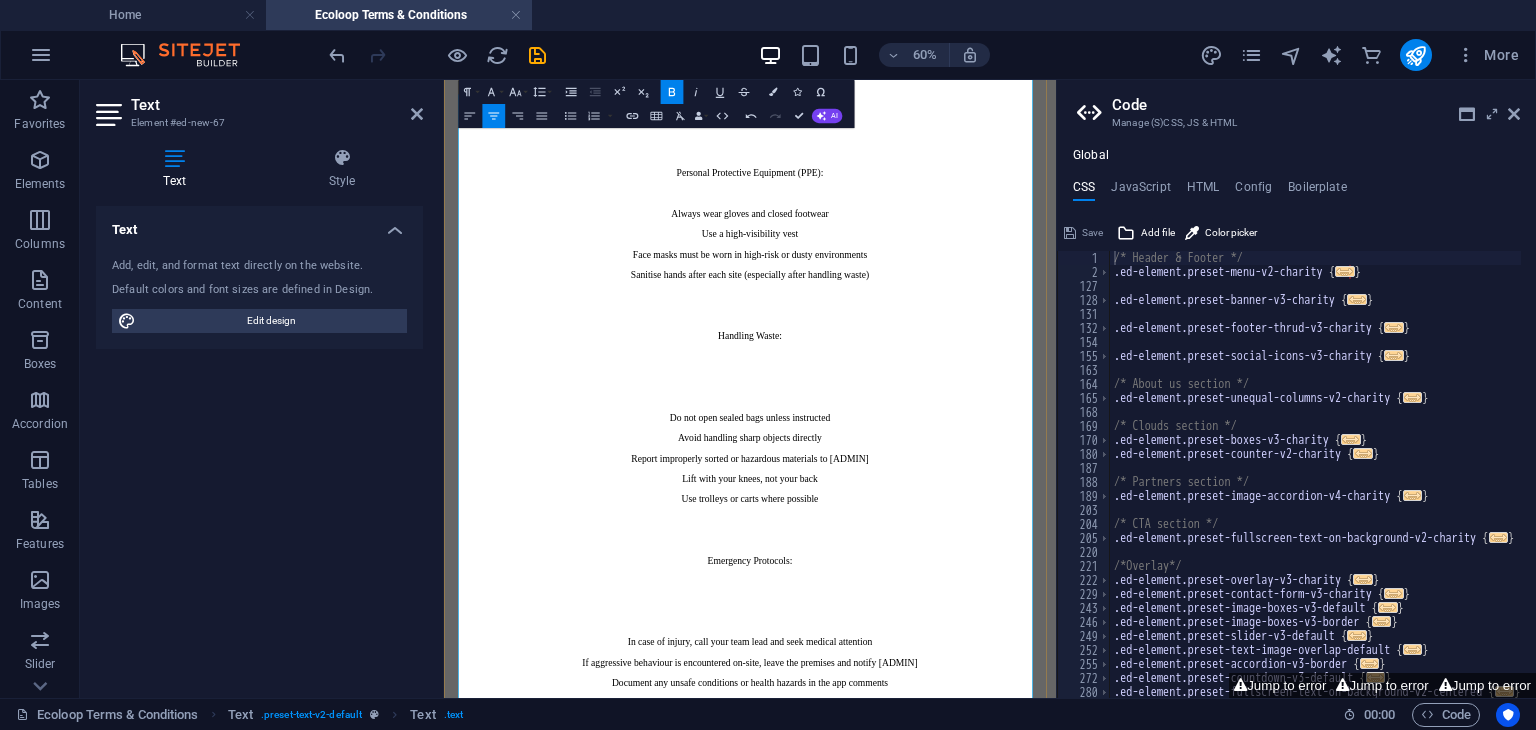 click at bounding box center (974, -69) 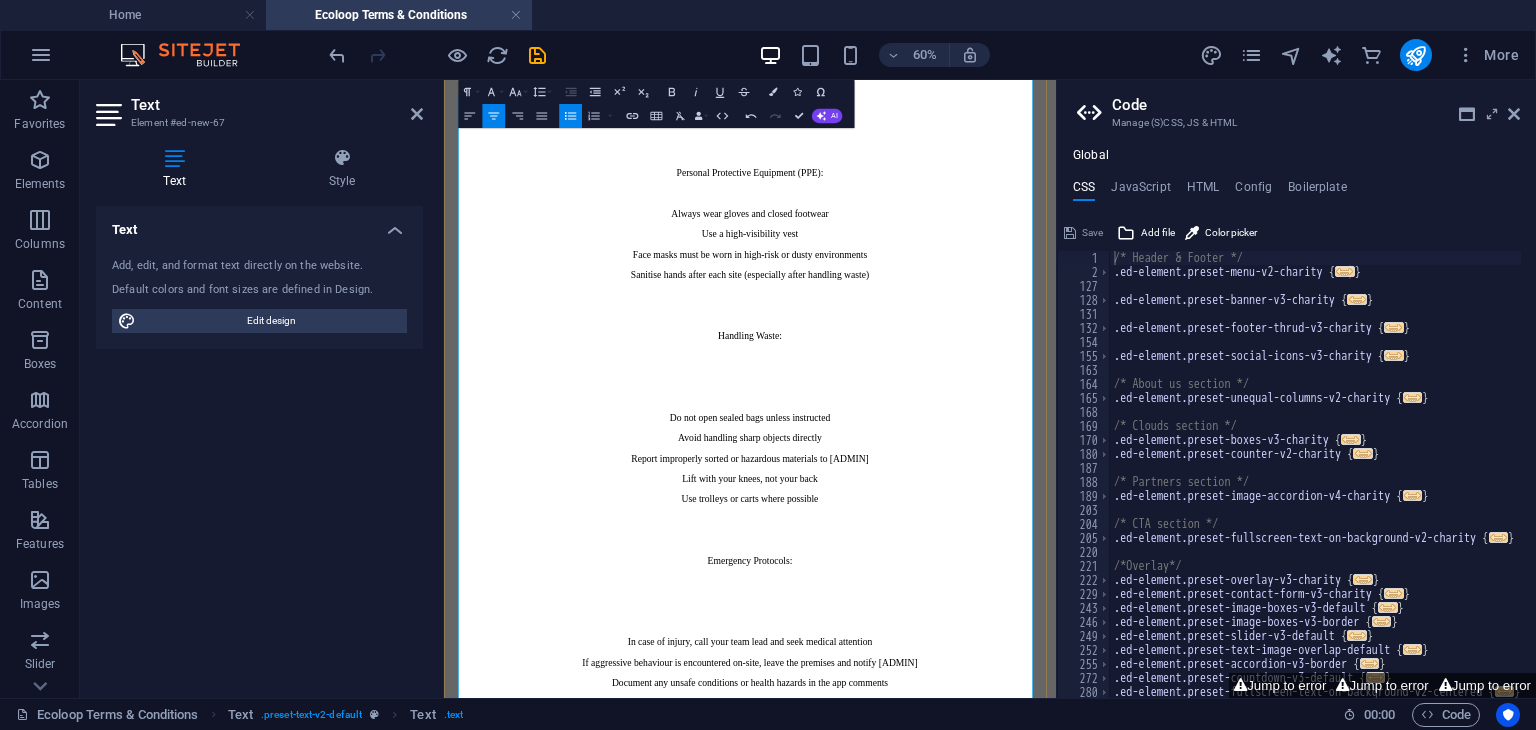 drag, startPoint x: 1052, startPoint y: 740, endPoint x: 868, endPoint y: 712, distance: 186.11824 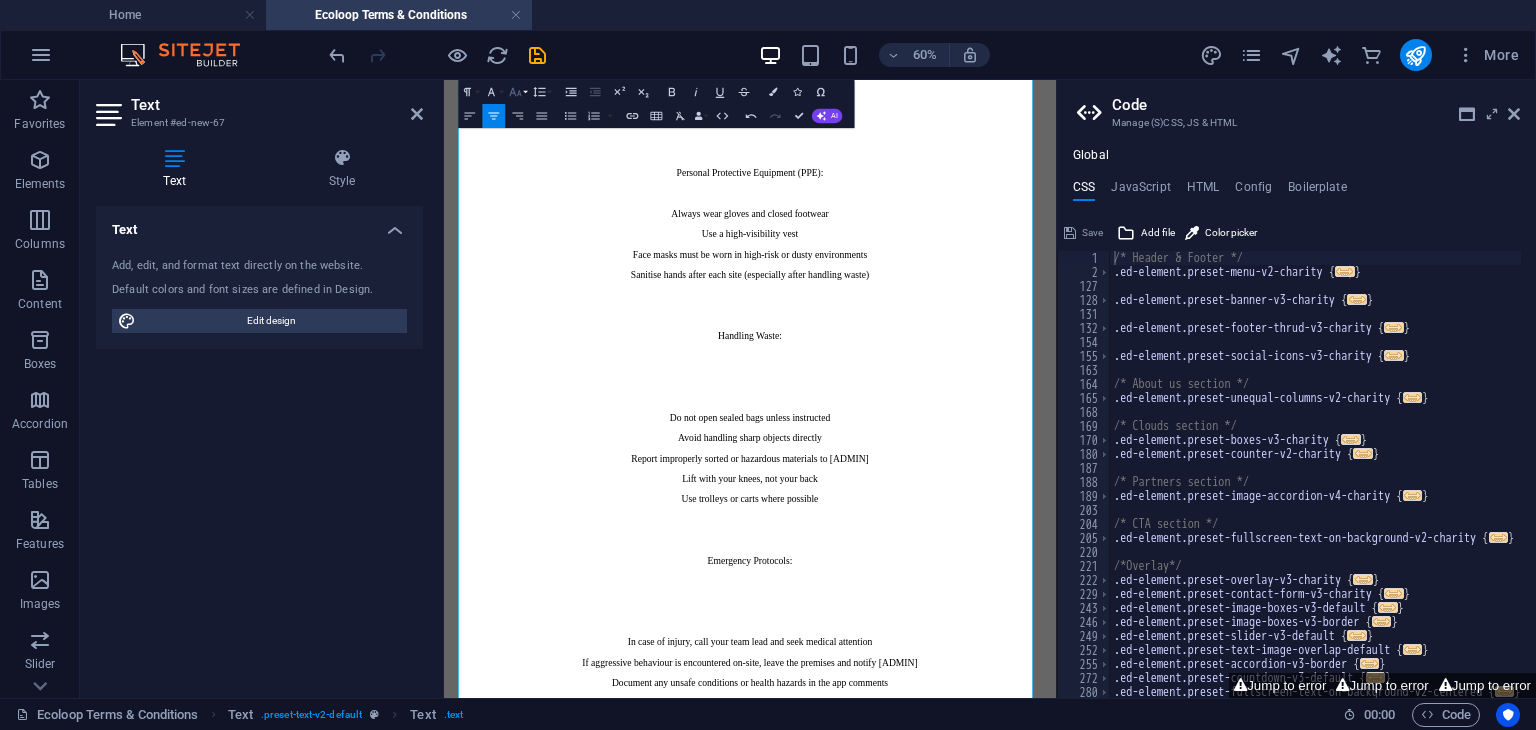 click 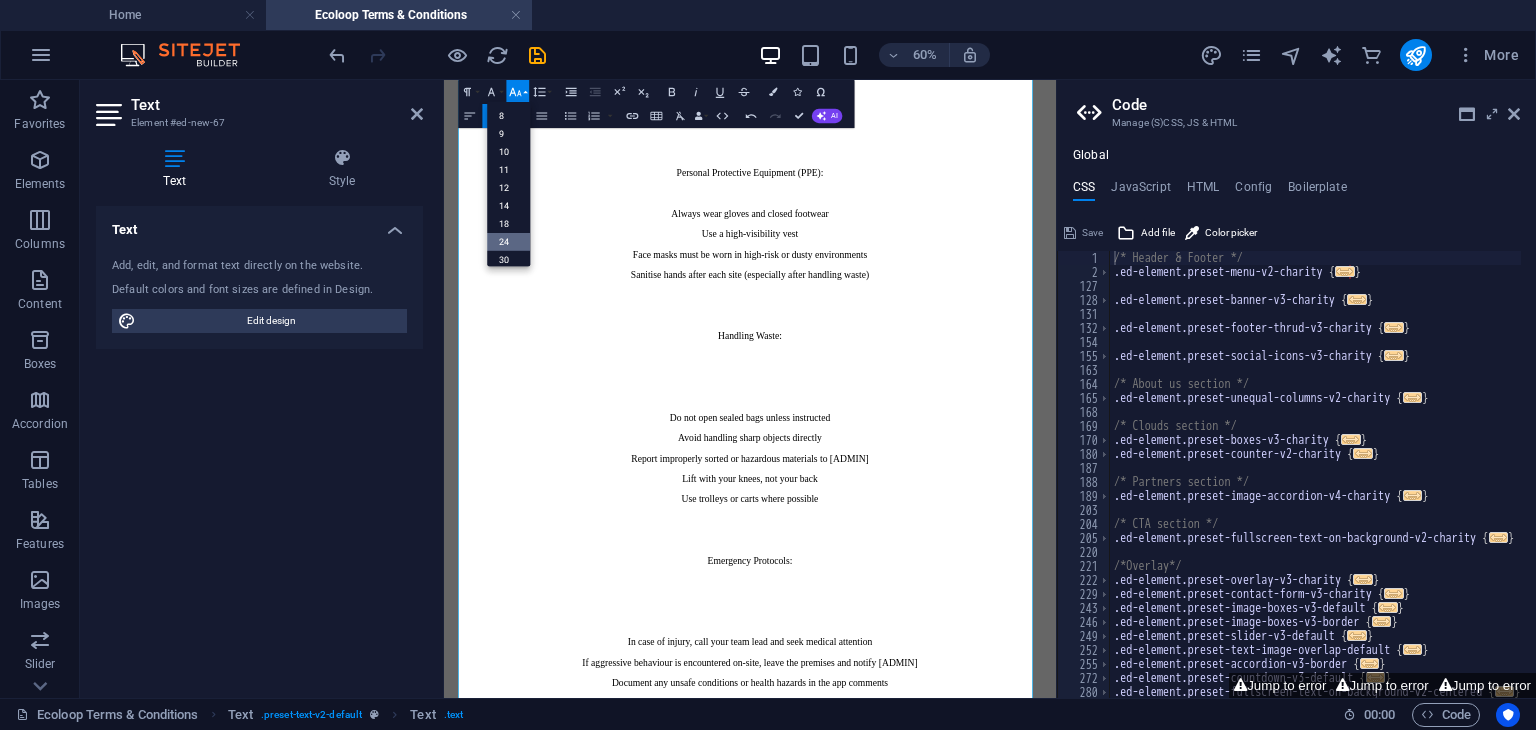 click on "24" at bounding box center [508, 241] 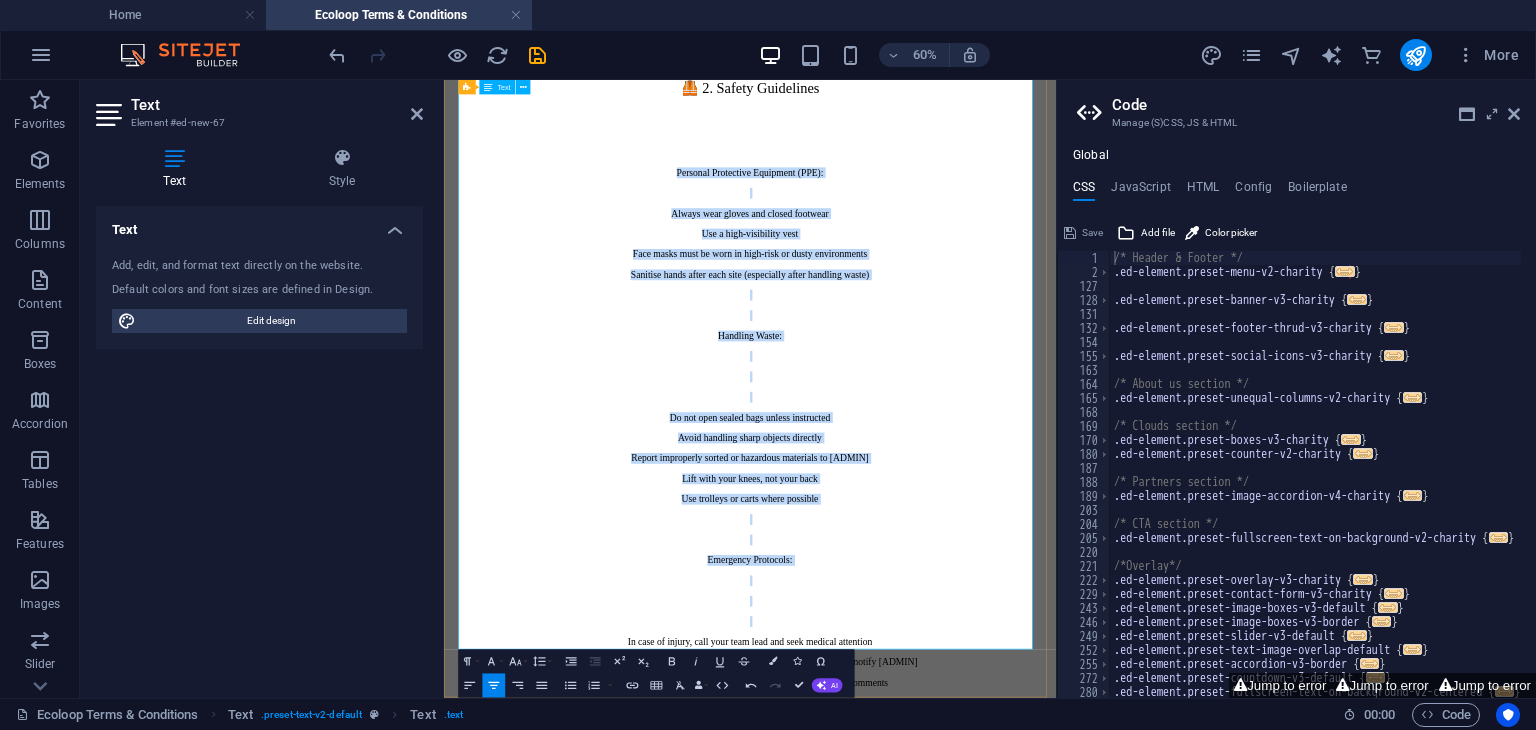 scroll, scrollTop: 3690, scrollLeft: 0, axis: vertical 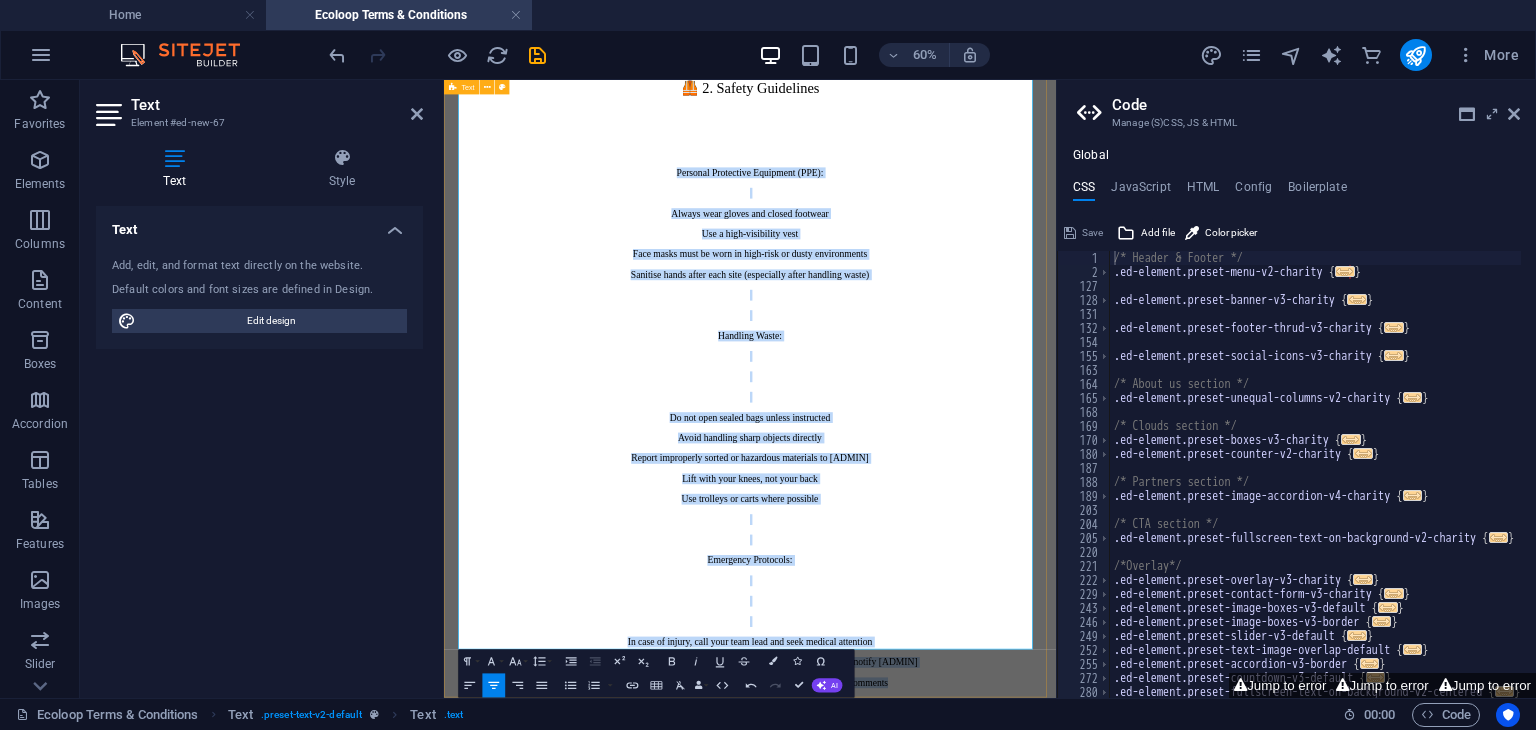 drag, startPoint x: 814, startPoint y: 512, endPoint x: 1217, endPoint y: 1041, distance: 665.0188 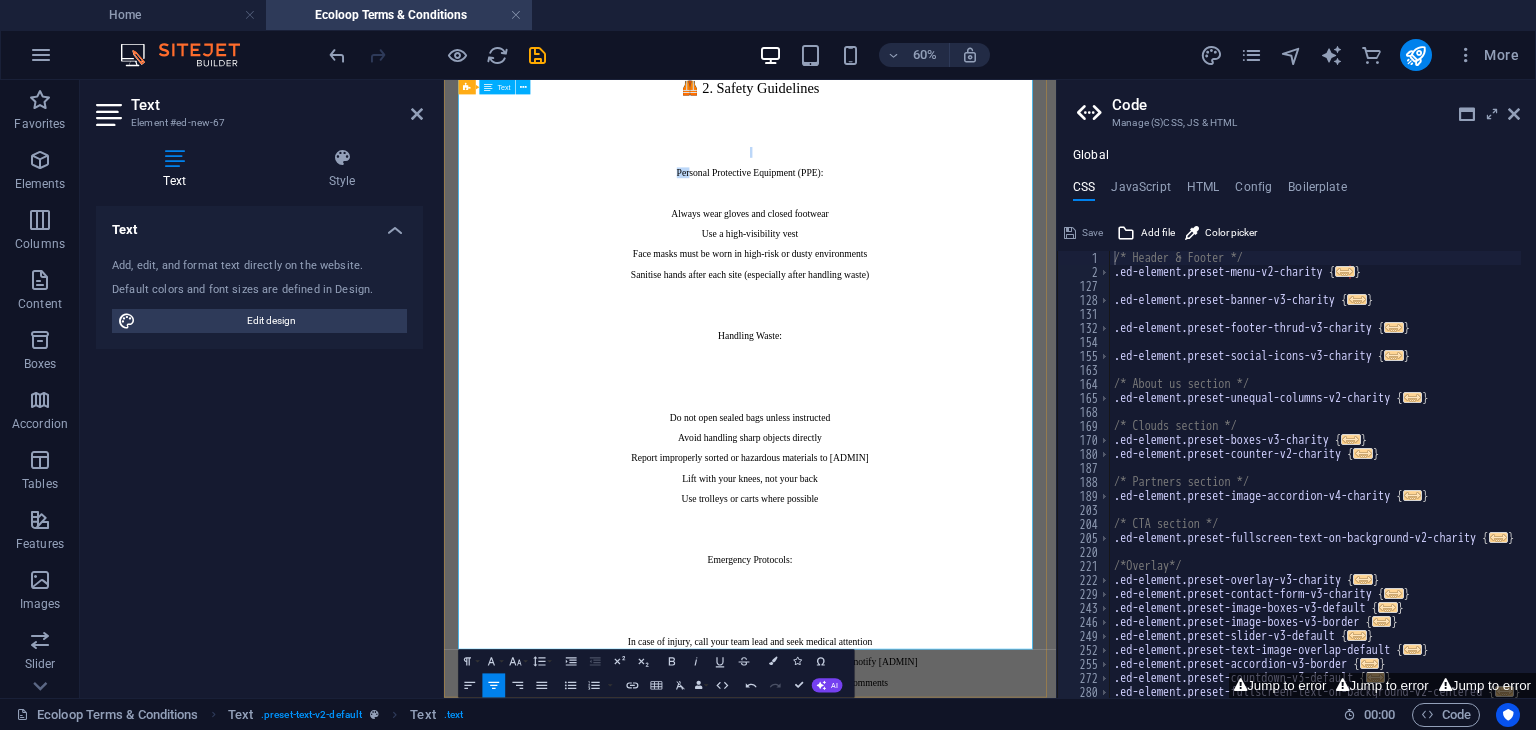 drag, startPoint x: 921, startPoint y: 469, endPoint x: 841, endPoint y: 406, distance: 101.828285 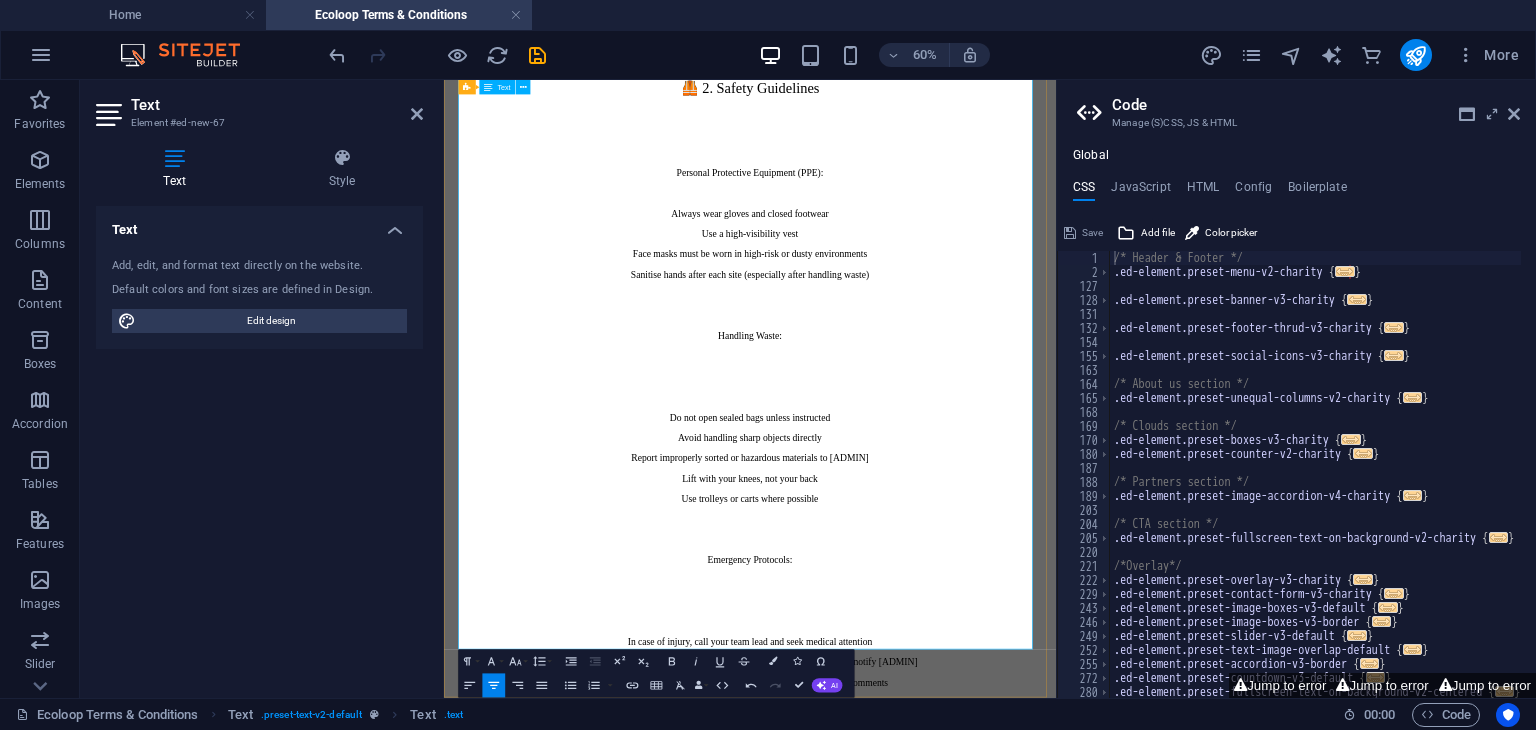 scroll, scrollTop: 3524, scrollLeft: 0, axis: vertical 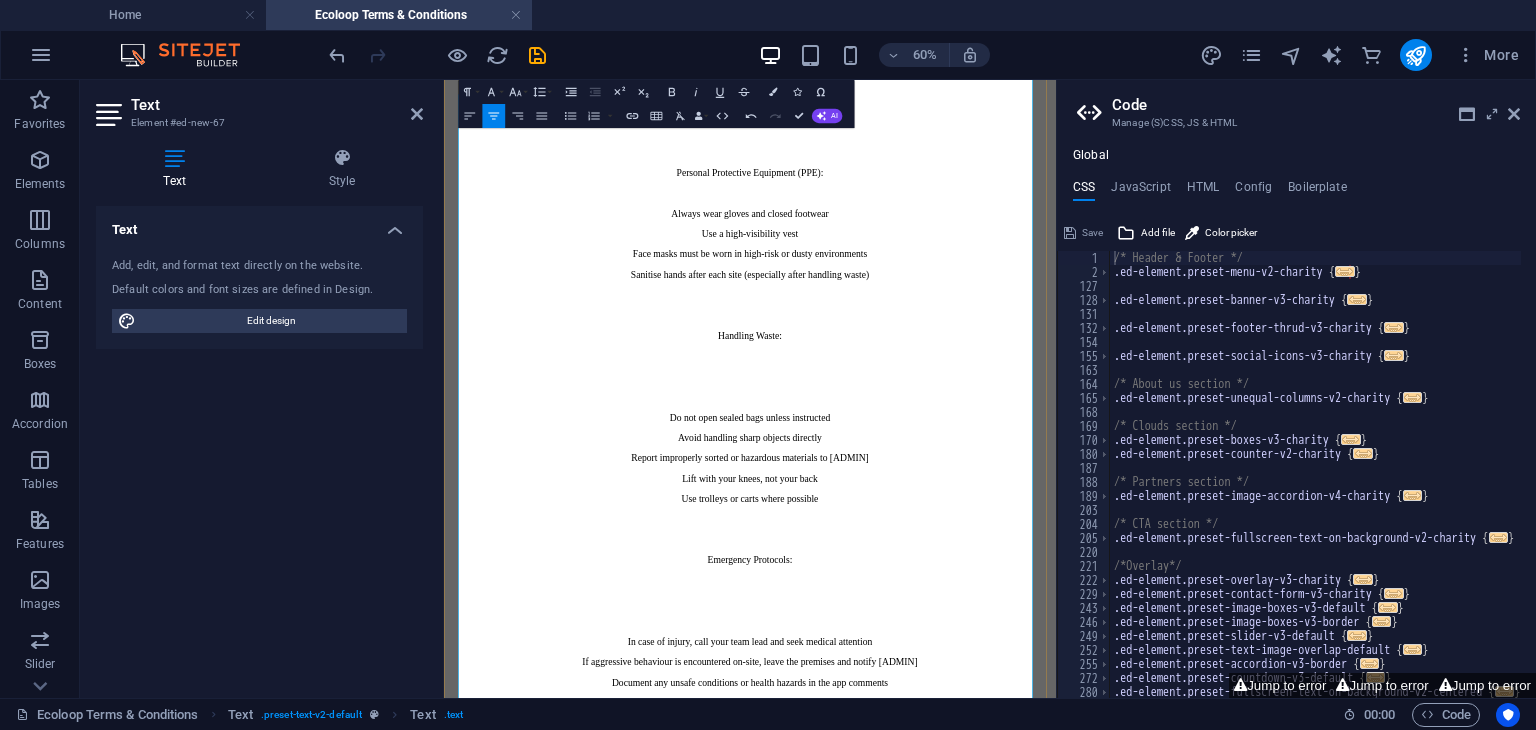 drag, startPoint x: 822, startPoint y: 490, endPoint x: 1025, endPoint y: 502, distance: 203.35437 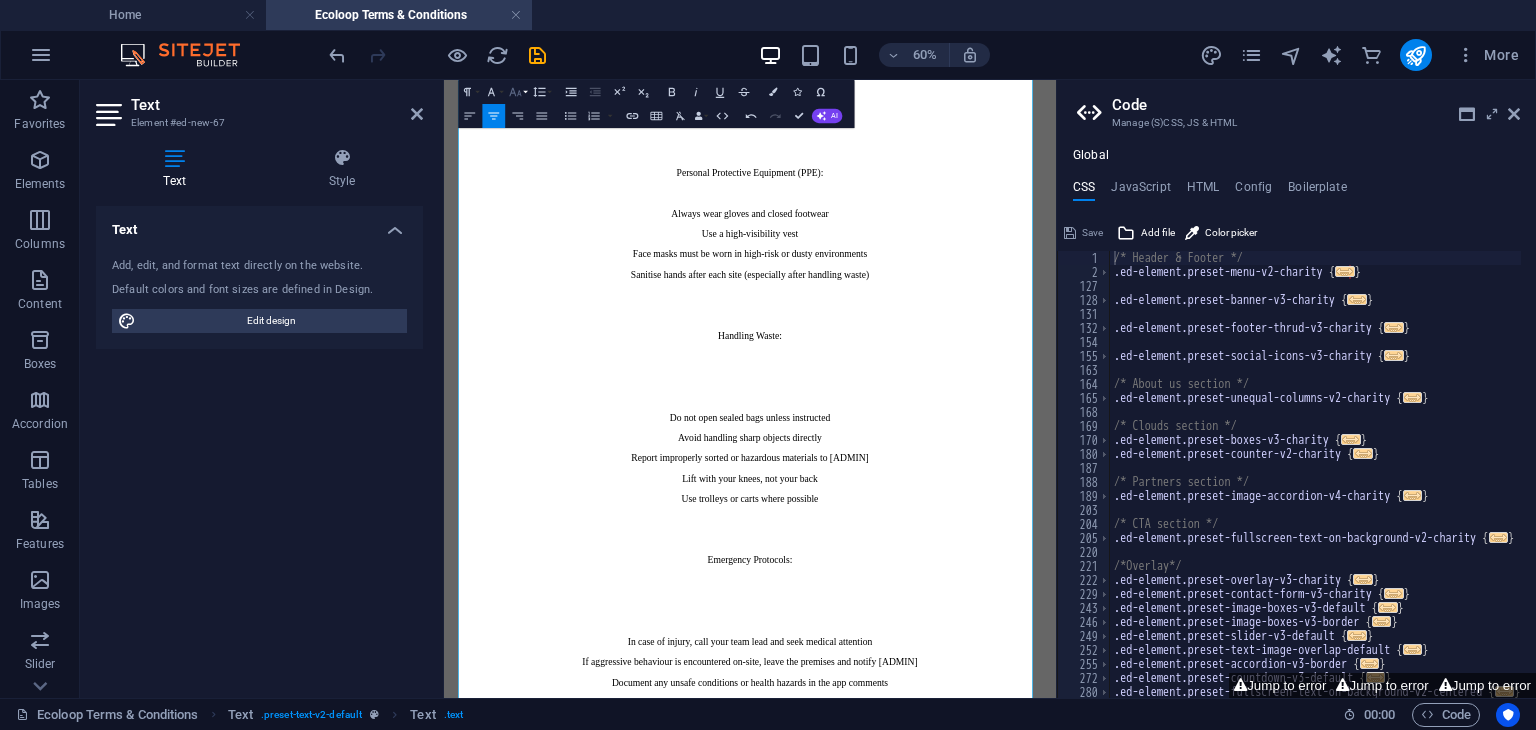 click on "Font Size" at bounding box center (517, 92) 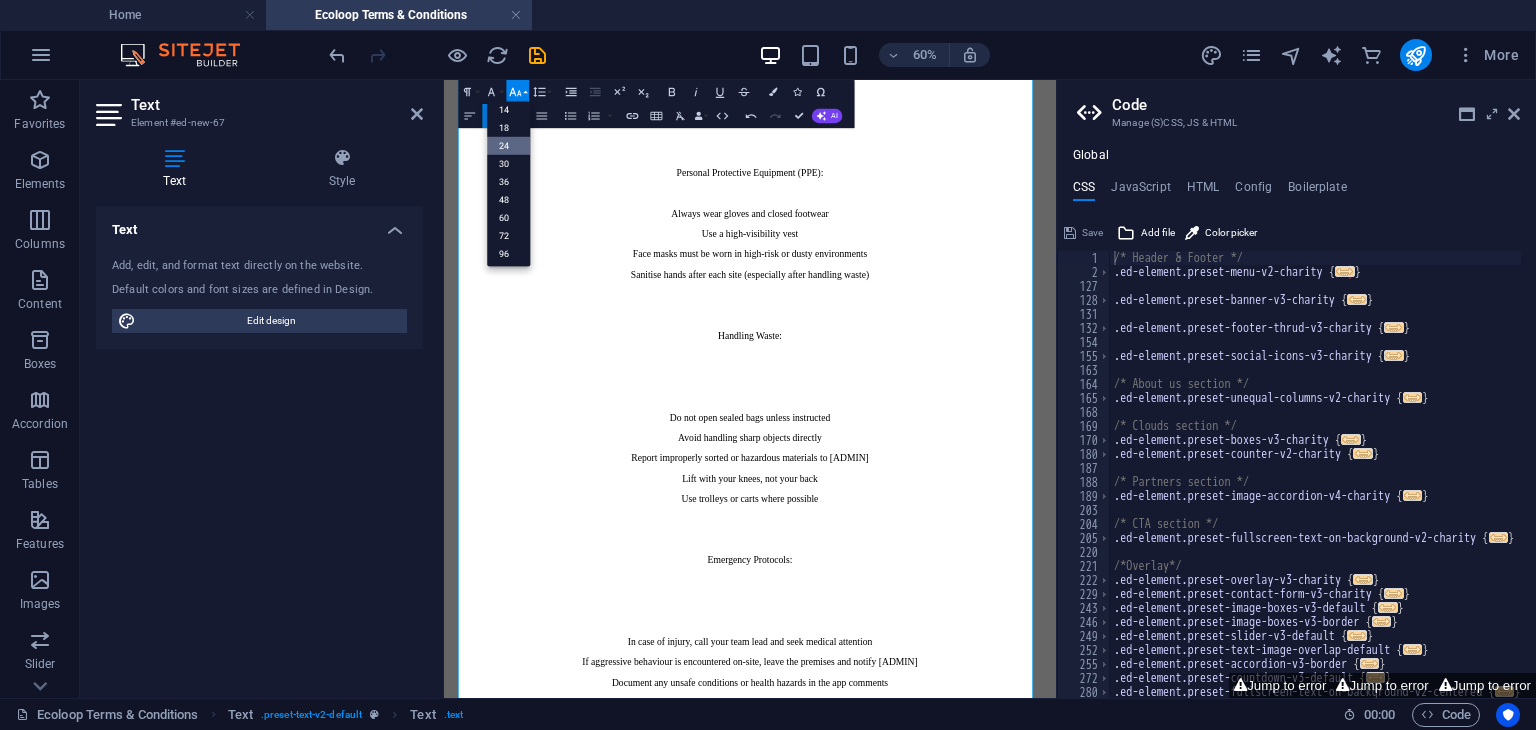 scroll, scrollTop: 160, scrollLeft: 0, axis: vertical 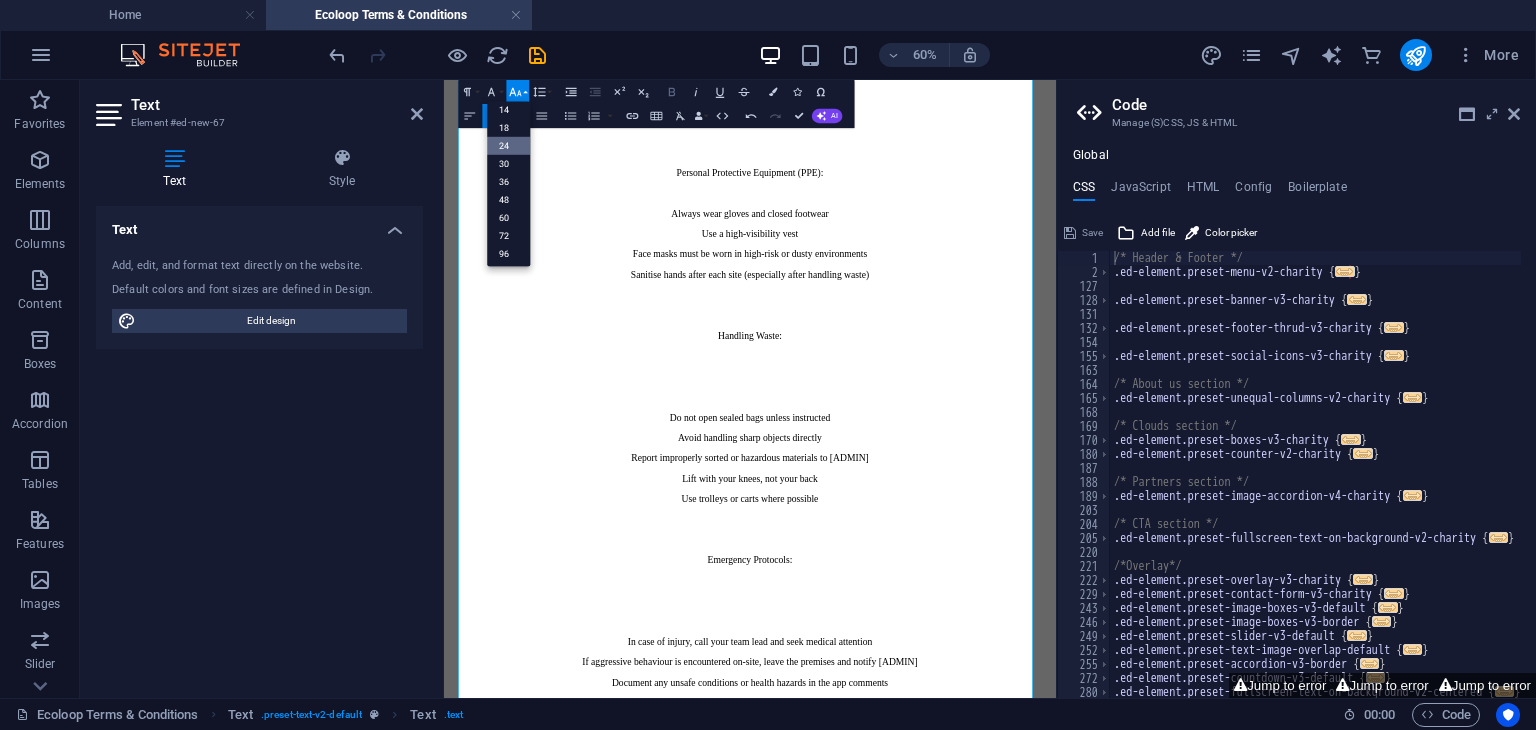 click 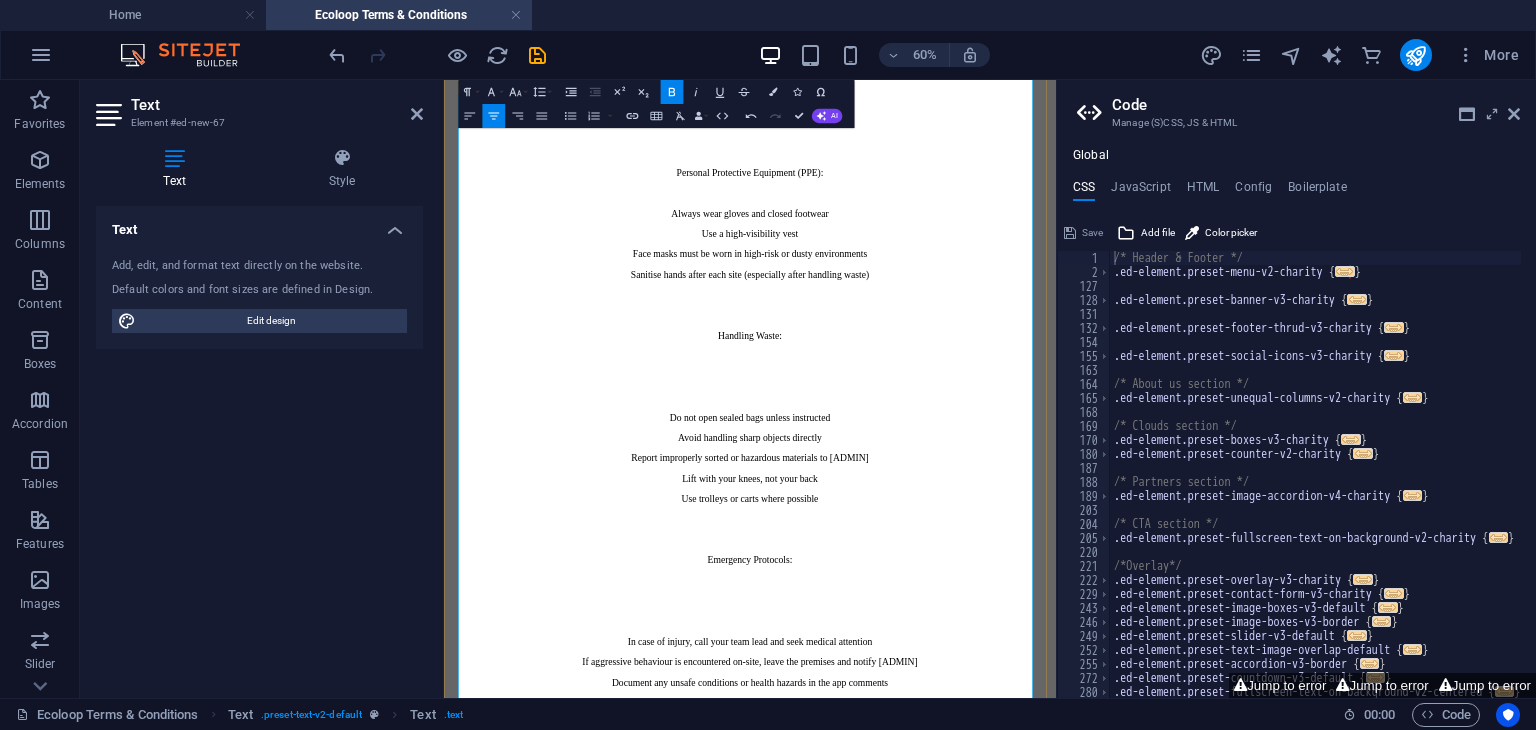 click at bounding box center (954, 201) 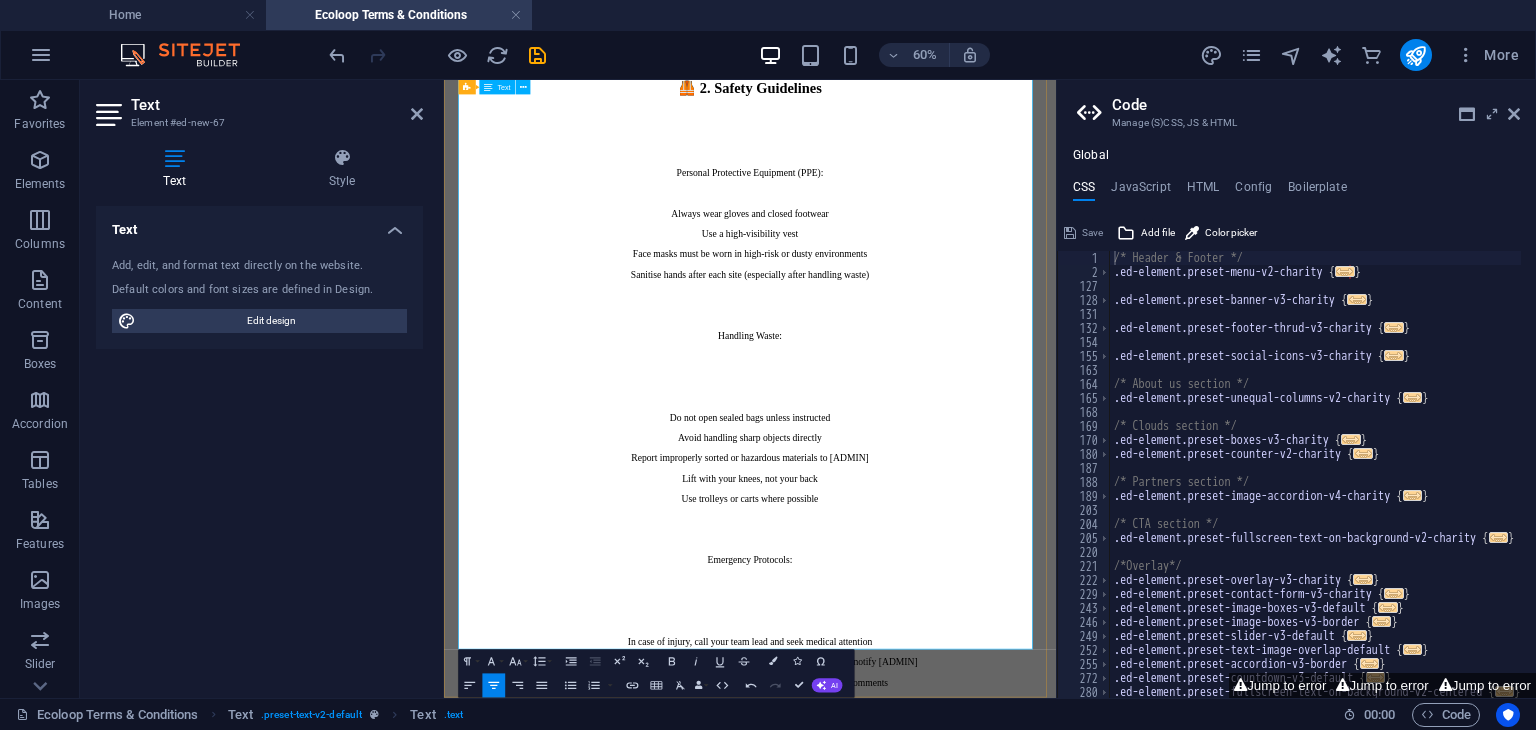 scroll, scrollTop: 3524, scrollLeft: 0, axis: vertical 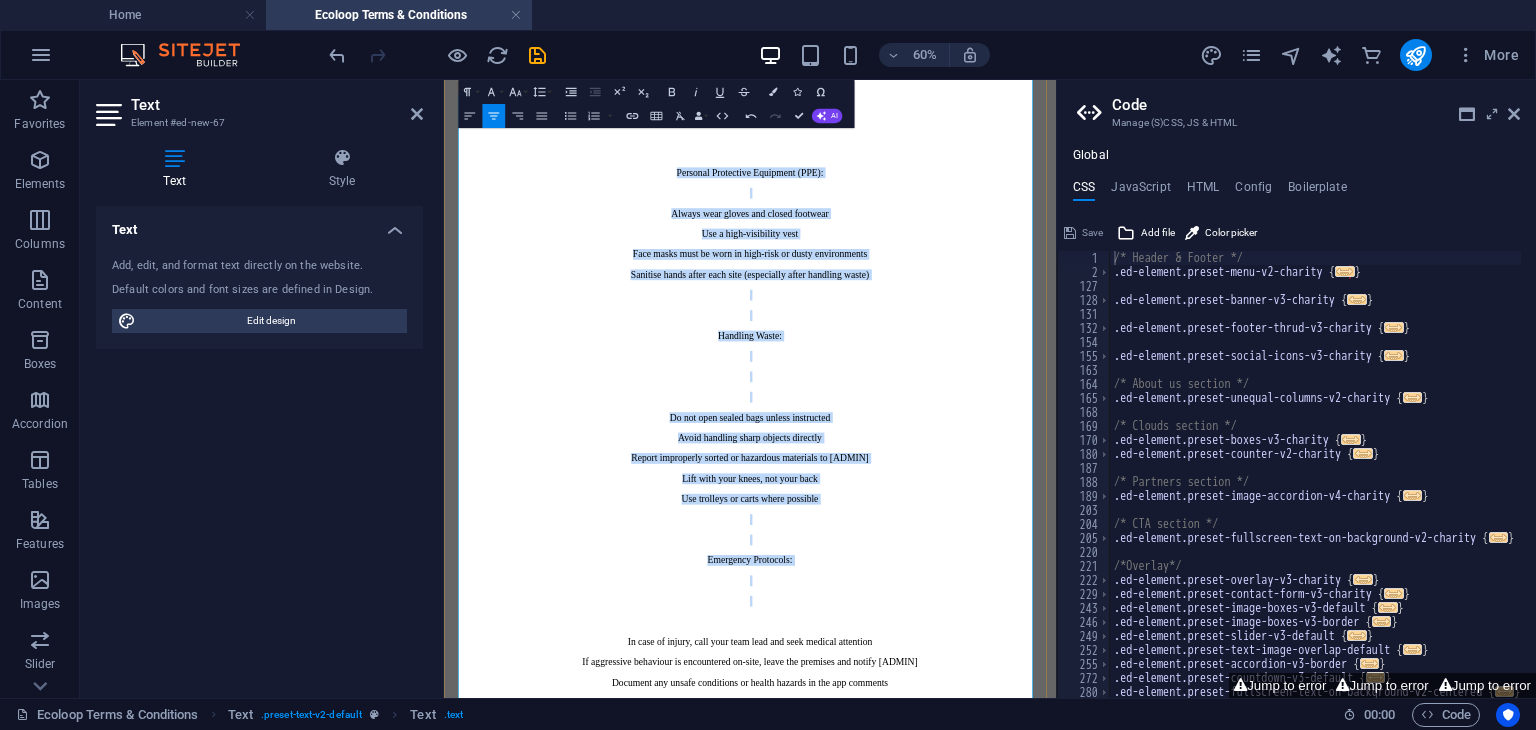 drag, startPoint x: 814, startPoint y: 577, endPoint x: 1084, endPoint y: 1078, distance: 569.123 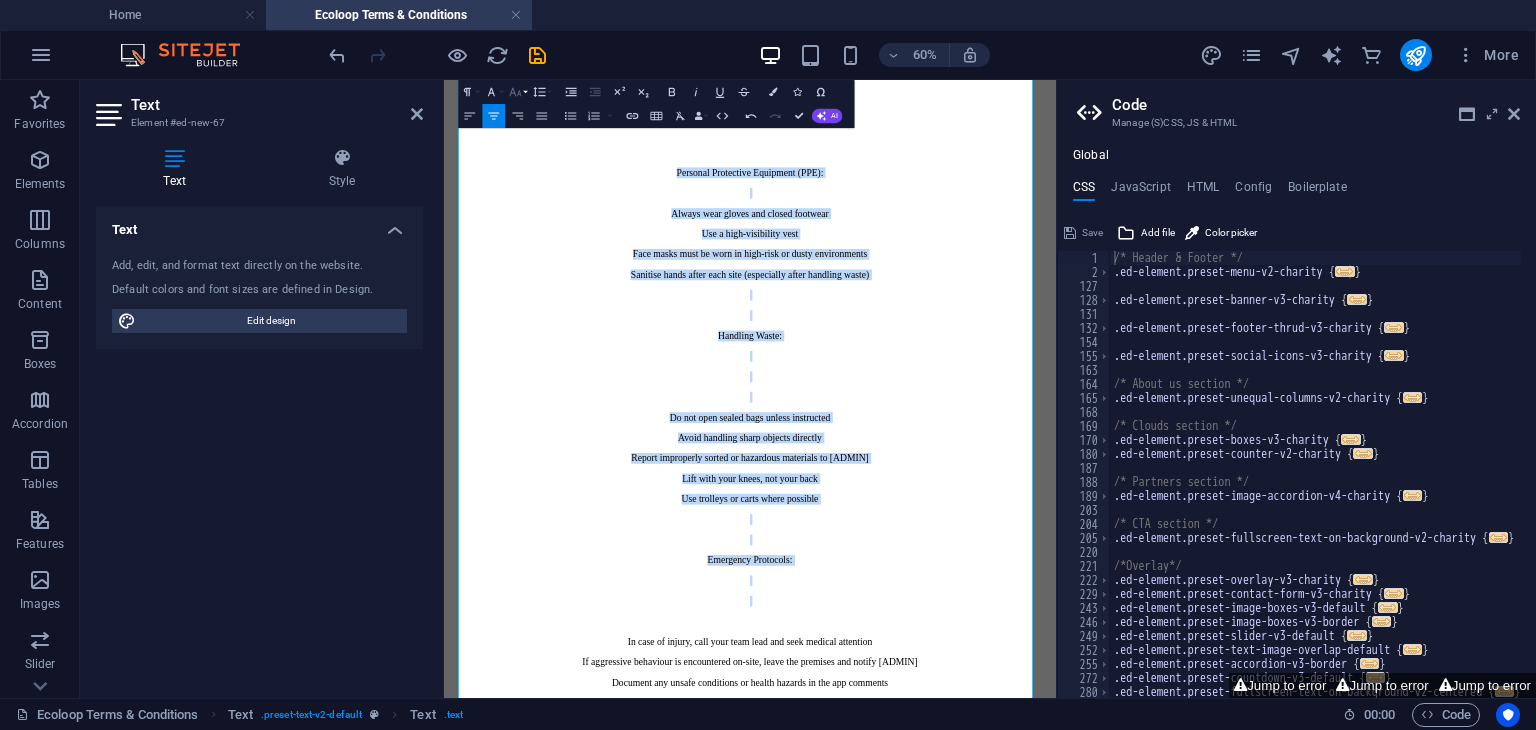 click on "Font Size" at bounding box center (517, 92) 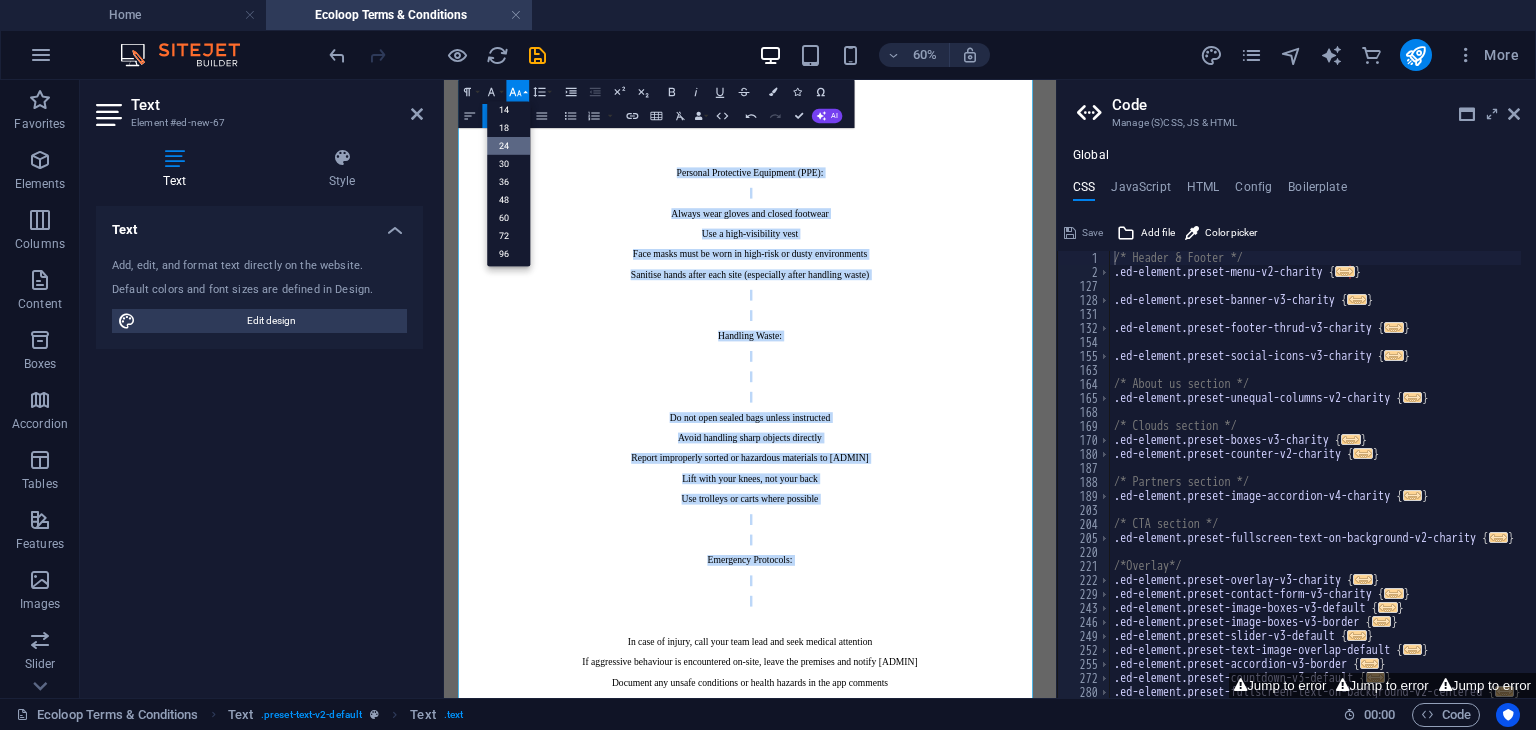 click on "24" at bounding box center [508, 145] 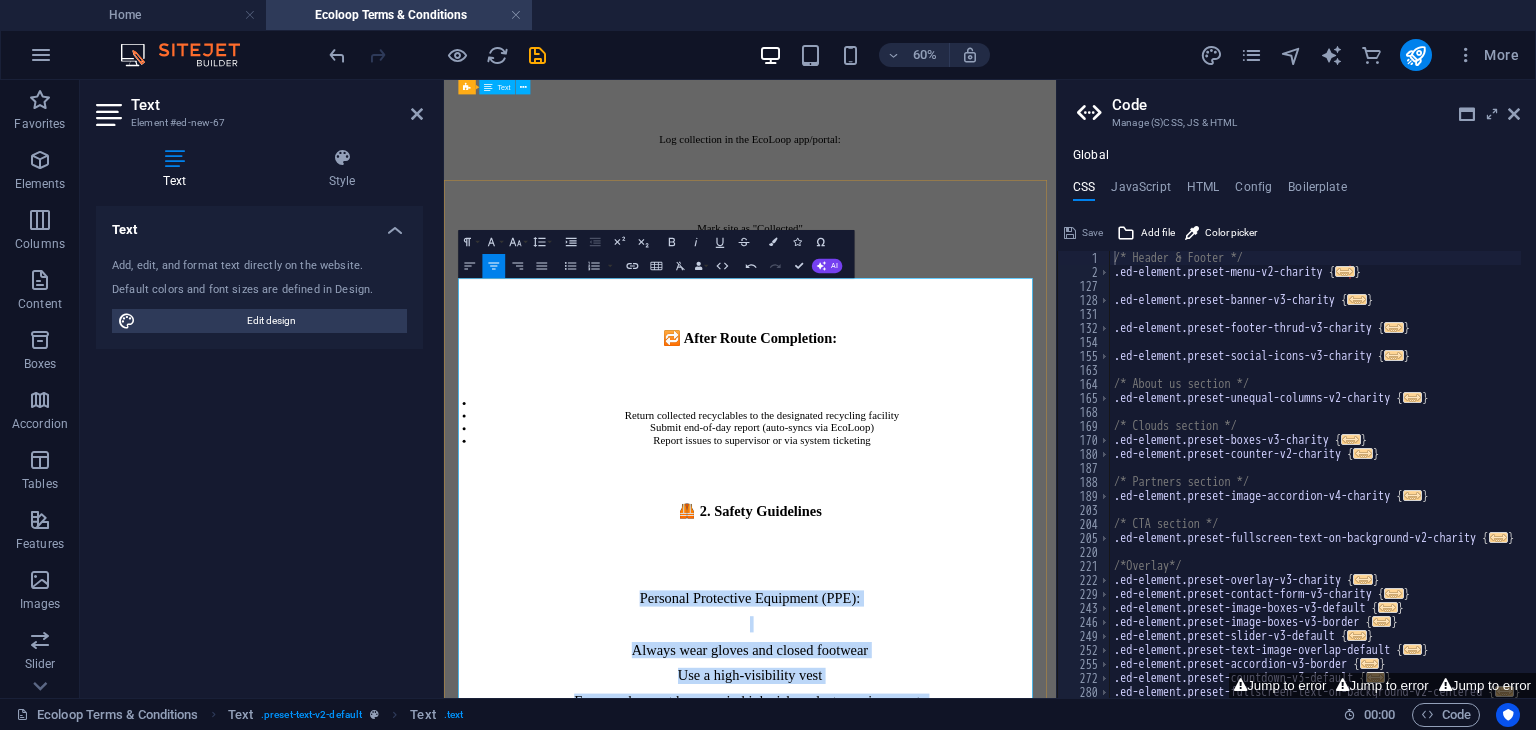 scroll, scrollTop: 2356, scrollLeft: 0, axis: vertical 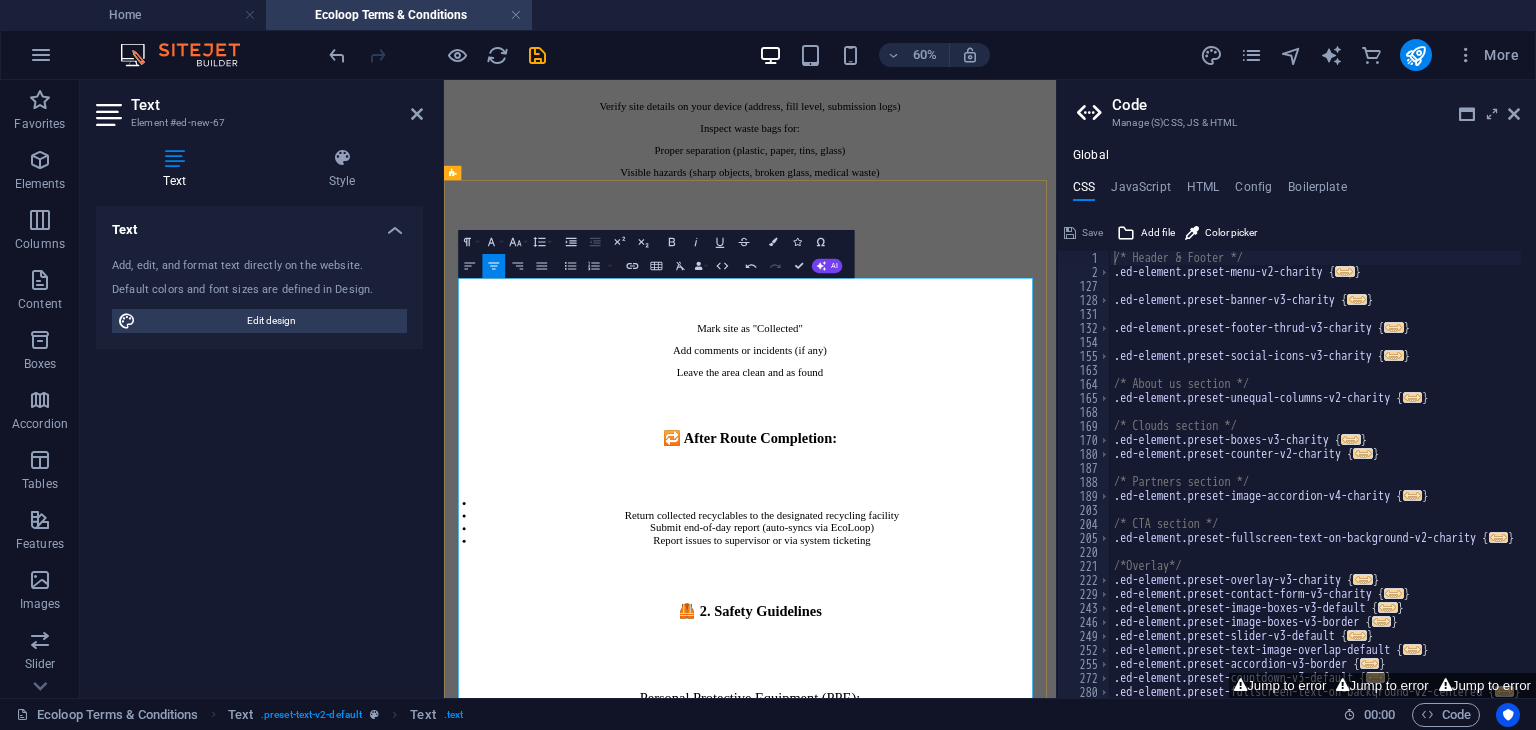 drag, startPoint x: 1132, startPoint y: 477, endPoint x: 812, endPoint y: 444, distance: 321.69705 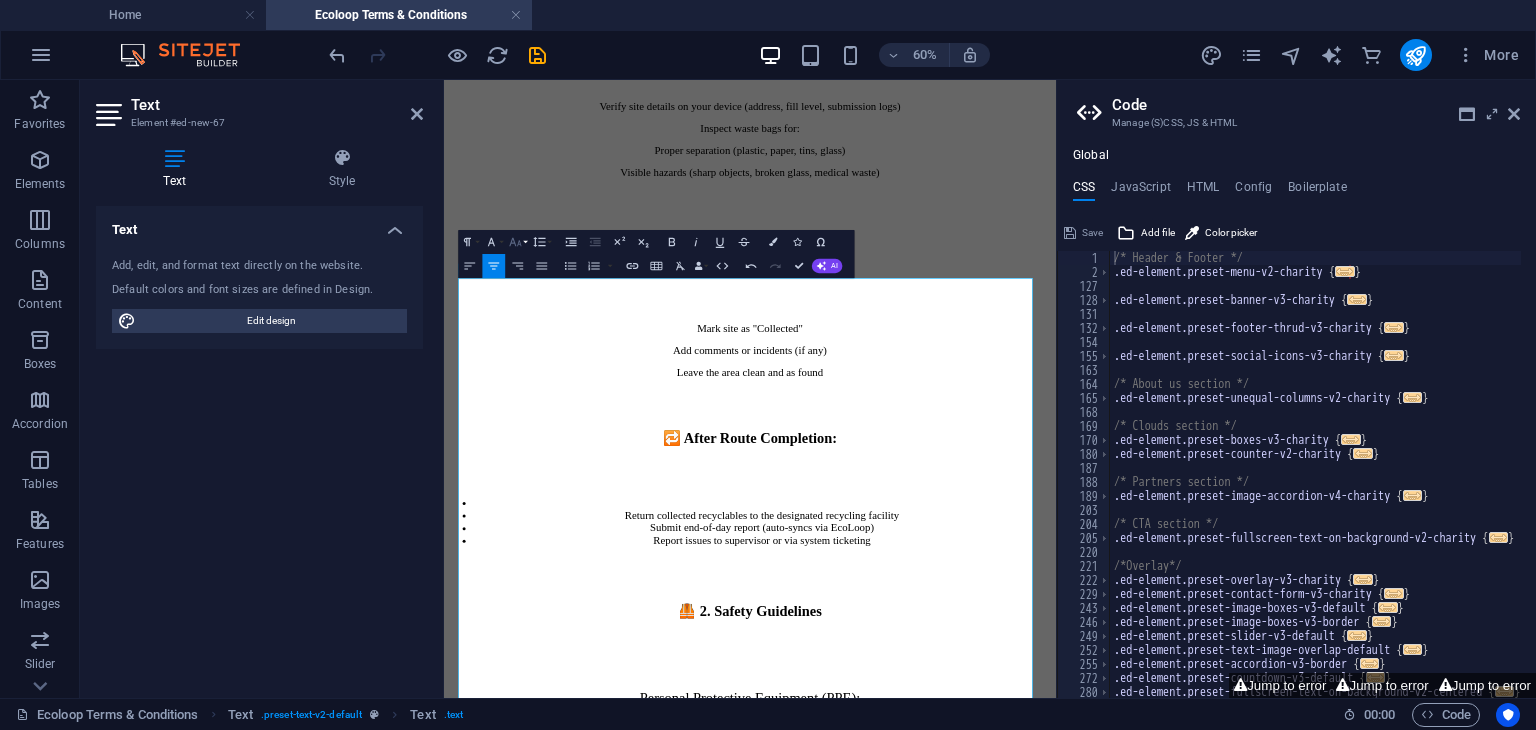 click on "Font Size" at bounding box center (517, 242) 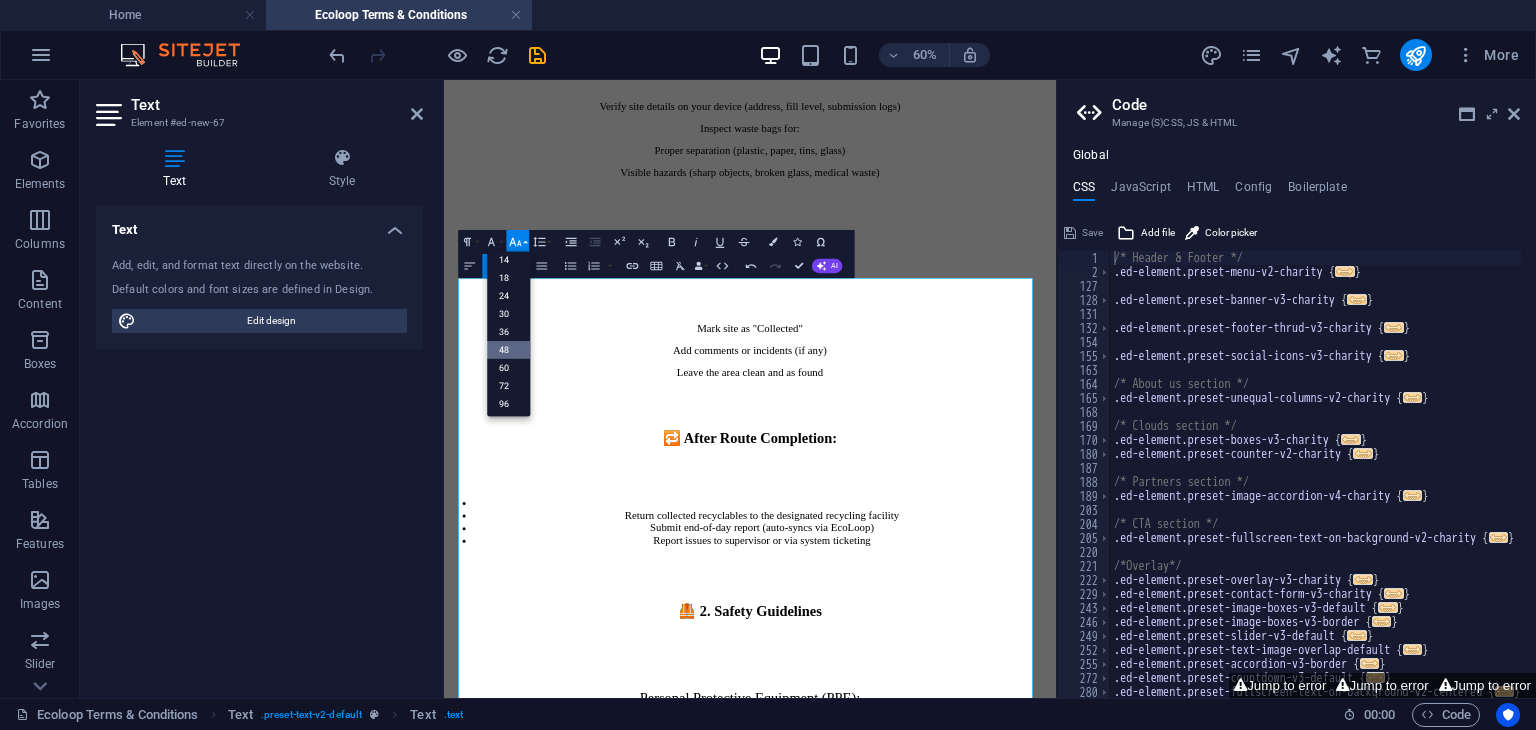 click on "48" at bounding box center (508, 349) 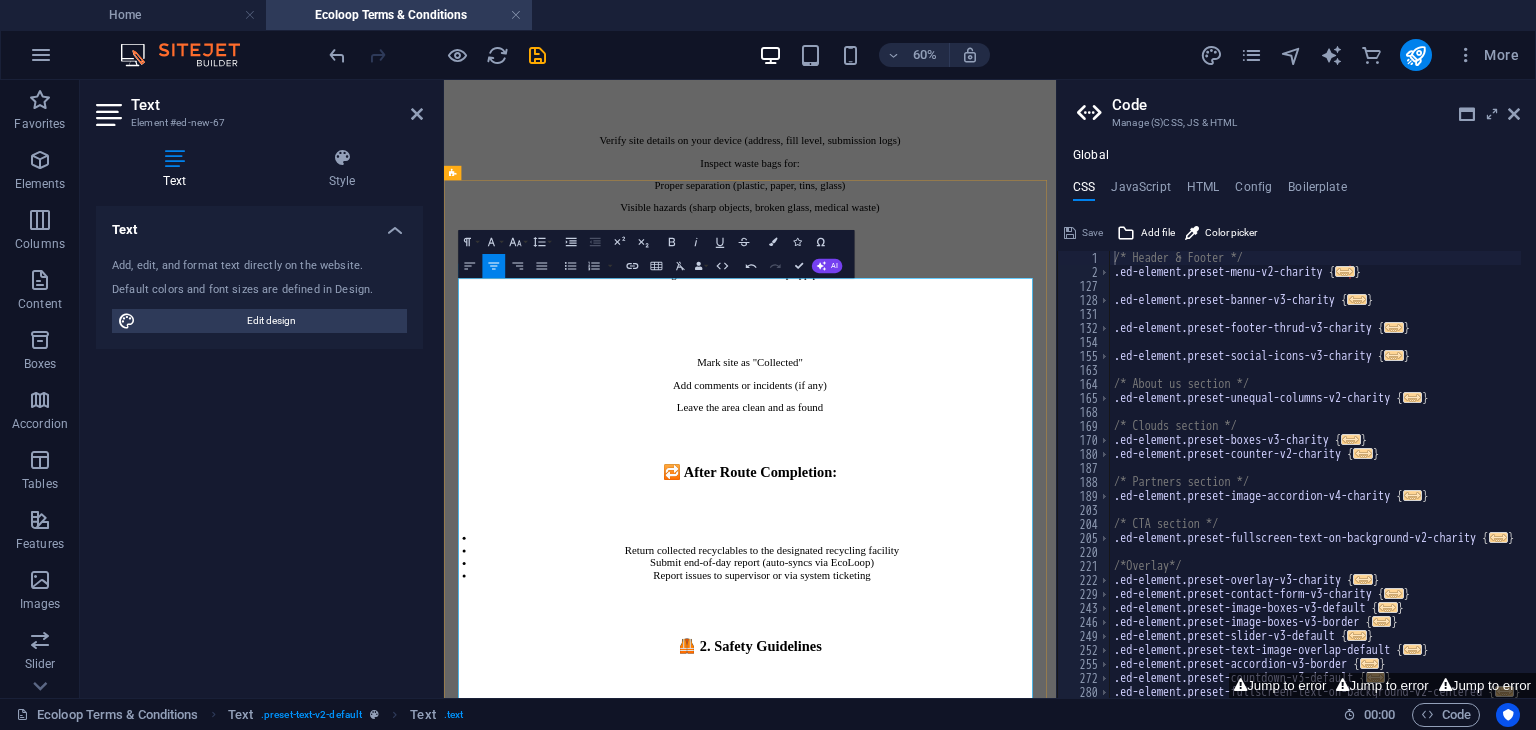 click at bounding box center (954, -373) 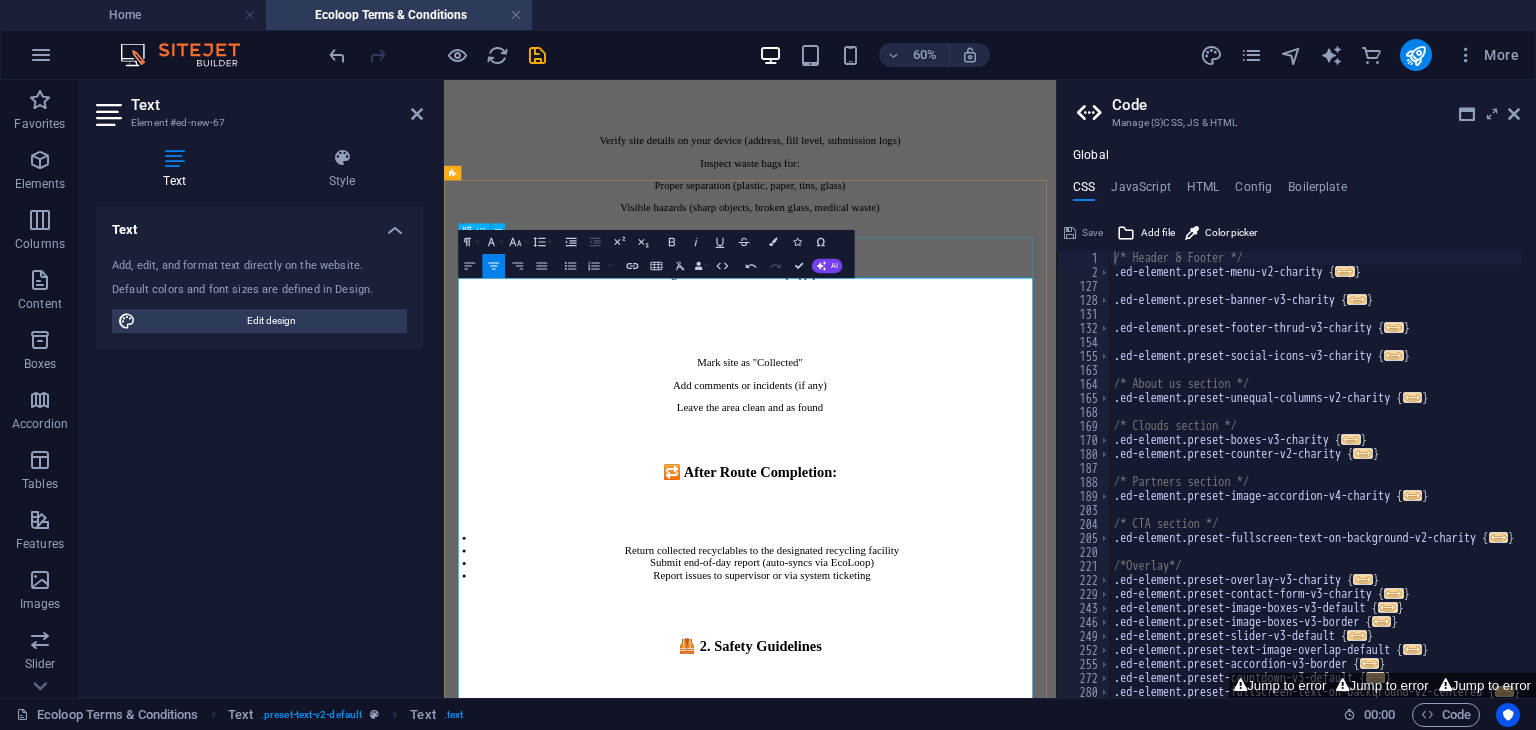 click on "Collection team Pick-up Prodecures" at bounding box center (954, -593) 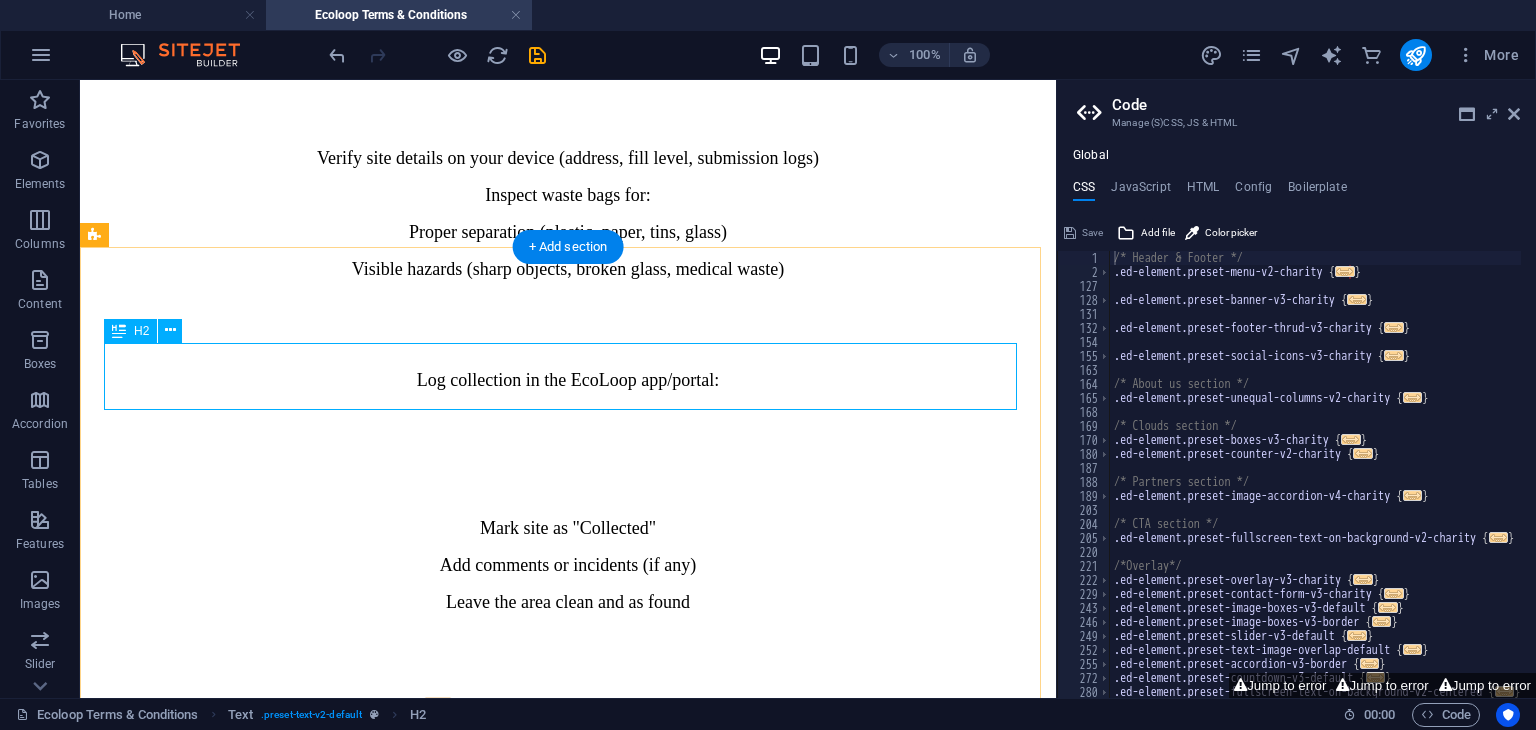 click on "Collection team Pick-up Prodecures" at bounding box center [568, -617] 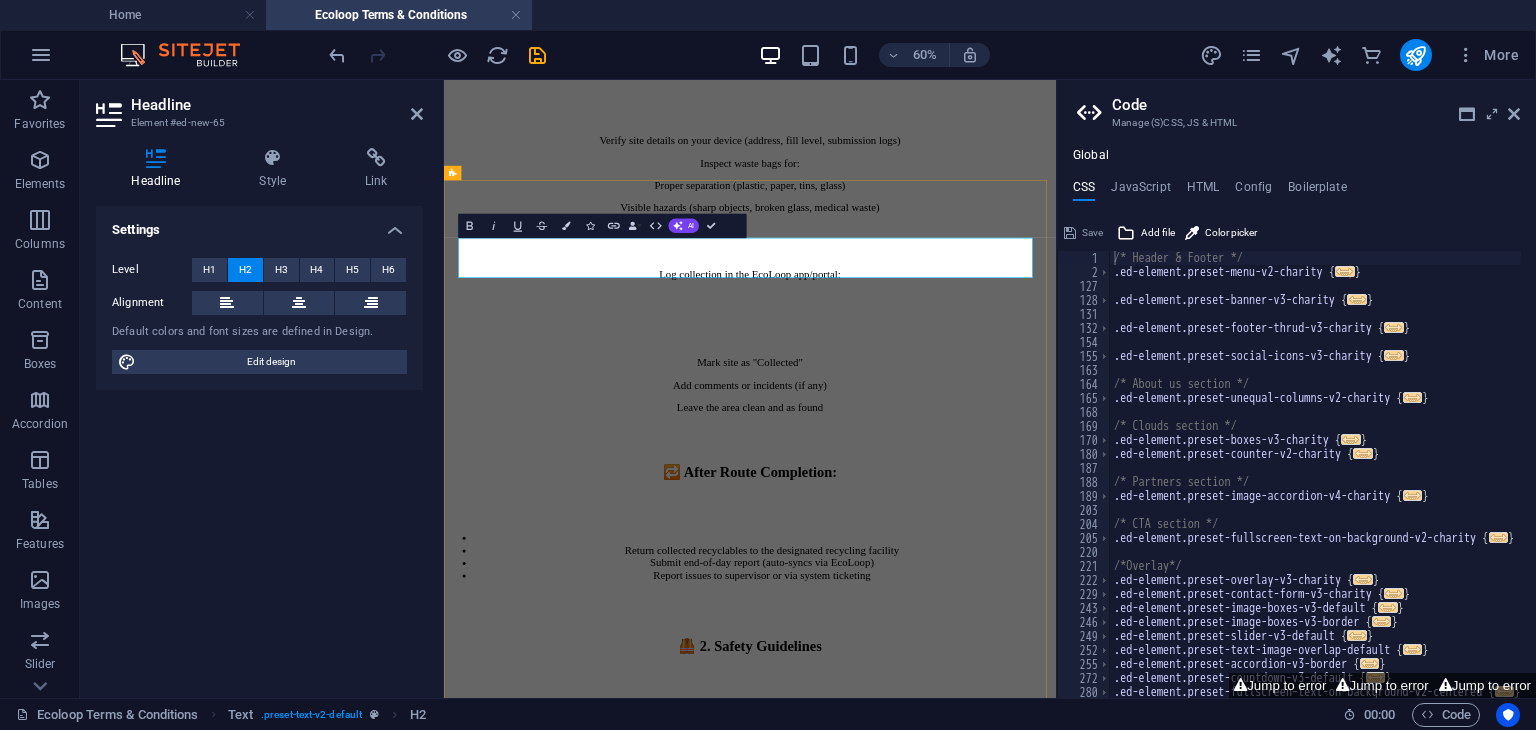 click on "Collection team Pick-up Prodecures" at bounding box center [954, -593] 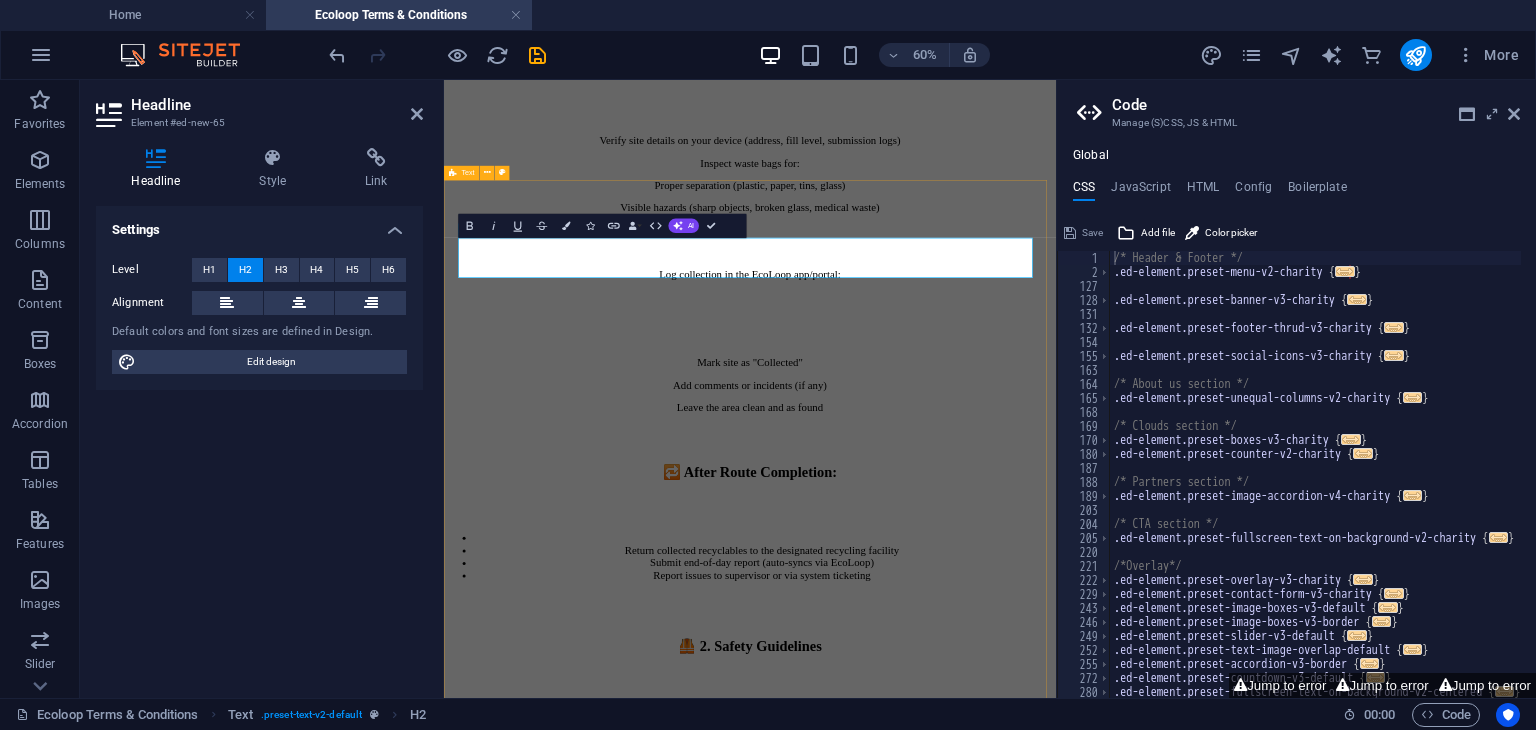 click on "Collection team Pick-up Prodecures ✅ Pre-Trip Checklist: Check route and assigned drop-off sites via the EcoLoop Portal Ensure mobile device is charged and logged in to the collection dashboard Confirm PPE (gloves, high-vis vest, mask if necessary) is worn Vehicle must be clean, fuelled, and labelled (if branded) Carry collection confirmation sheets (if used as backup) 📍 At Each Drop-Off Site: Announce Arrival (if required by drop off/collection site) Verify site details on your device (address, fill level, submission logs) Inspect waste bags for: Proper separation (plastic, paper, tins, glass) Visible hazards (sharp objects, broken glass, medical waste) Log collection in the EcoLoop app/portal: Mark site as "Collected" Add comments or incidents (if any) Leave the area clean and as found 🔁 After Route Completion: Return collected recyclables to the designated recycling facility Submit end-of-day report (auto-syncs via EcoLoop) Report issues to supervisor or via system ticketing" at bounding box center (954, 785) 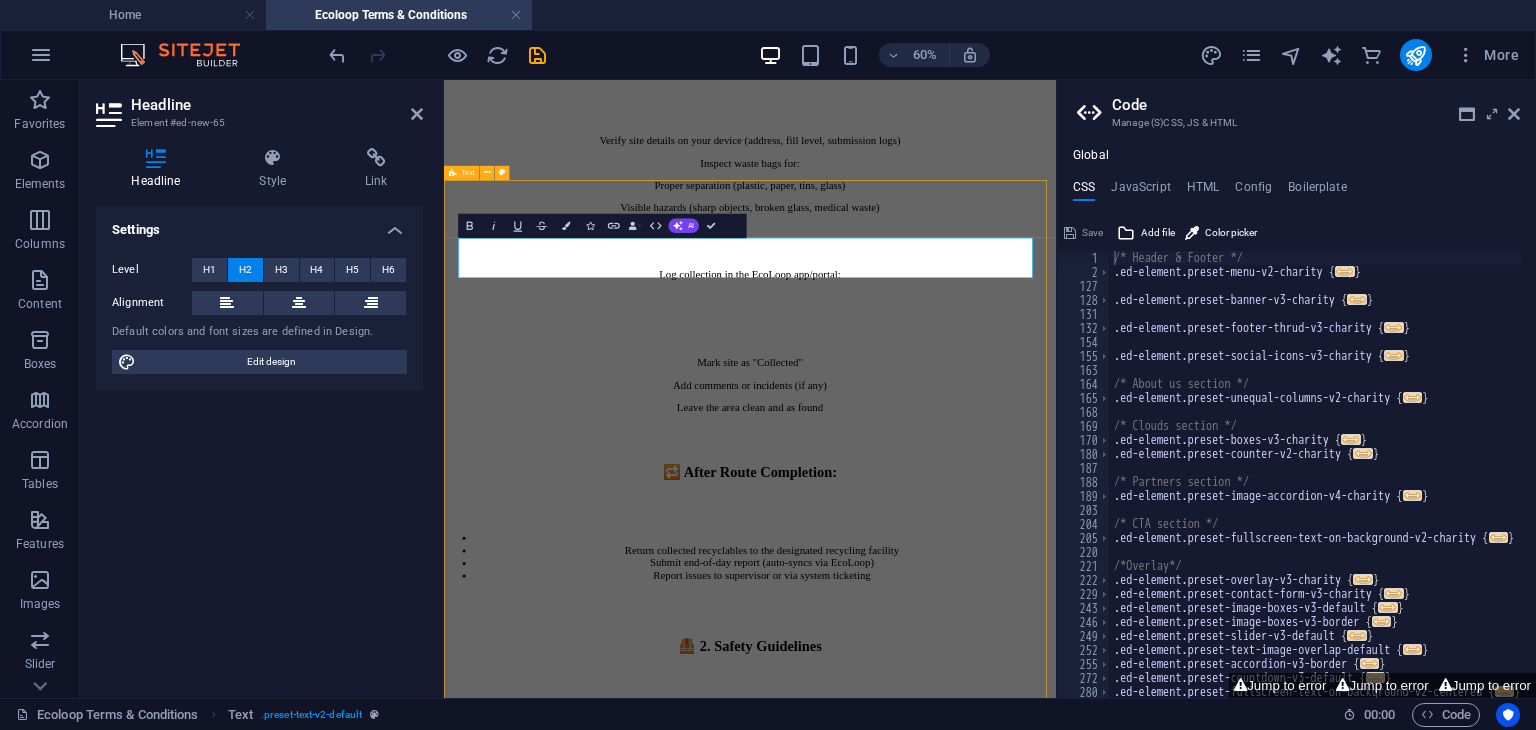 scroll, scrollTop: 2380, scrollLeft: 0, axis: vertical 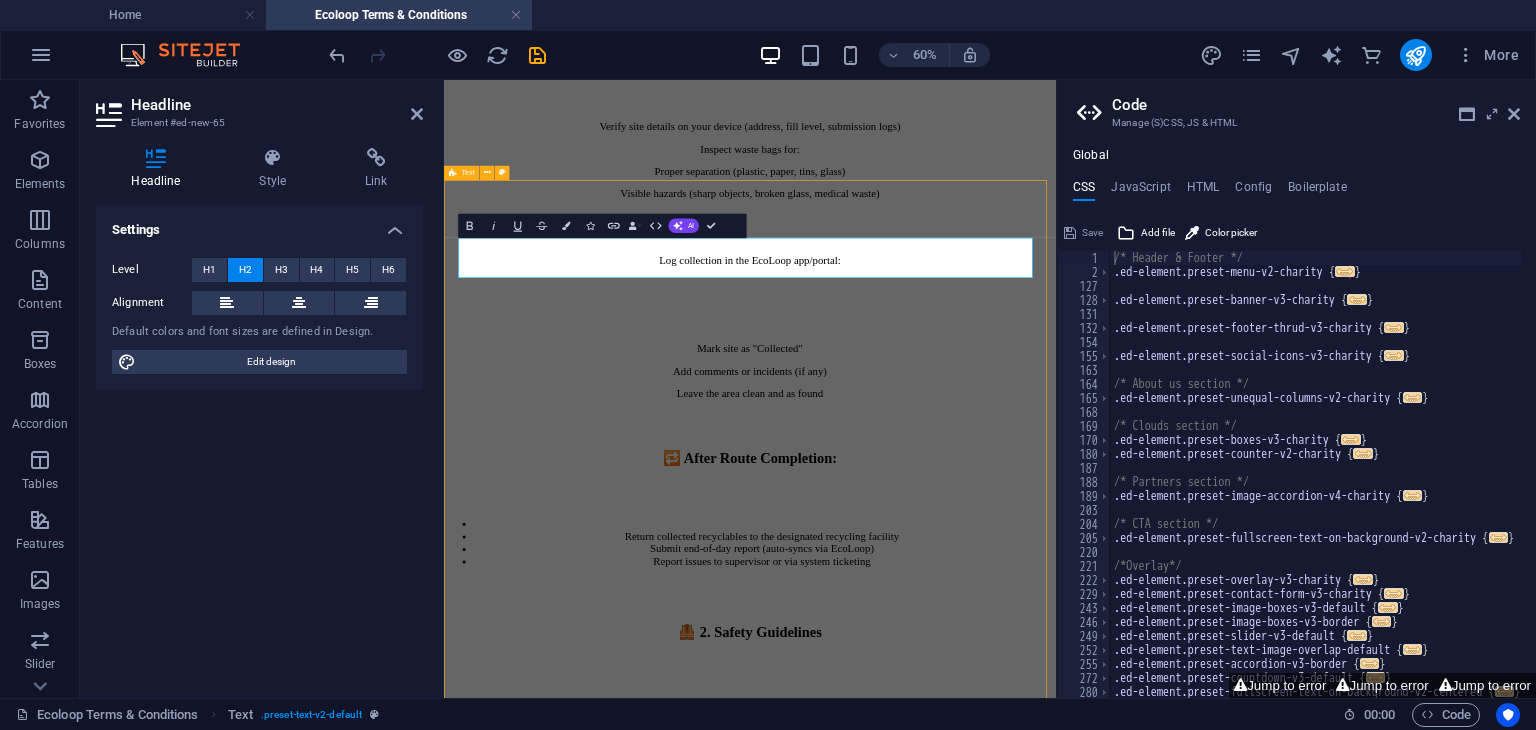 click on "ECOloop – Terms and Conditions of Use Powered by D&C Consultants SA (NPO 287-464) Effective Date: 28/07/[YEAR] 1. Acceptance of Terms By registering for or using ECOloop, including its digital system, WhatsApp interface, forms, and drop-off process, you agree to be bound by these Terms and Conditions. If you do not agree, please do not use the system. 2. Use of the System ECOloop is a digital community recycling and sustainability platform. It is provided as a service by D&C Consultants SA to help users log, track, and manage recycling efforts. You may only use ECOloop for lawful, non-commercial purposes related to environmental sustainability and waste reduction. 3. Waiver of Rights By participating in ECOloop: You waive any right to claim compensation, ownership, or exclusive benefit from the use of the platform, its data, or its methodologies. 4. Payouts and Reward Structure Any amounts or rewards paid to users or drop-off sites are subject to the ECOloop payout formula EcoXpand, Life Choices 5." at bounding box center [954, -1323] 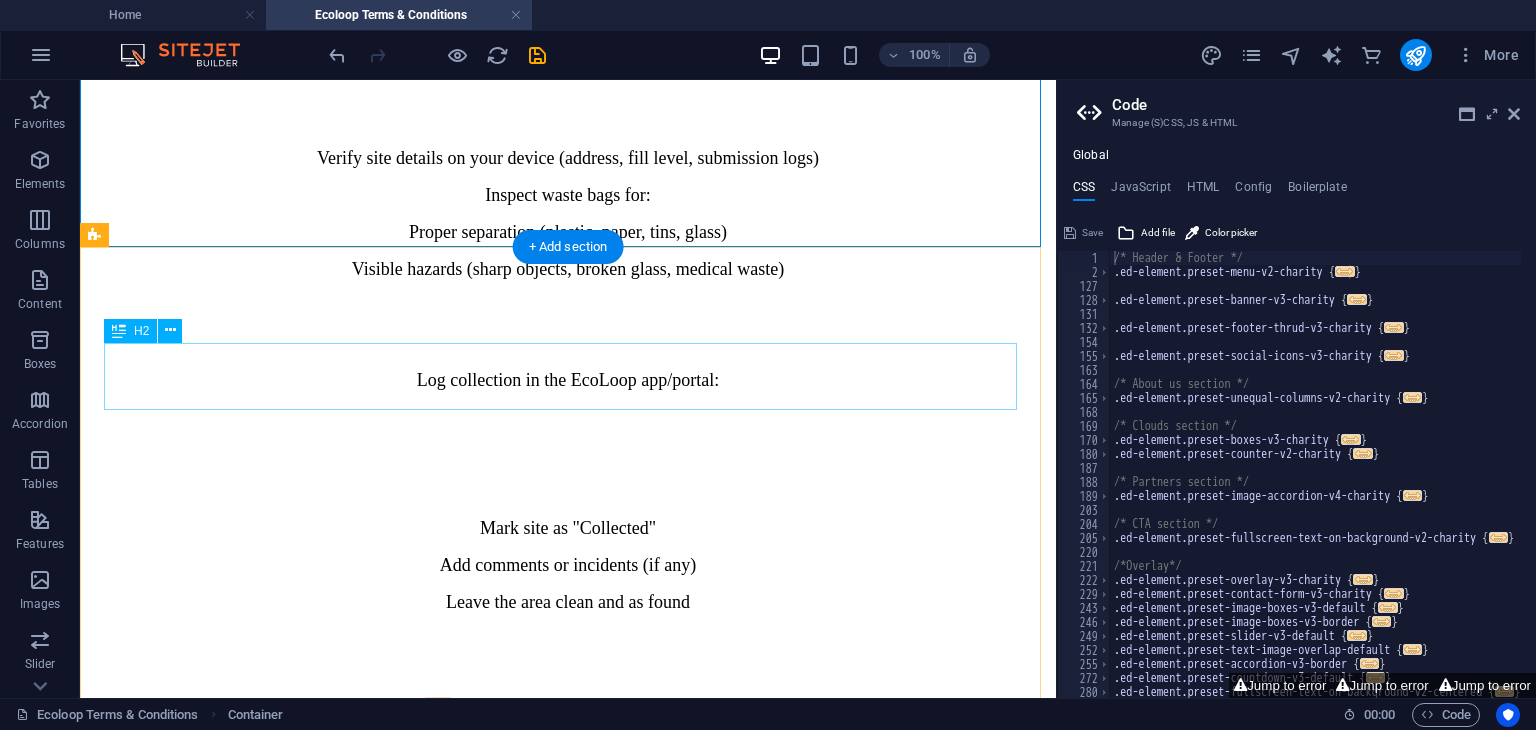 click on "Collection team Pick-up Prodecures" at bounding box center (568, -617) 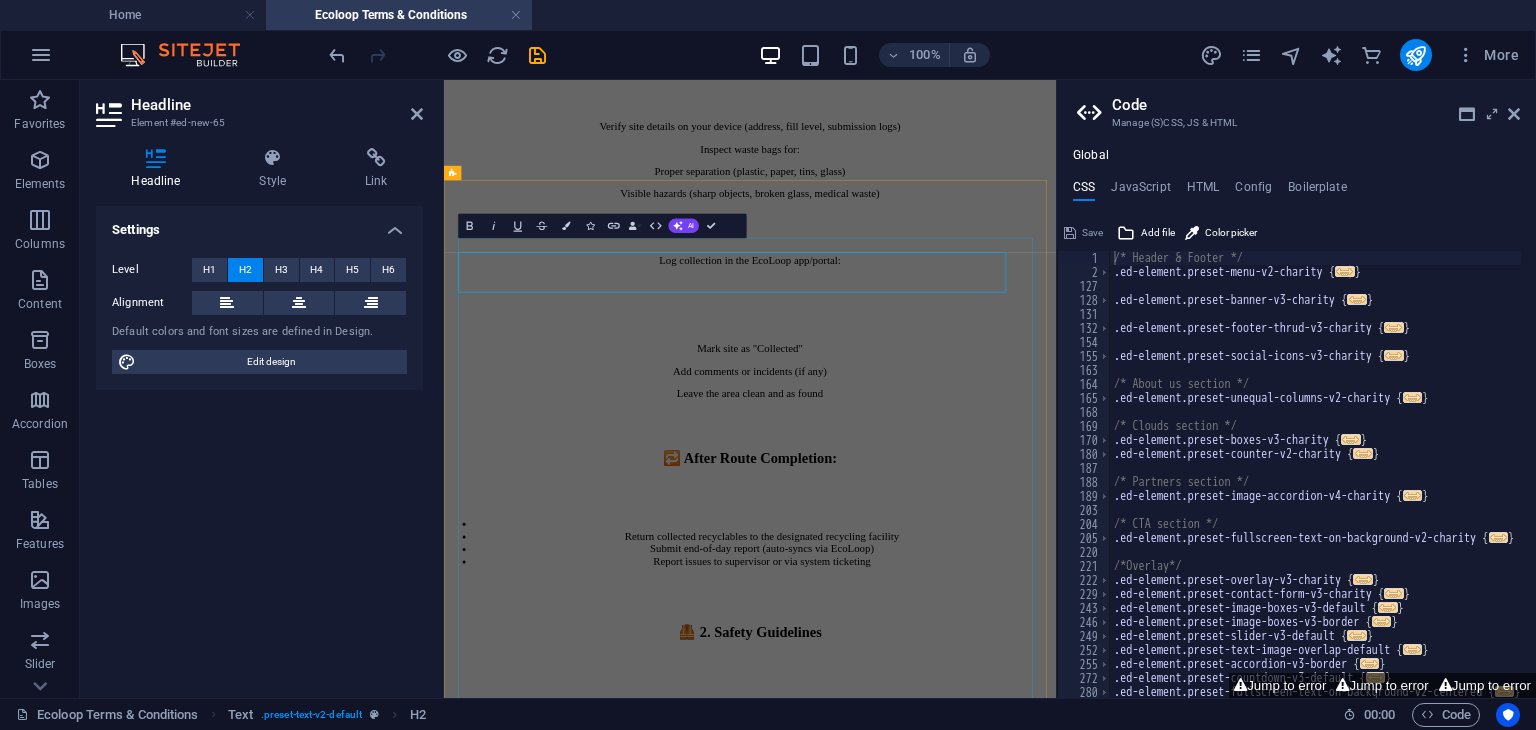 scroll, scrollTop: 2356, scrollLeft: 0, axis: vertical 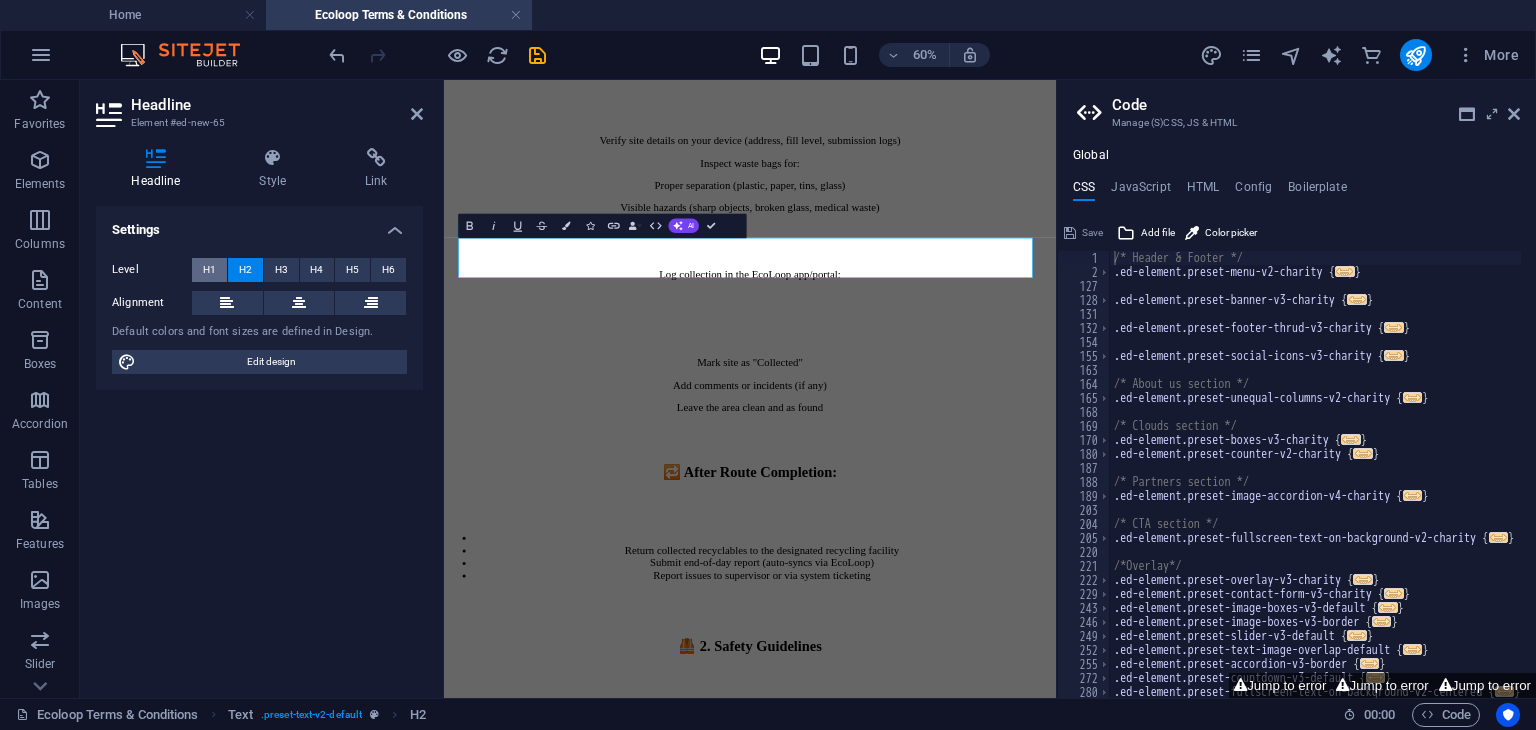 click on "H1" at bounding box center [209, 270] 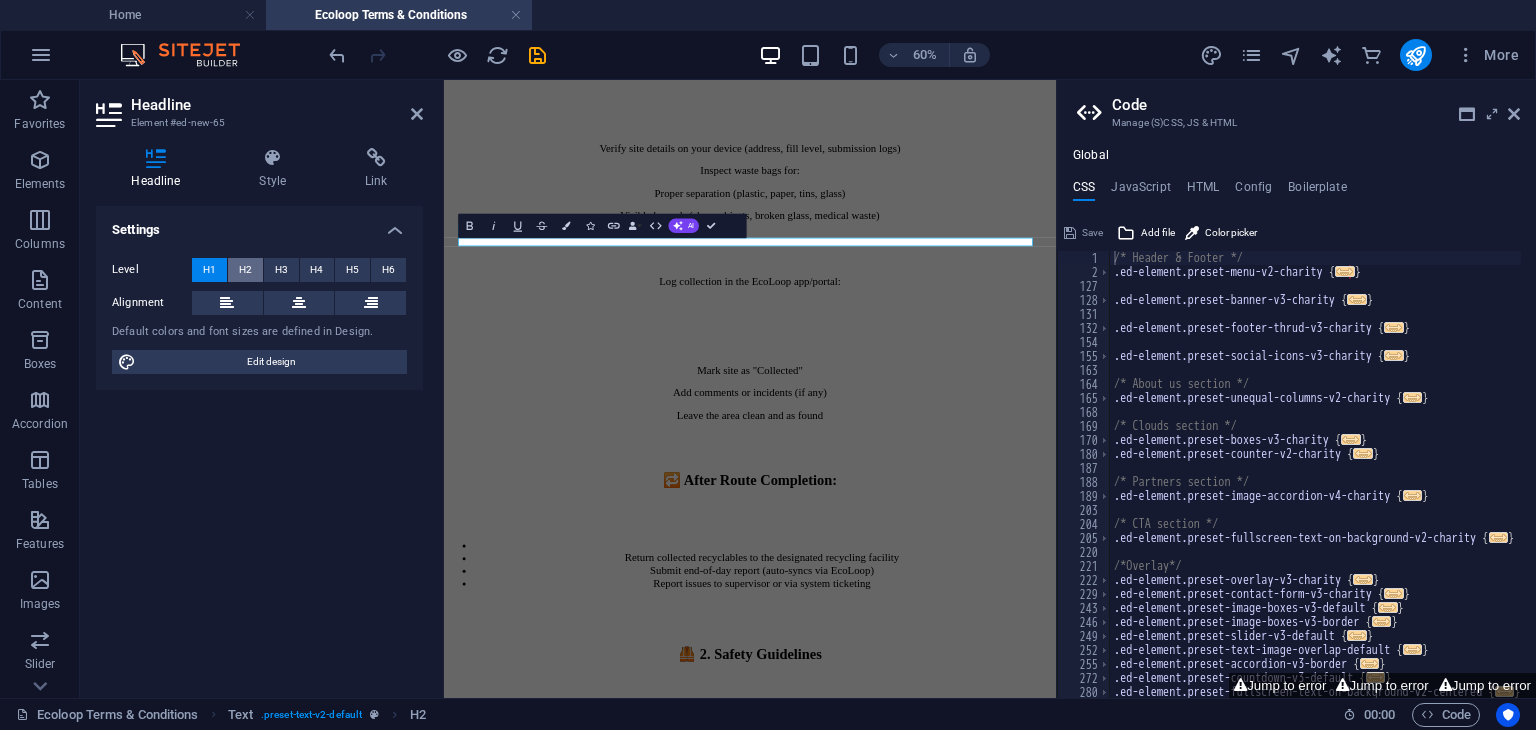click on "H2" at bounding box center [245, 270] 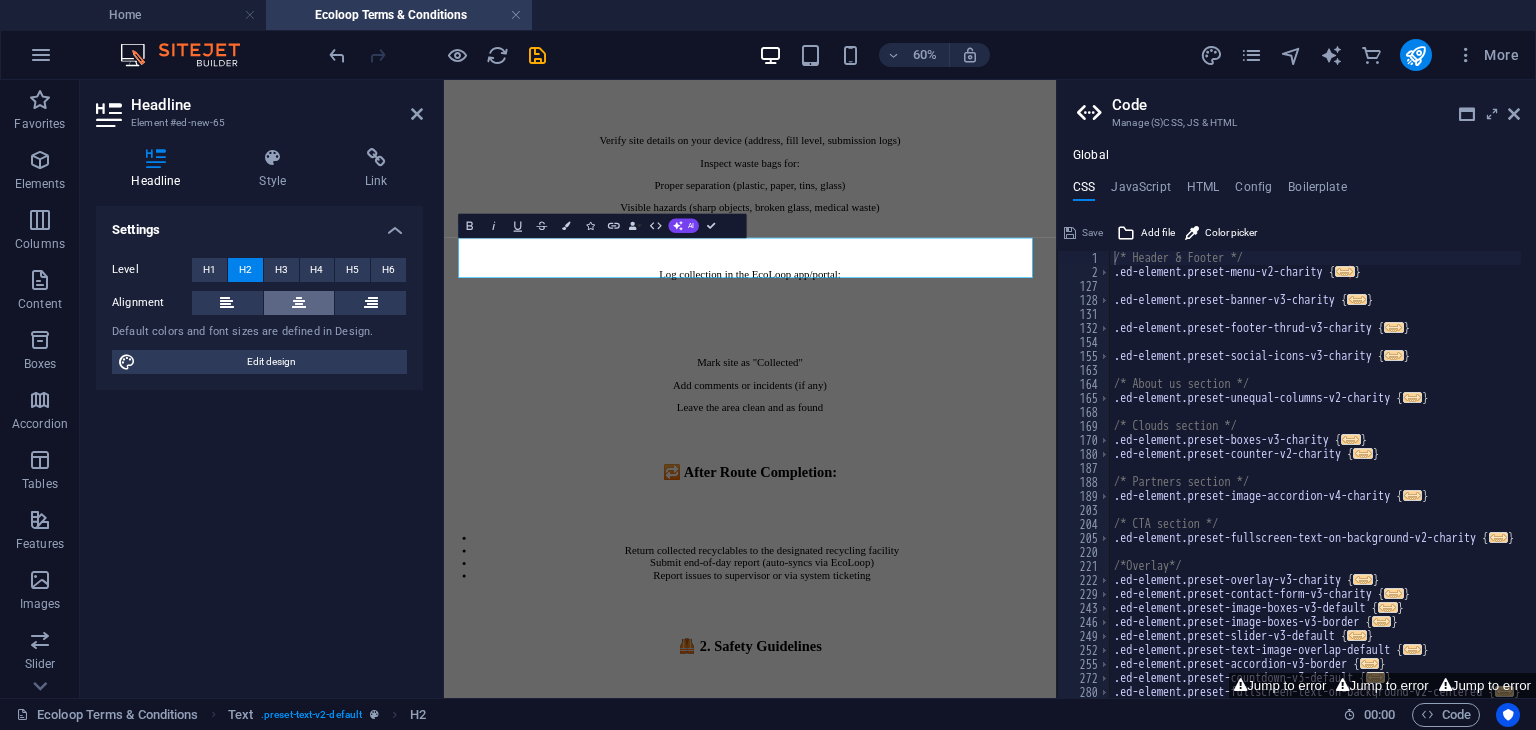 click at bounding box center (299, 303) 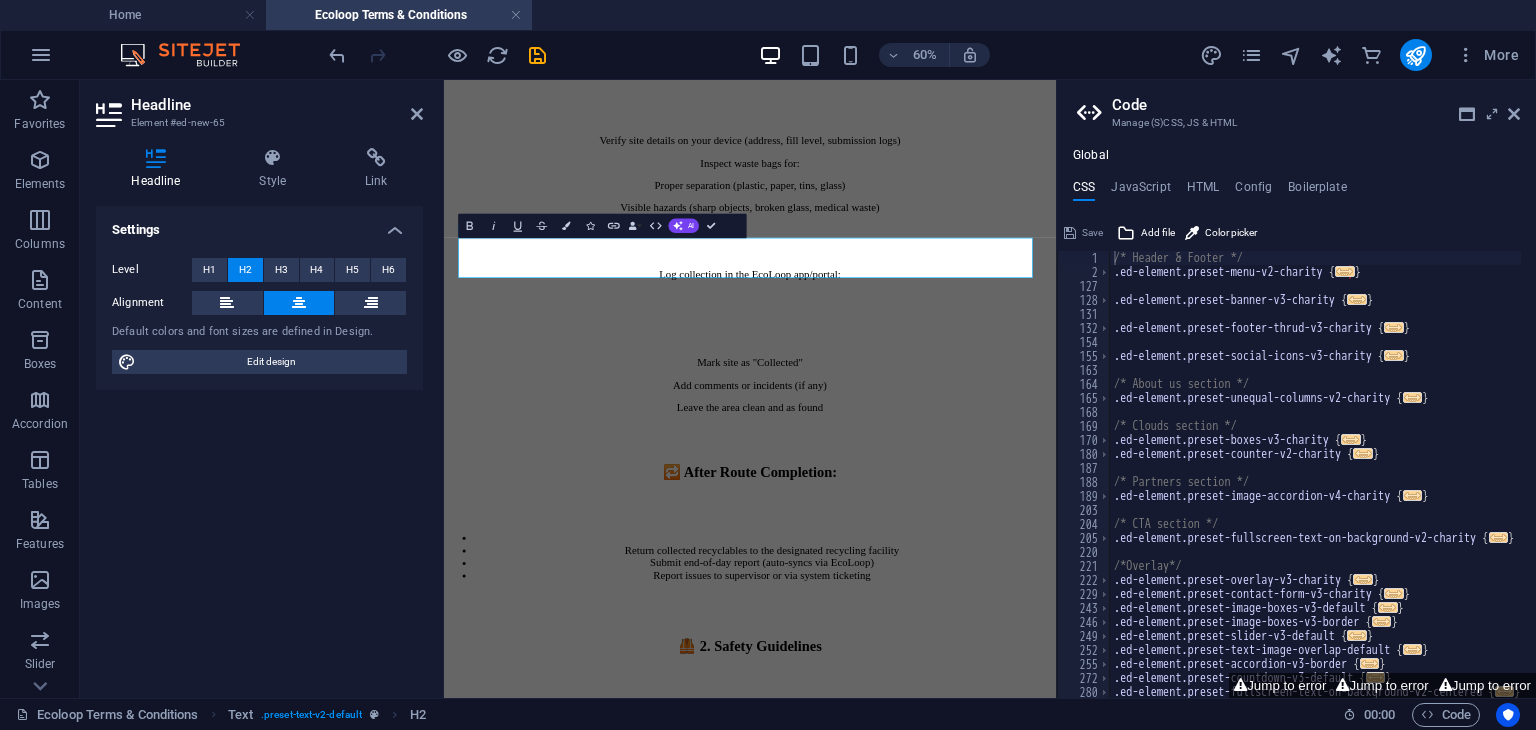 click on "Headline Style Link Settings Level H1 H2 H3 H4 H5 H6 Alignment Default colors and font sizes are defined in Design. Edit design Text Element Layout How this element expands within the layout (Flexbox). Size Default auto px % 1/1 1/2 1/3 1/4 1/5 1/6 1/7 1/8 1/9 1/10 Grow Shrink Order Container layout Visible Visible Opacity 100 % Overflow Spacing Margin Default auto px % rem vw vh Custom Custom auto px % rem vw vh auto px % rem vw vh auto px % rem vw vh auto px % rem vw vh Padding Default px rem % vh vw Custom Custom px rem % vh vw px rem % vh vw px rem % vh vw px rem % vh vw Border Style              - Width 1 auto px rem % vh vw Custom Custom 1 auto px rem % vh vw 1 auto px rem % vh vw 1 auto px rem % vh vw 1 auto px rem % vh vw  - Color Round corners Default px rem % vh vw Custom Custom px rem % vh vw px rem % vh vw px rem % vh vw px rem % vh vw Shadow Default None Outside Inside Color X offset 0 px rem vh vw Y offset 0 px rem vh vw Blur 0 px rem % vh vw Spread 0 px rem vh vw Text Shadow Default 0" at bounding box center (259, 415) 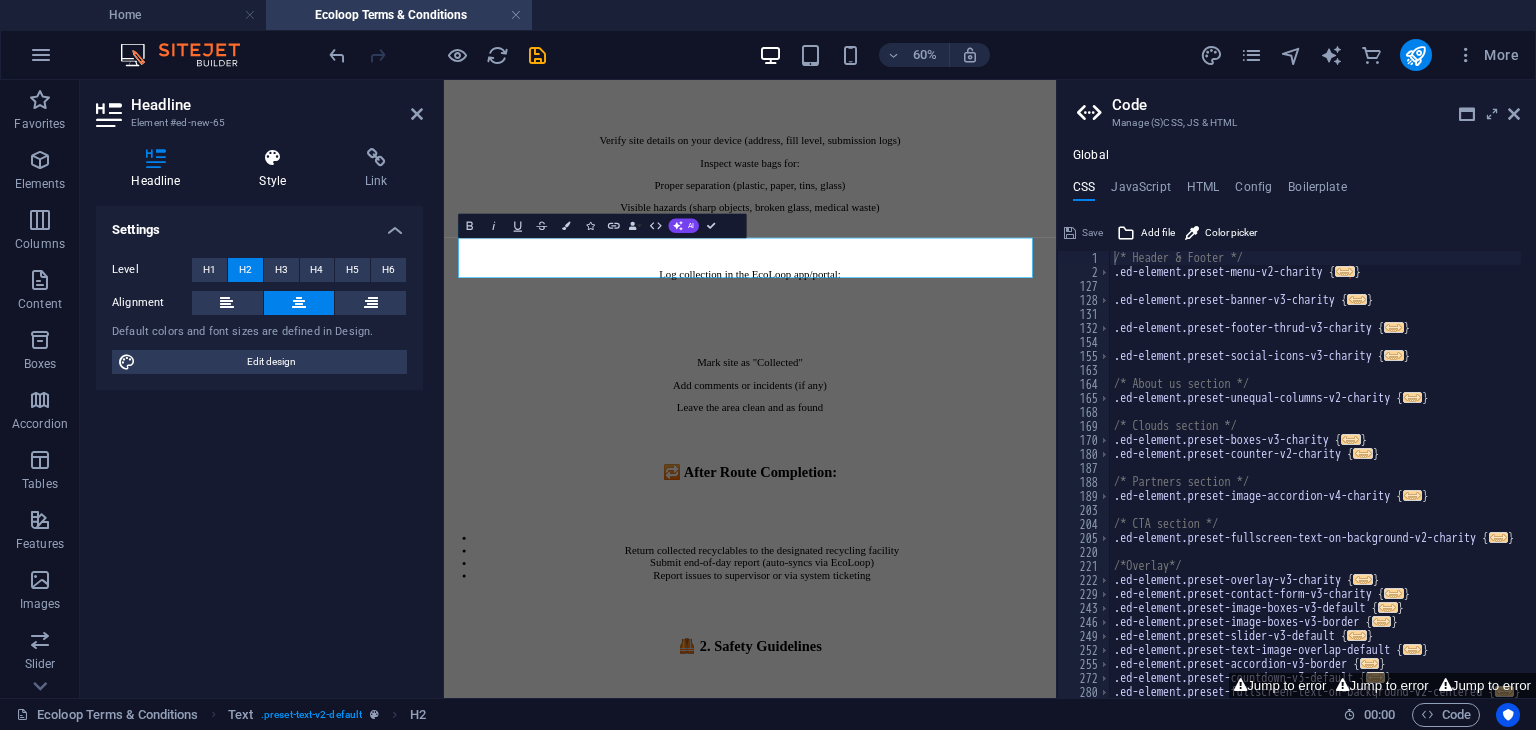 click on "Style" at bounding box center (277, 169) 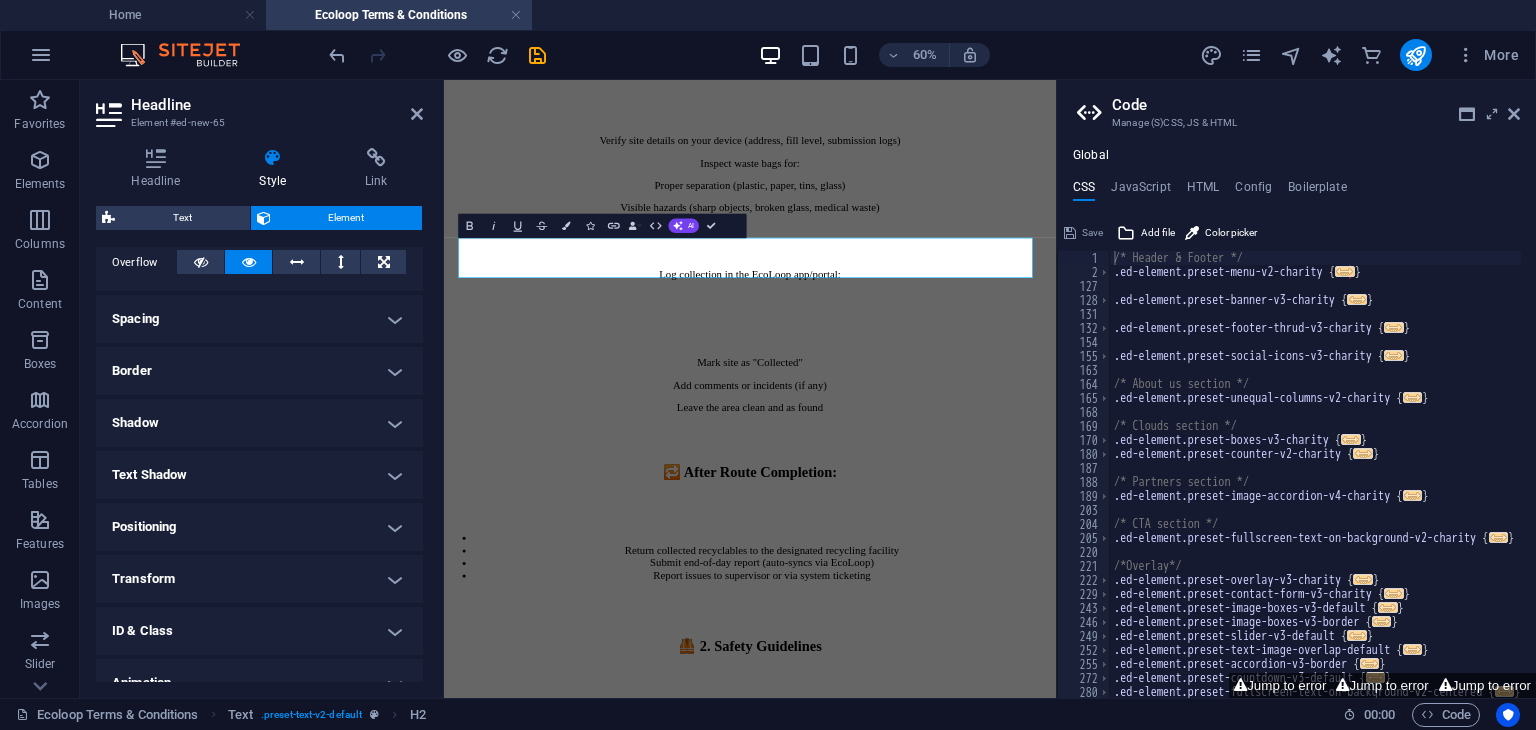 scroll, scrollTop: 0, scrollLeft: 0, axis: both 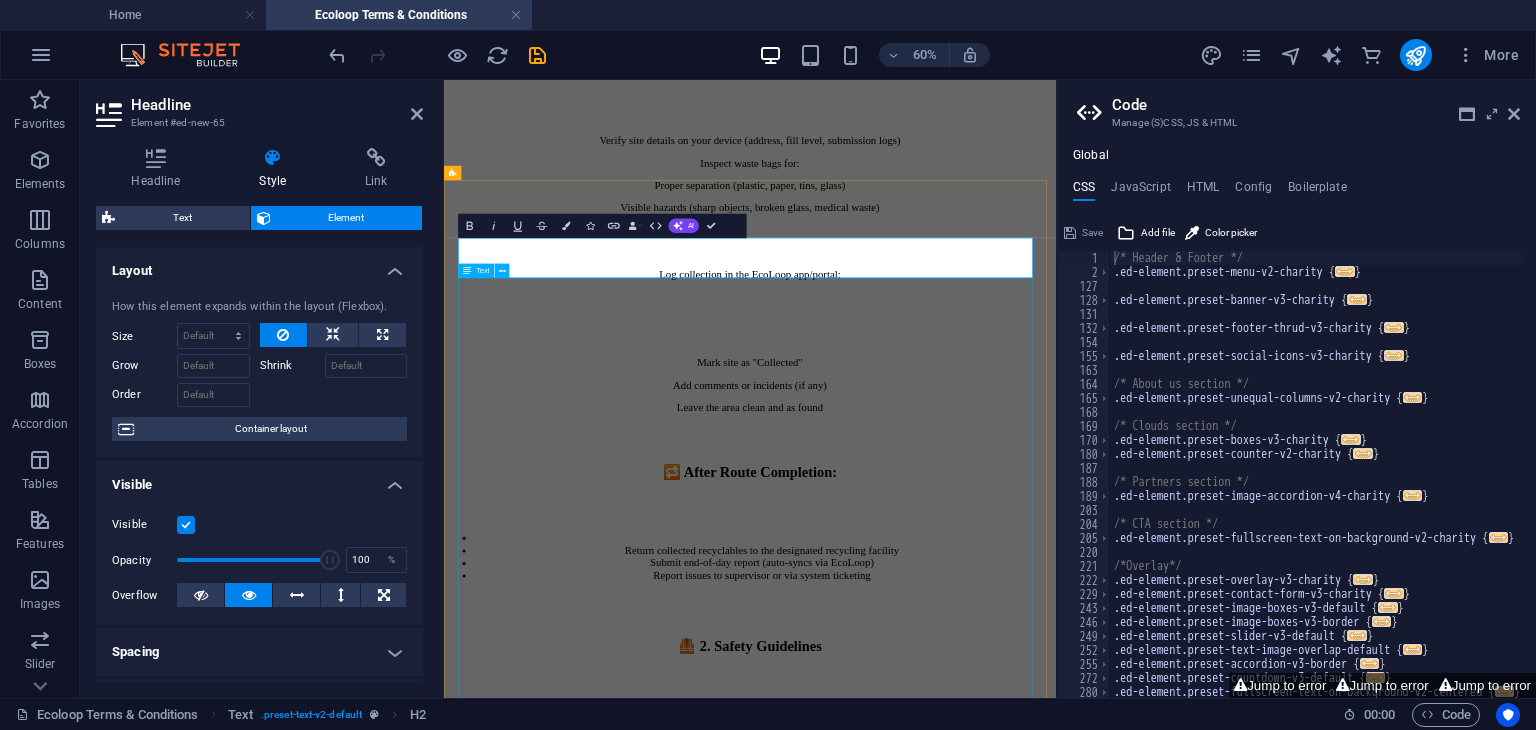 click on "Collection team Pick-up Prodecures ✅ Pre-Trip Checklist: Check route and assigned drop-off sites via the EcoLoop Portal Ensure mobile device is charged and logged in to the collection dashboard Confirm PPE (gloves, high-vis vest, mask if necessary) is worn Vehicle must be clean, fuelled, and labelled (if branded) Carry collection confirmation sheets (if used as backup) 📍 At Each Drop-Off Site: Announce Arrival (if required by drop off/collection site) Verify site details on your device (address, fill level, submission logs) Inspect waste bags for: Proper separation (plastic, paper, tins, glass) Visible hazards (sharp objects, broken glass, medical waste) Log collection in the EcoLoop app/portal: Mark site as "Collected" Add comments or incidents (if any) Leave the area clean and as found 🔁 After Route Completion: Return collected recyclables to the designated recycling facility Submit end-of-day report (auto-syncs via EcoLoop) Report issues to supervisor or via system ticketing 🦺 2. Safety Guidelines Use a high-visibility vest" at bounding box center (954, 827) 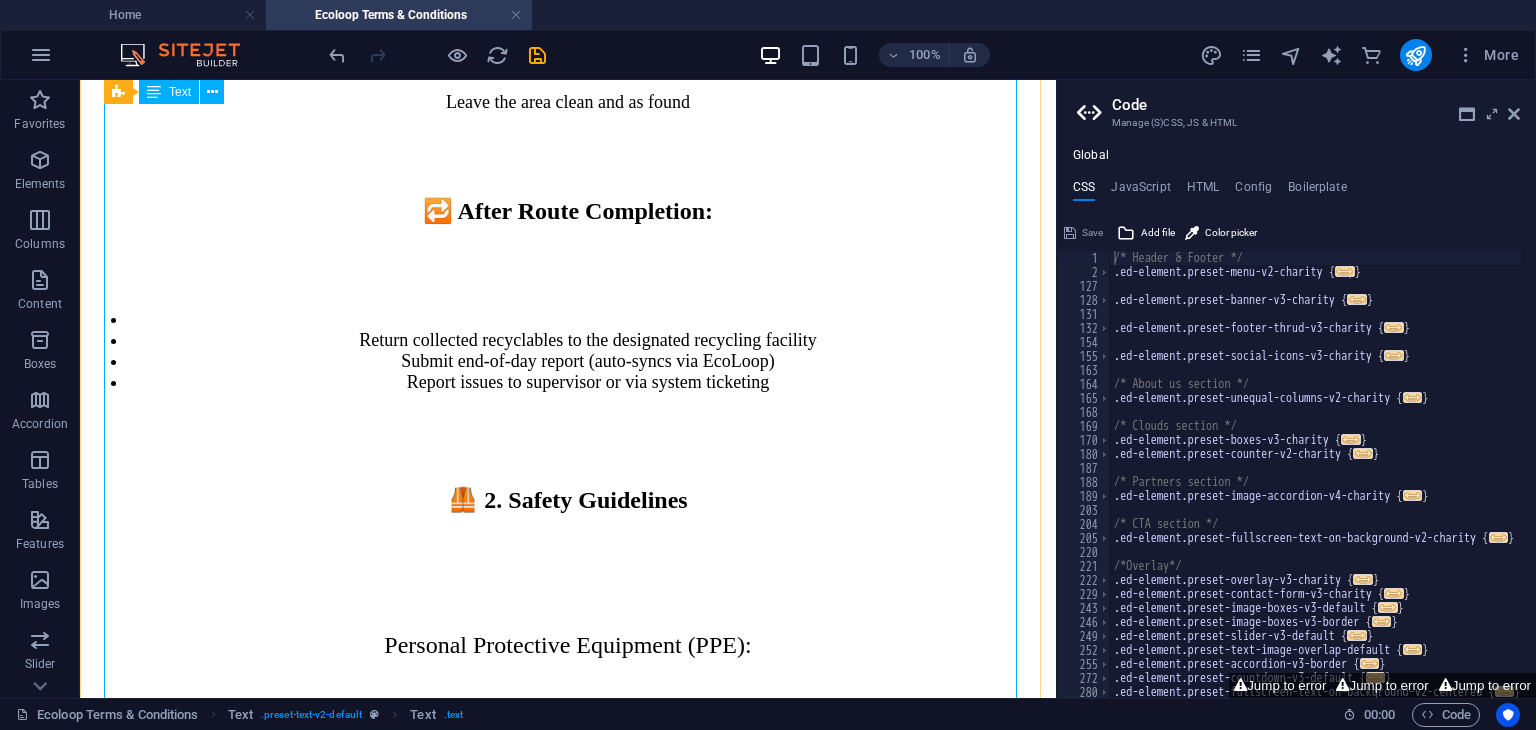 scroll, scrollTop: 2714, scrollLeft: 0, axis: vertical 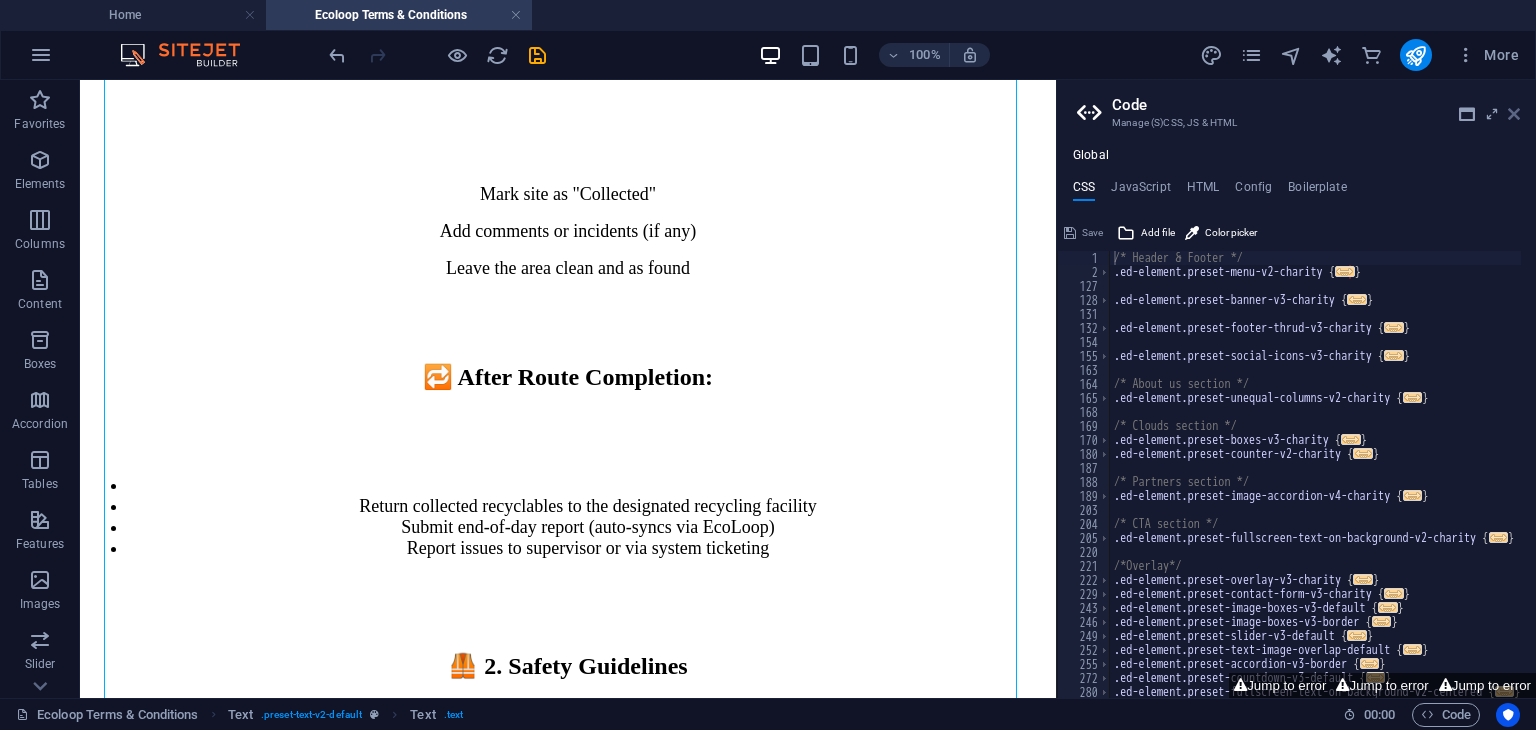 click at bounding box center [1514, 114] 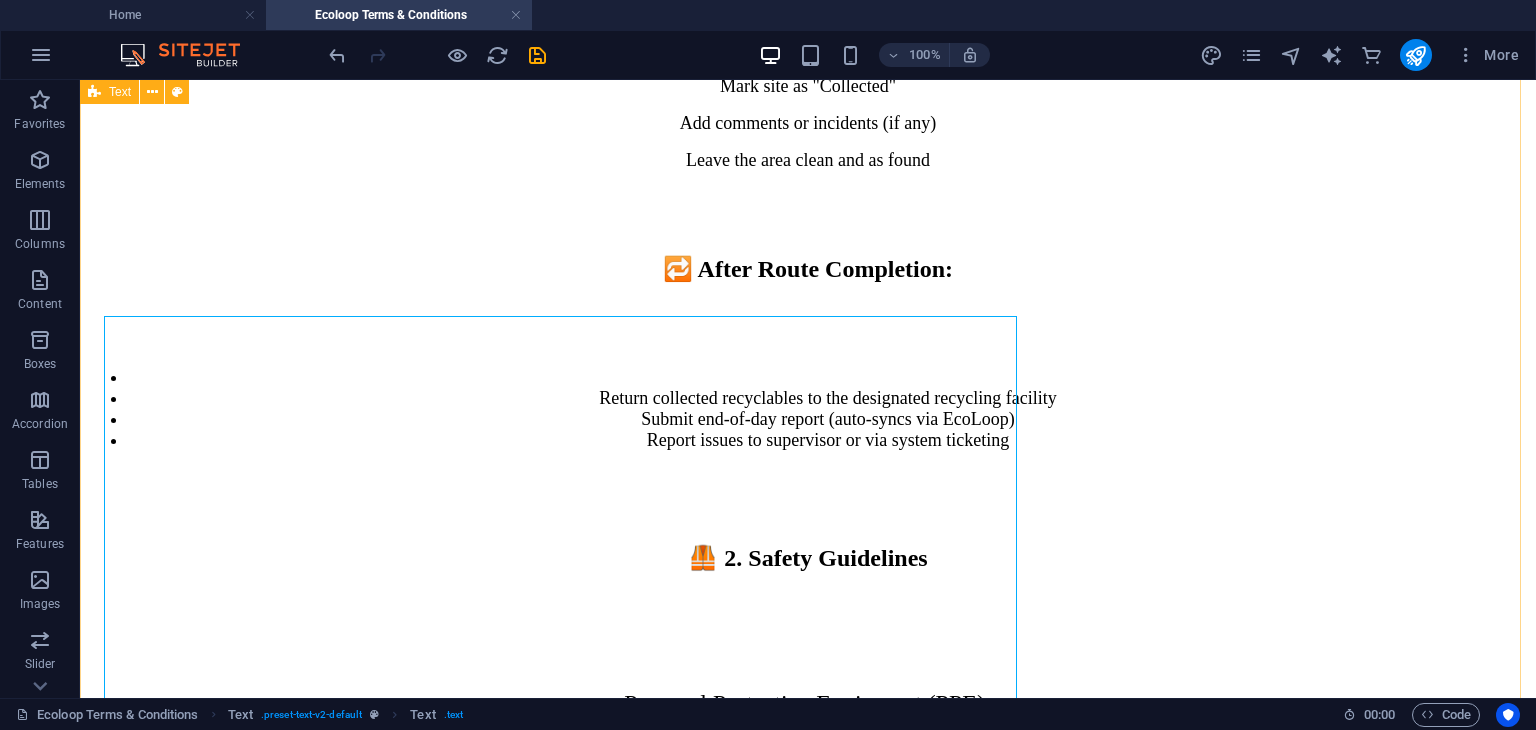 scroll, scrollTop: 2474, scrollLeft: 0, axis: vertical 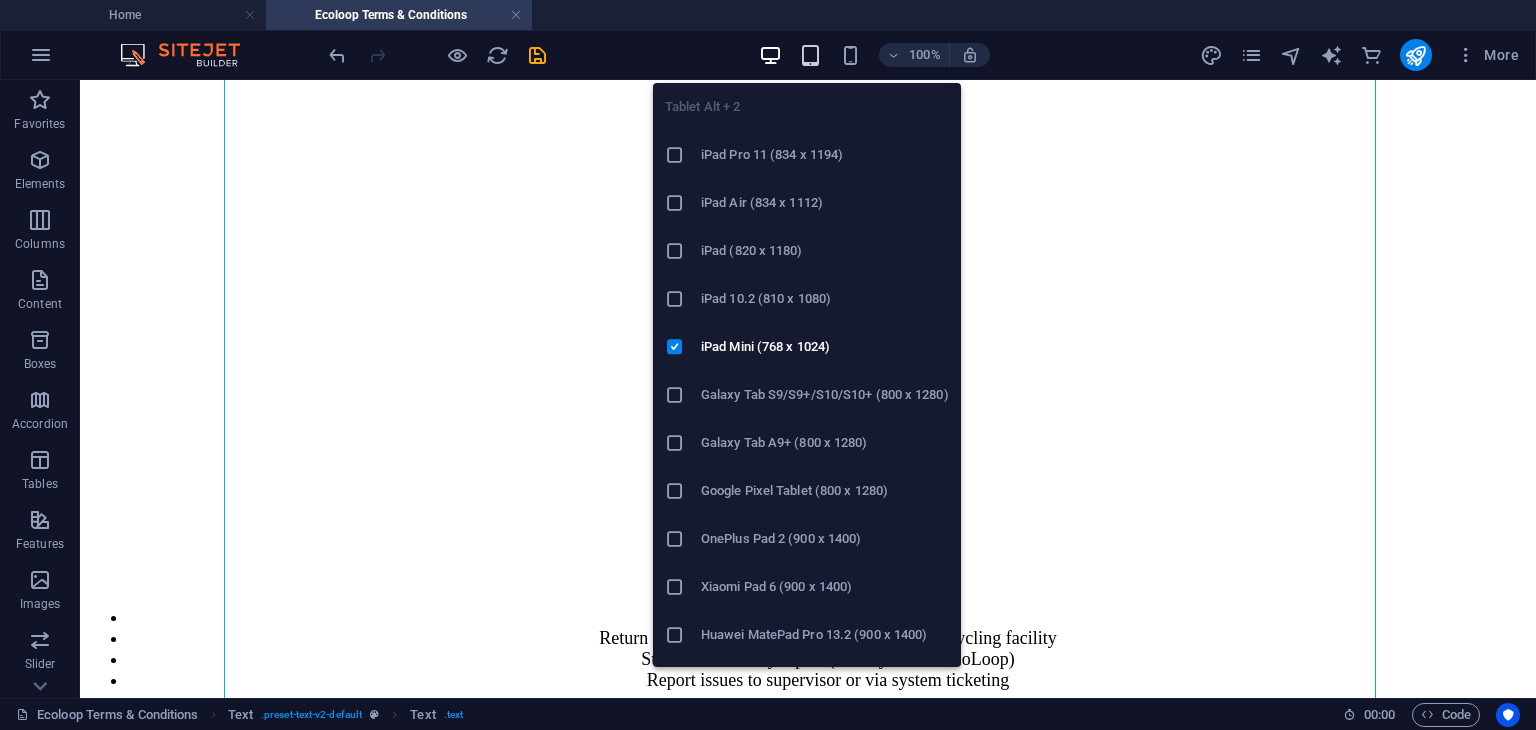 click at bounding box center [810, 55] 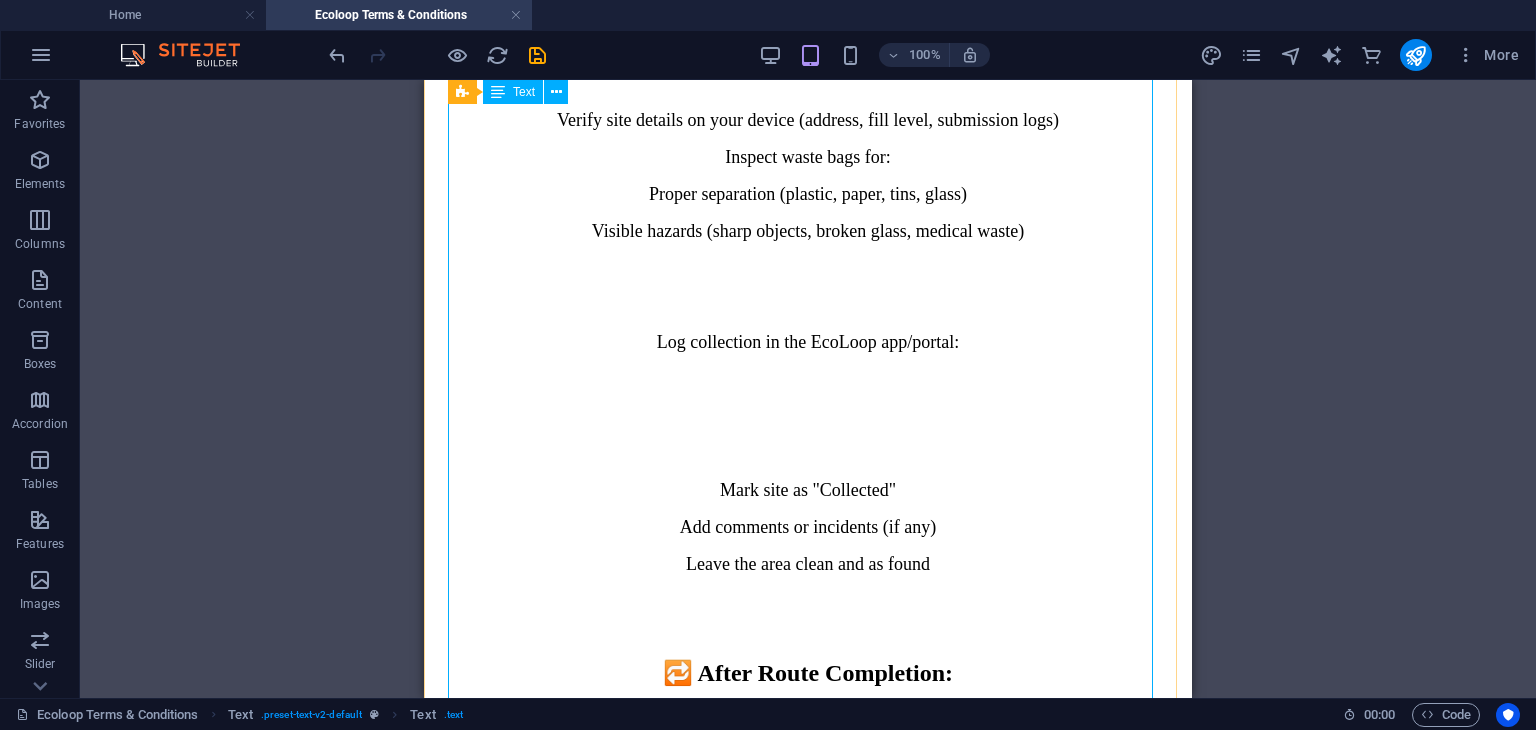 scroll, scrollTop: 2808, scrollLeft: 0, axis: vertical 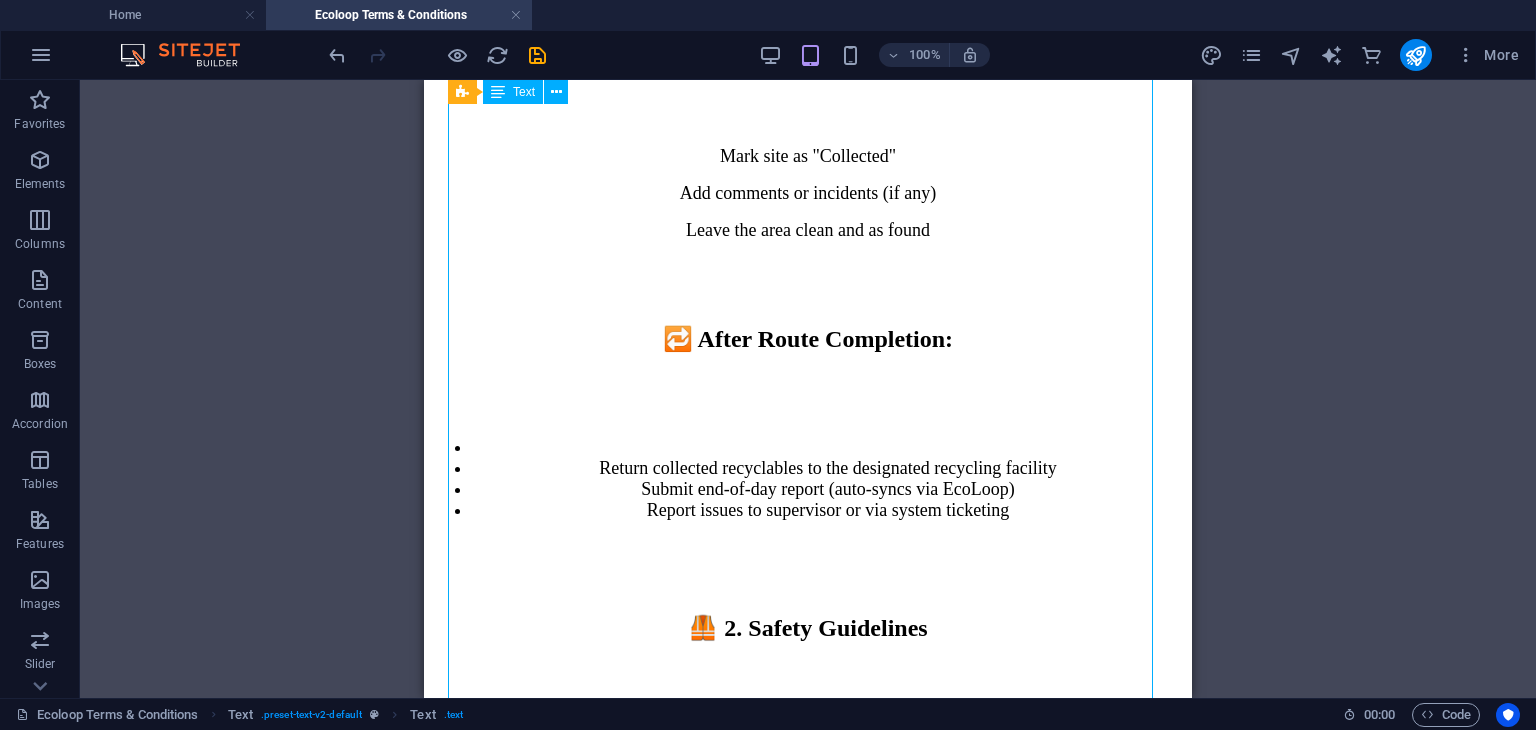 drag, startPoint x: 961, startPoint y: 445, endPoint x: 834, endPoint y: 433, distance: 127.56567 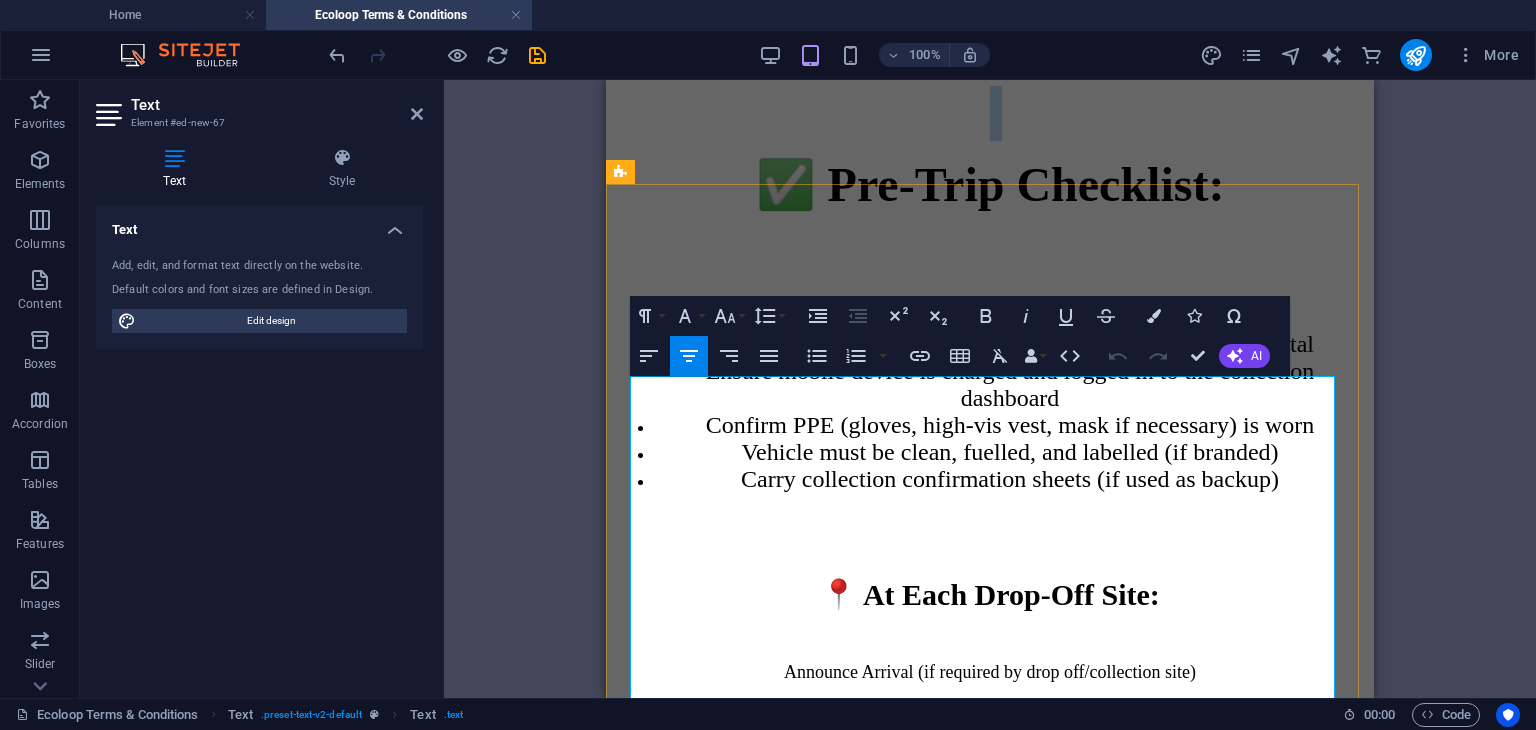 click at bounding box center [990, 113] 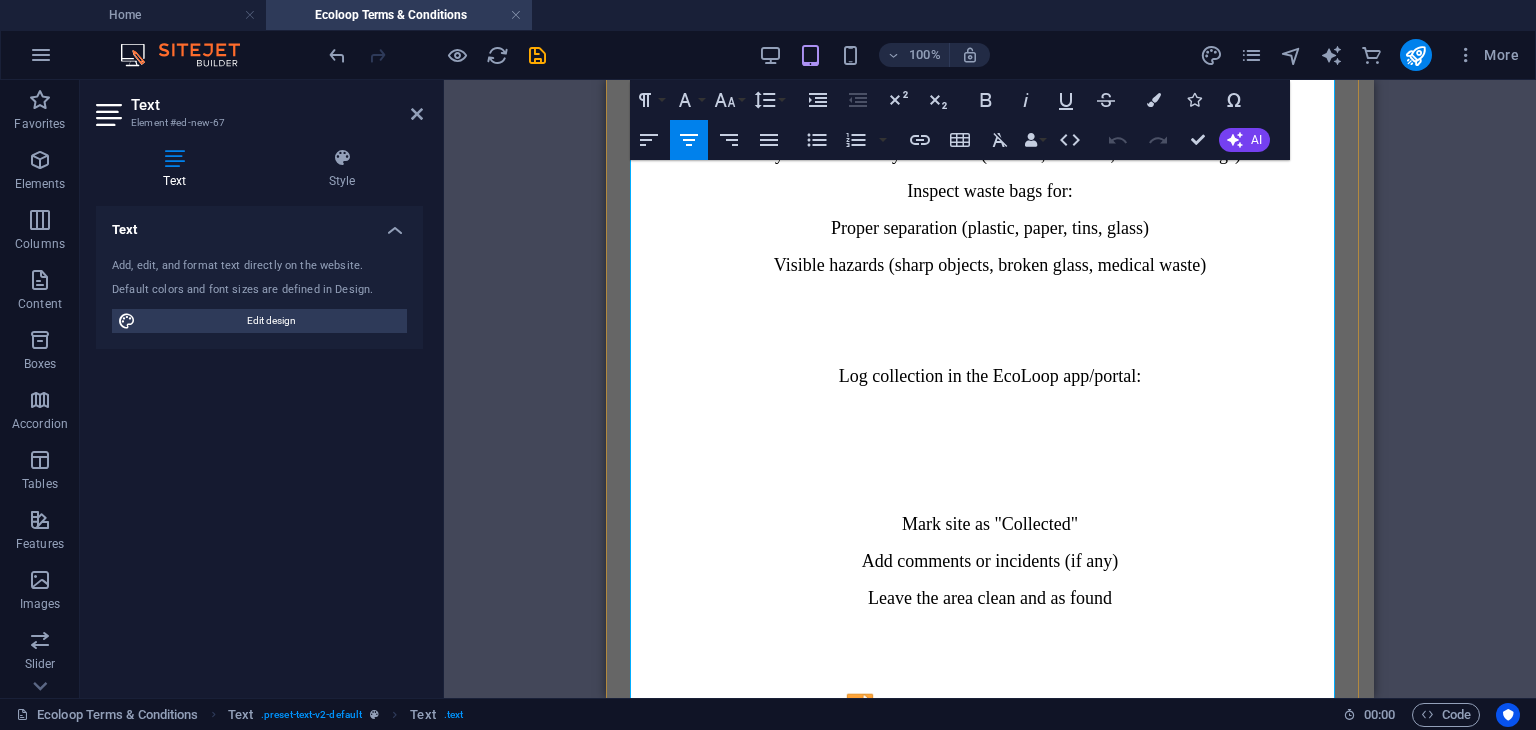 scroll, scrollTop: 2607, scrollLeft: 0, axis: vertical 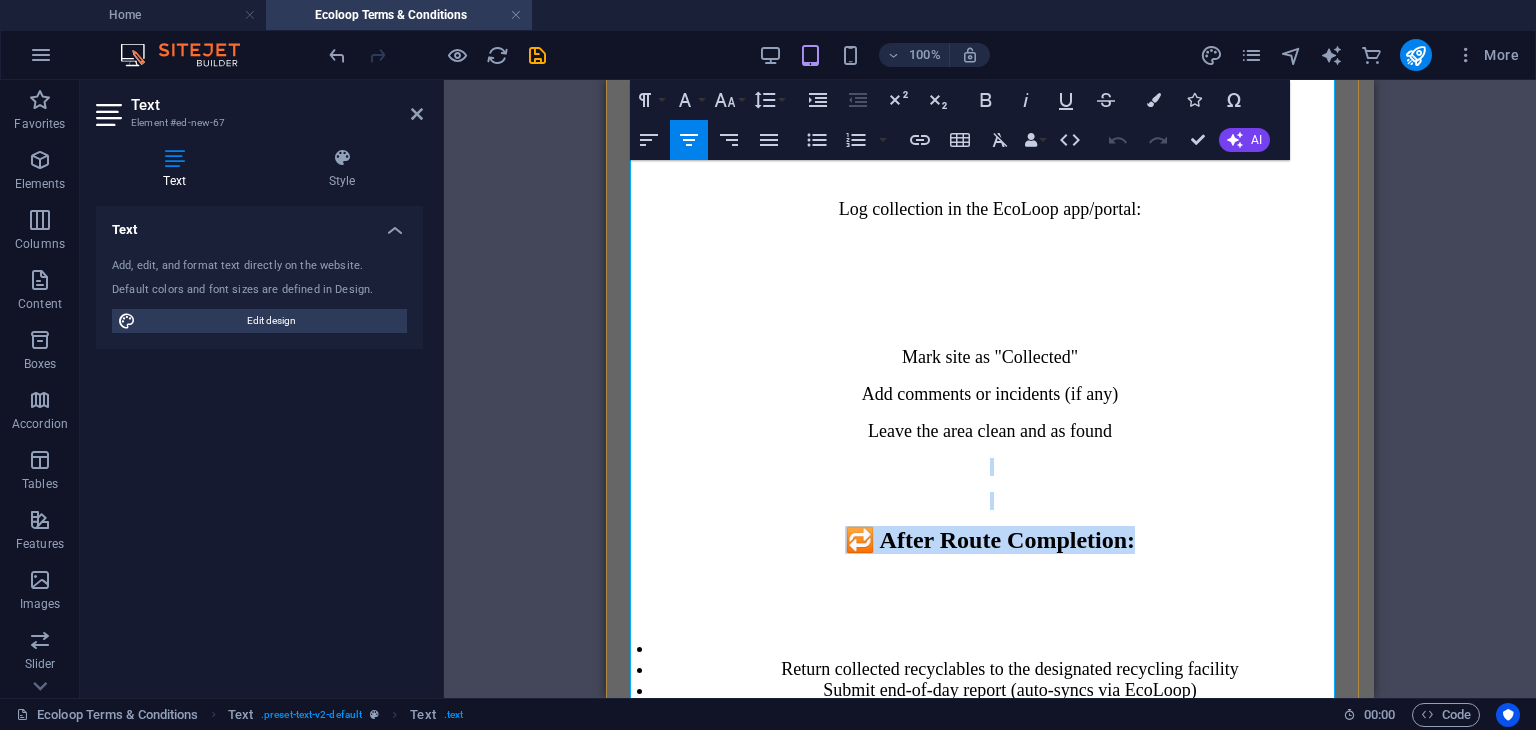 drag, startPoint x: 1109, startPoint y: 637, endPoint x: 940, endPoint y: 577, distance: 179.33488 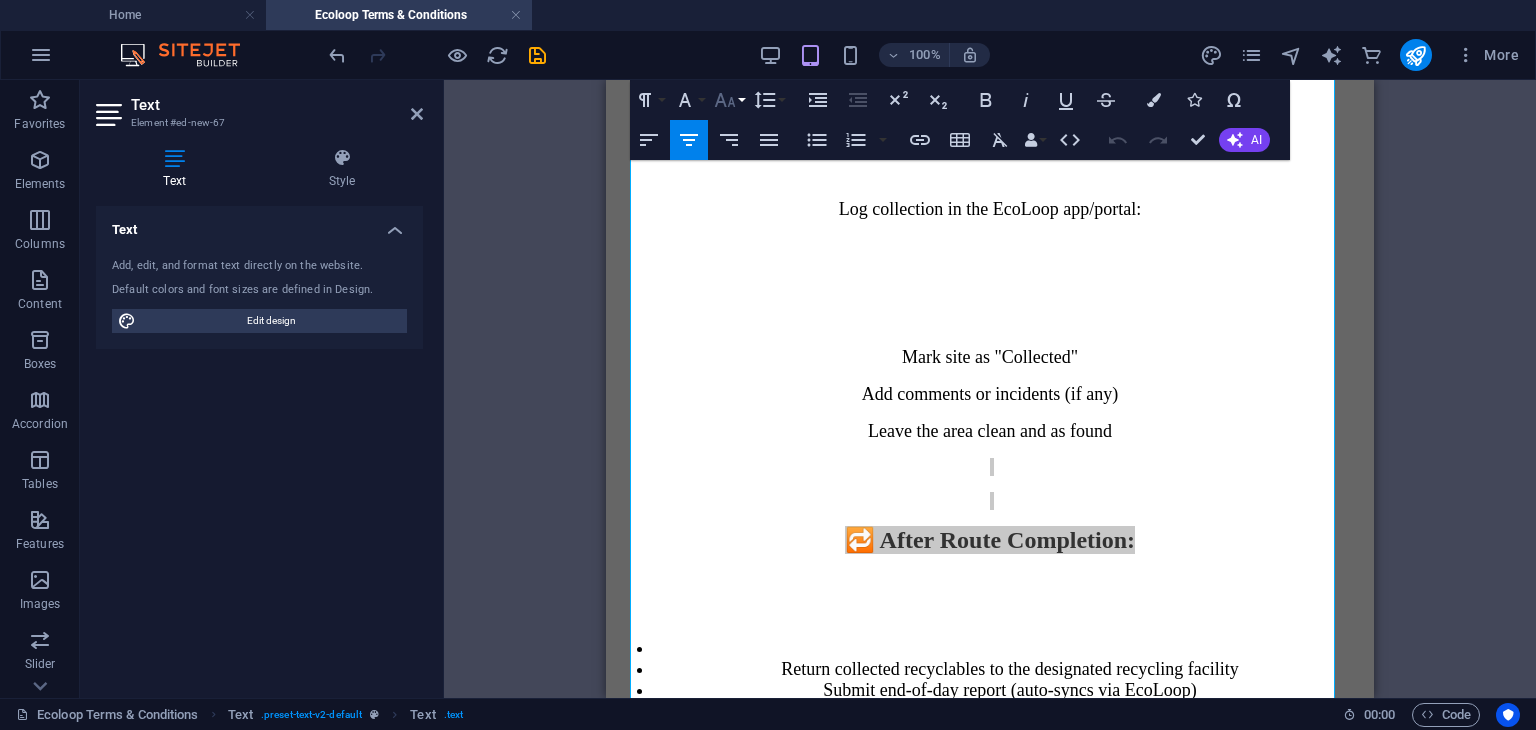 click 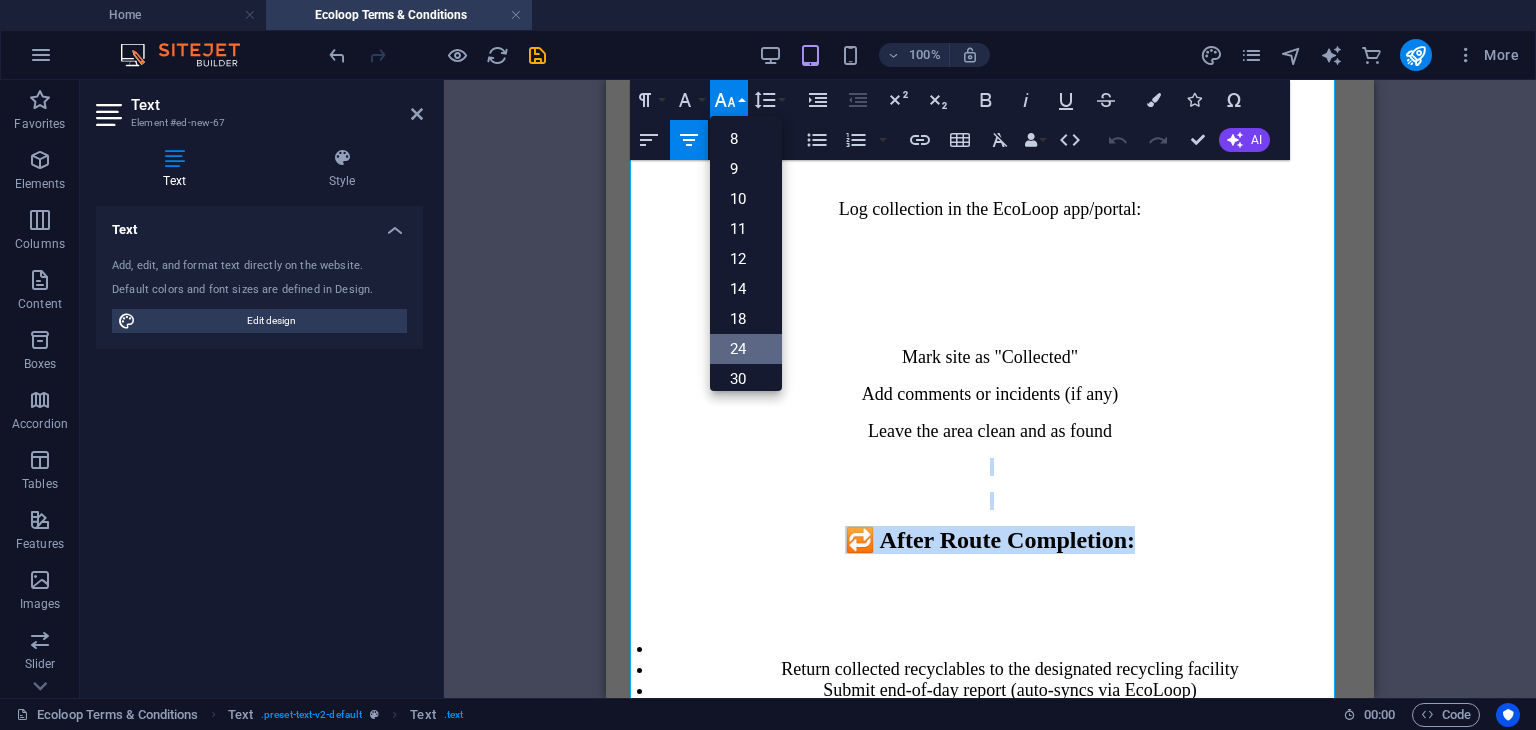 click on "24" at bounding box center (746, 349) 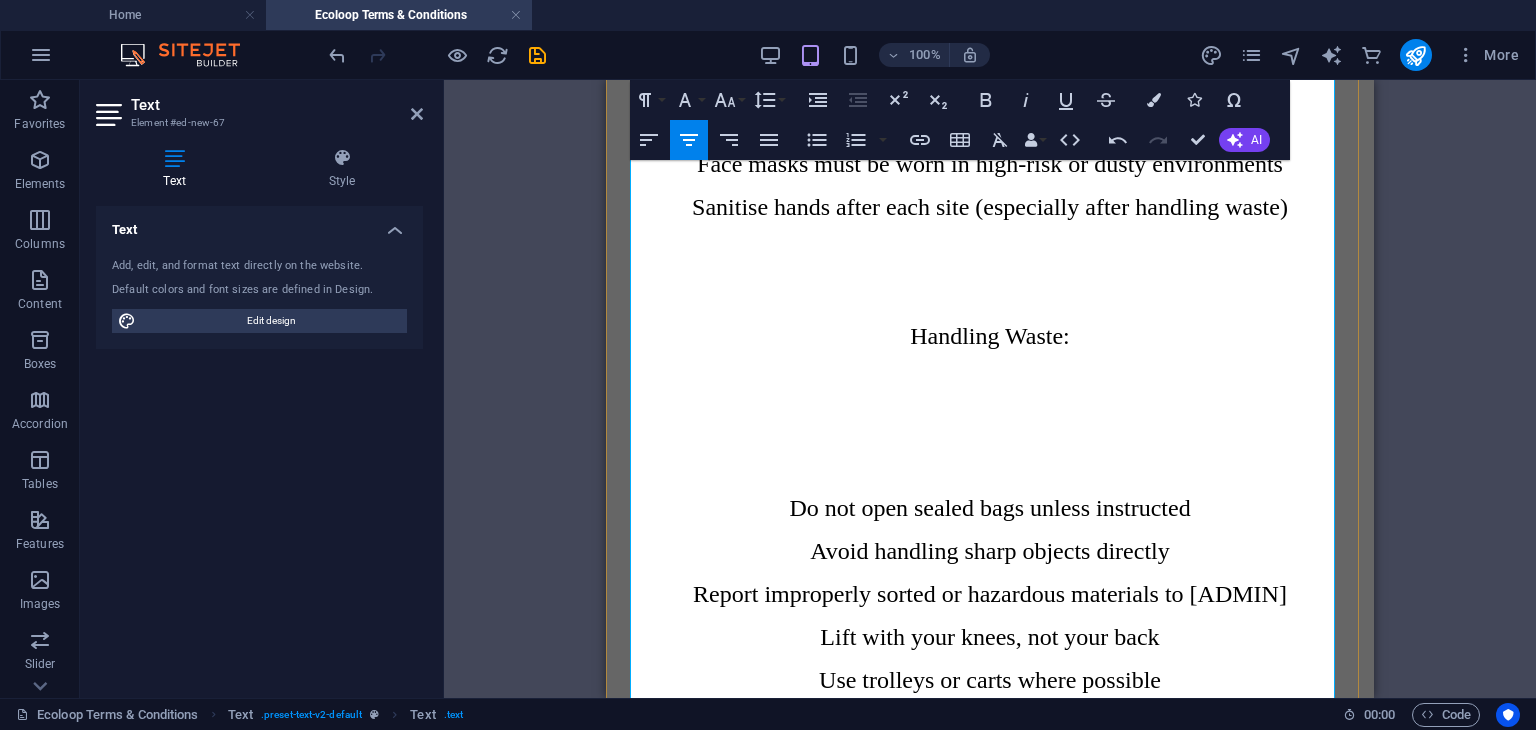 scroll, scrollTop: 3857, scrollLeft: 0, axis: vertical 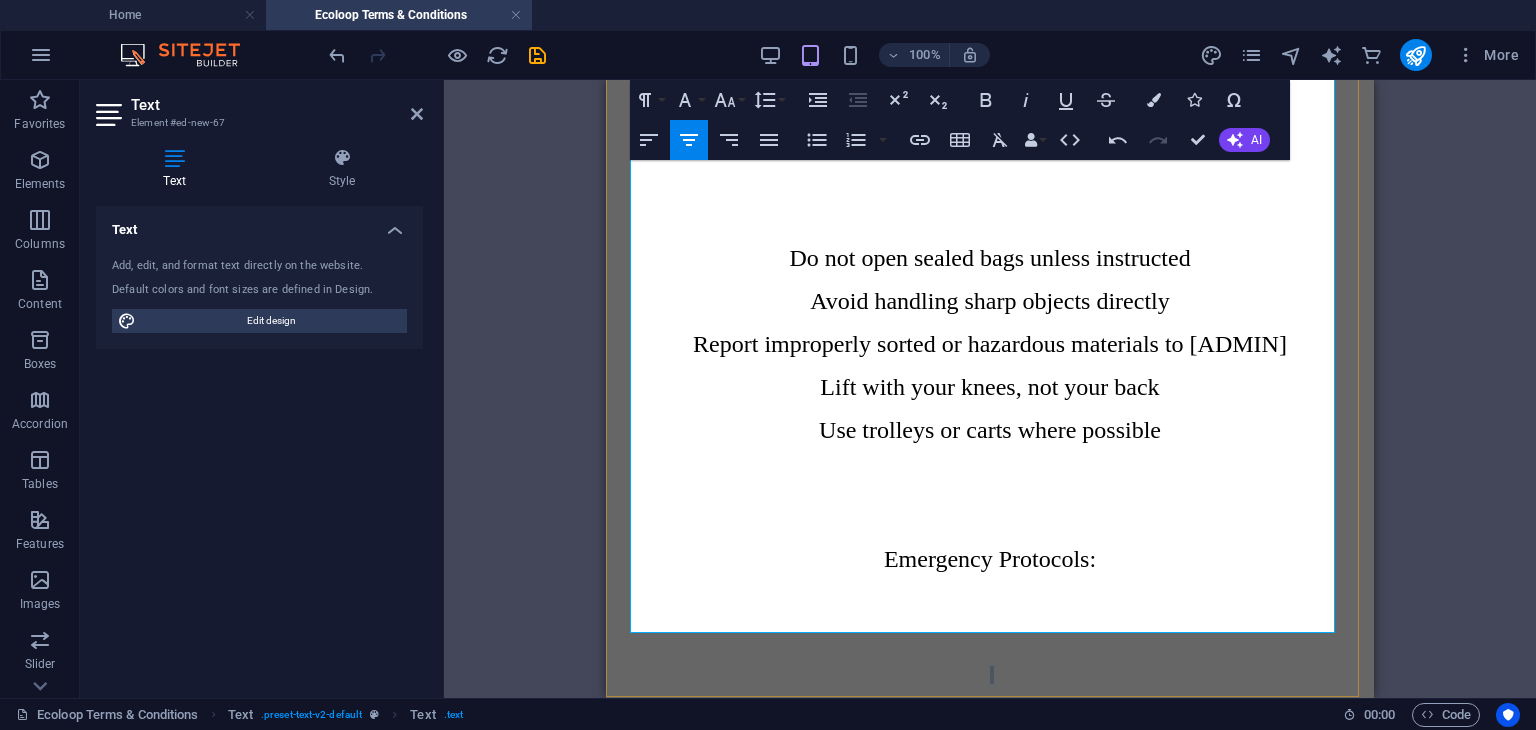 drag, startPoint x: 1241, startPoint y: 624, endPoint x: 816, endPoint y: 555, distance: 430.56476 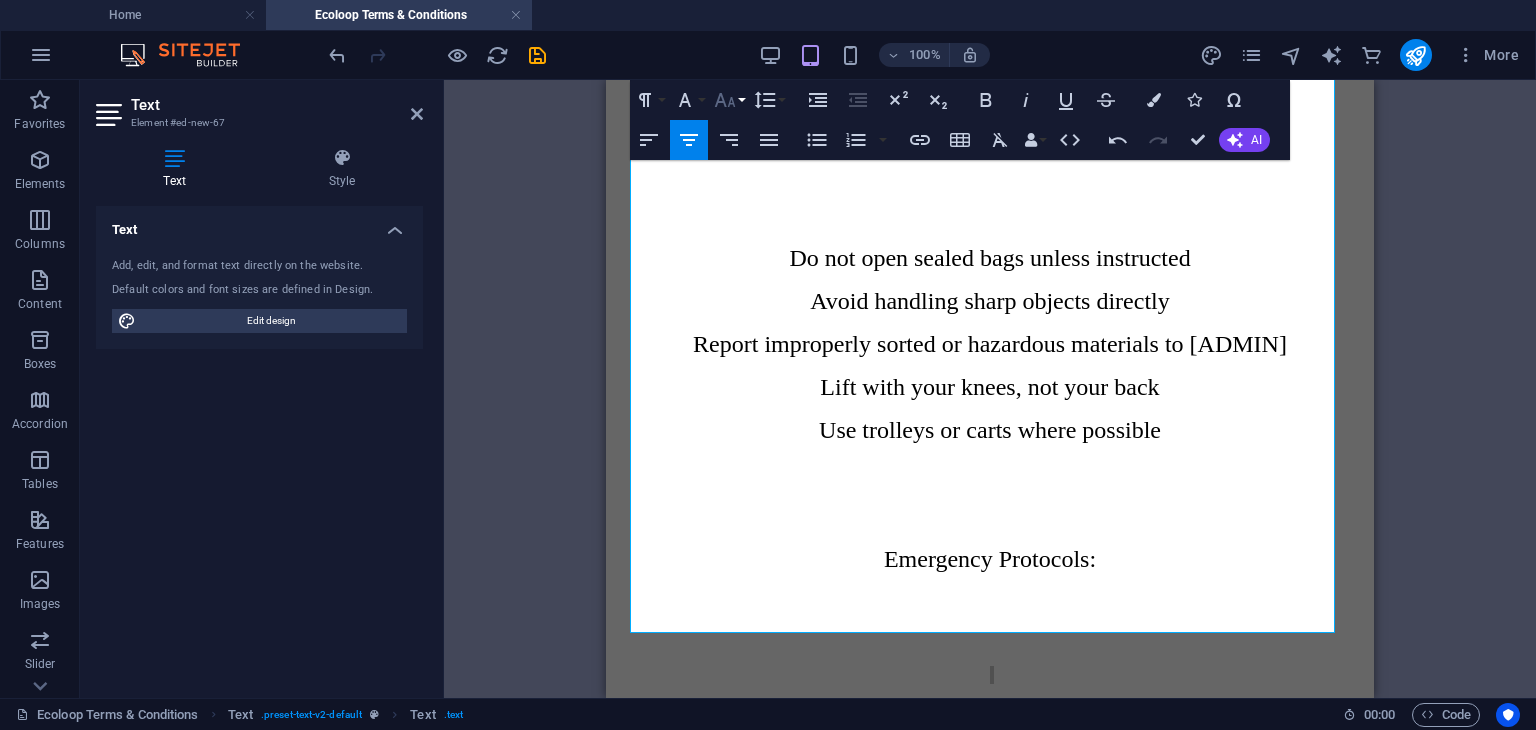 click 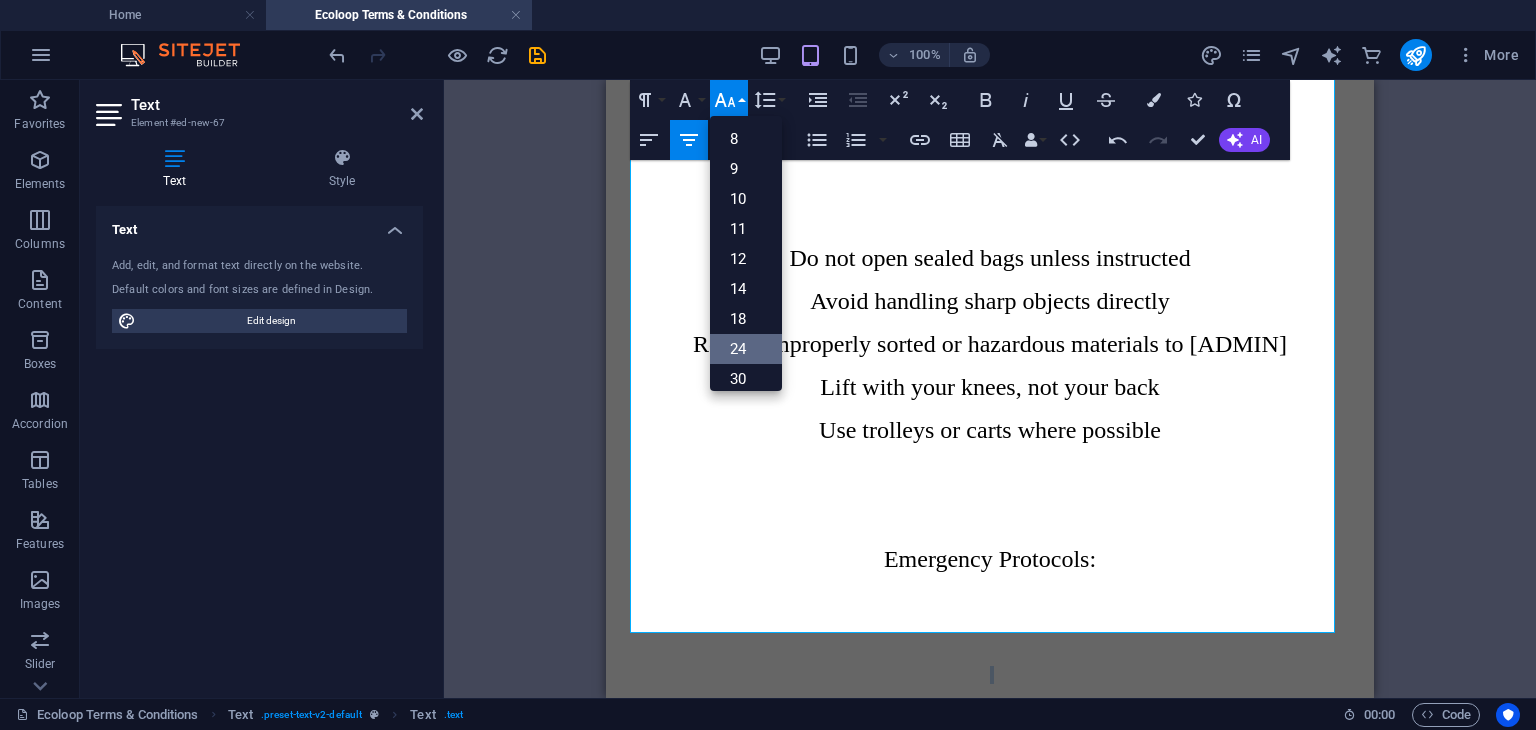 click on "24" at bounding box center [746, 349] 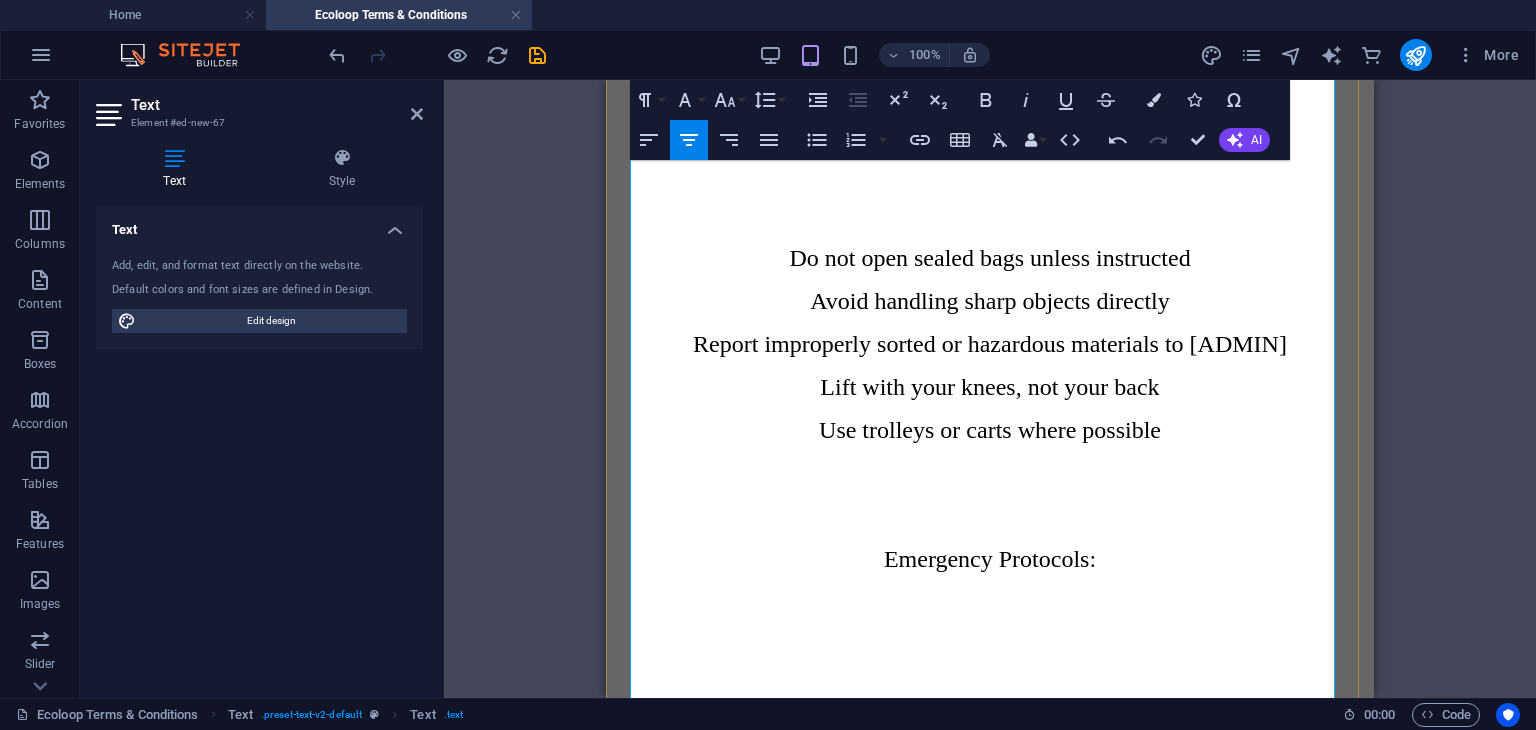 click at bounding box center (990, 641) 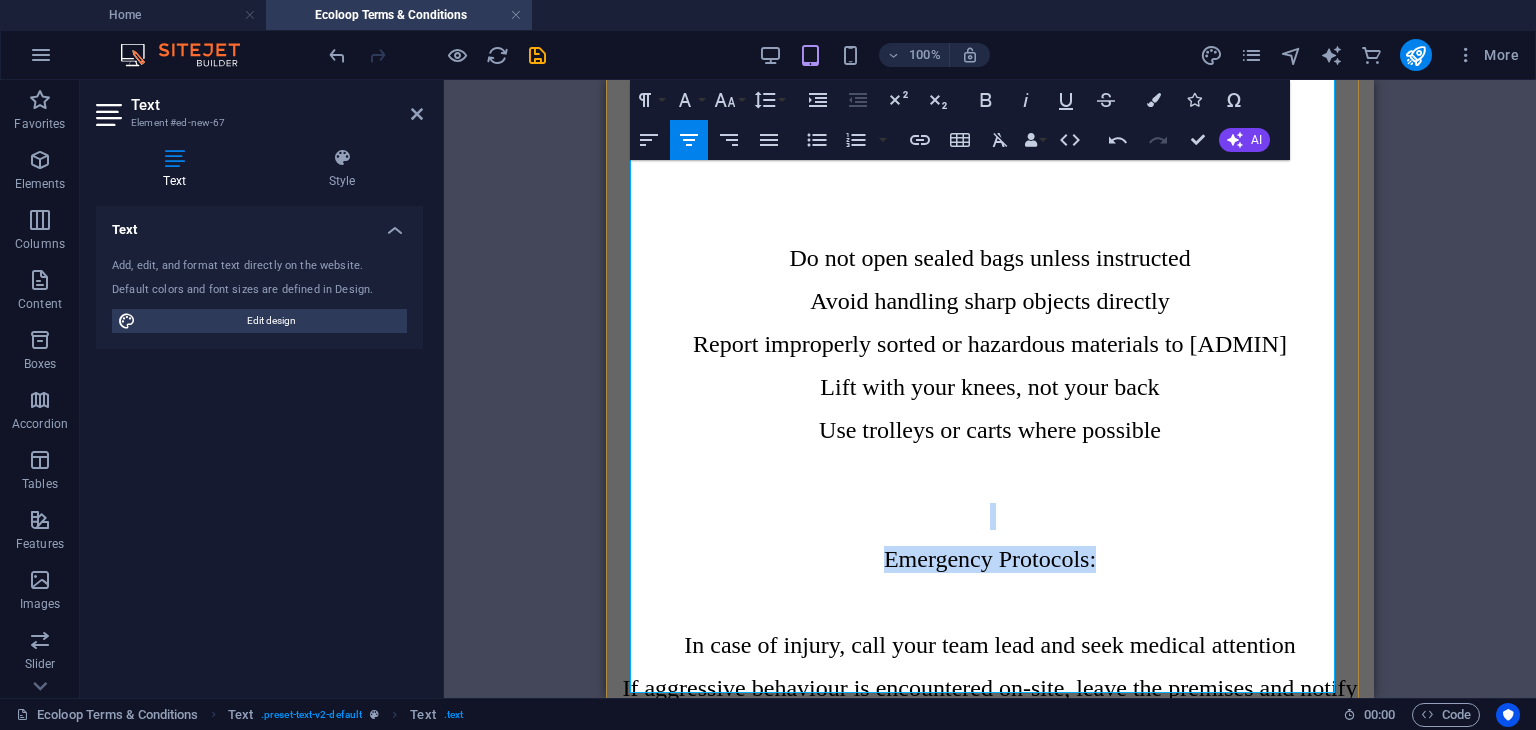 drag, startPoint x: 1111, startPoint y: 467, endPoint x: 840, endPoint y: 408, distance: 277.34814 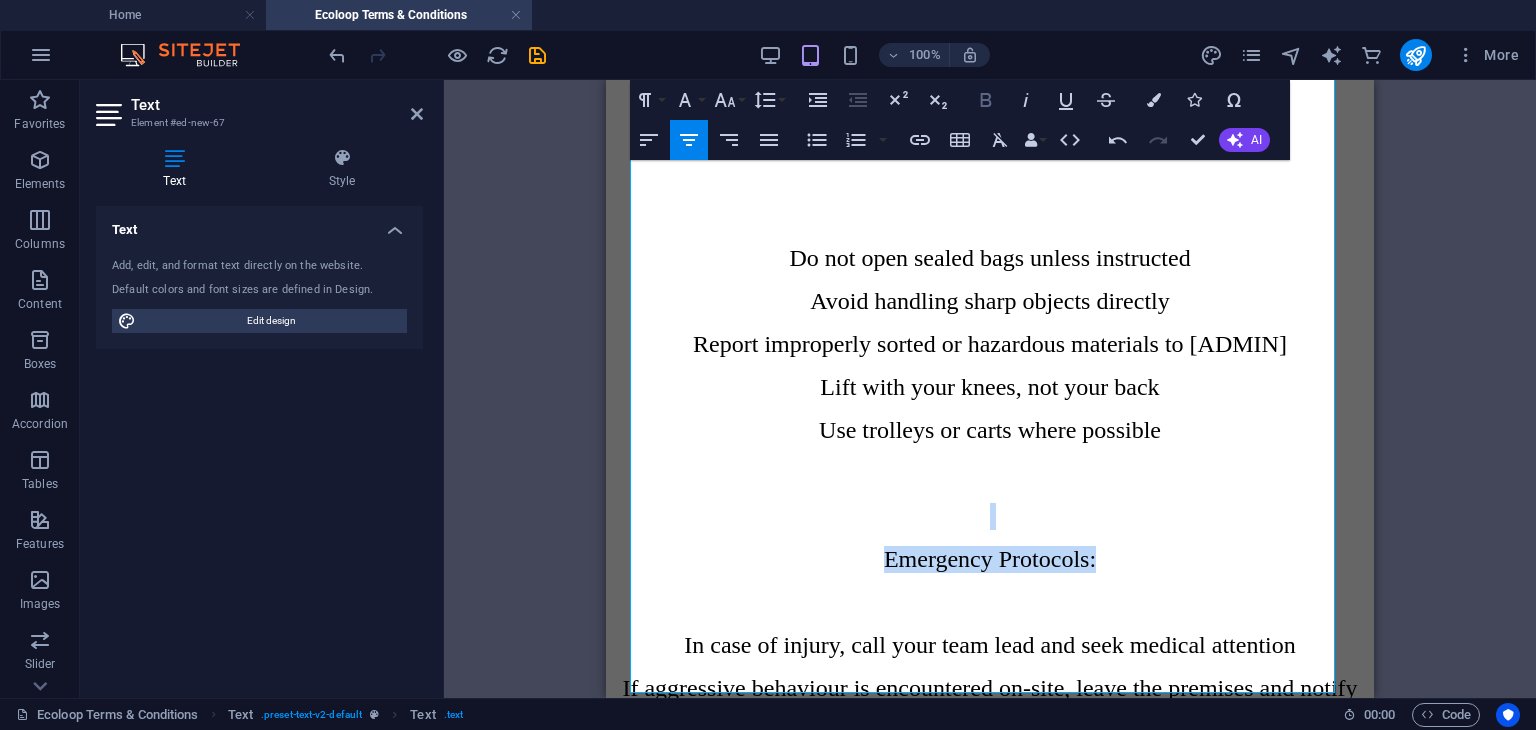 click on "Bold" at bounding box center (986, 100) 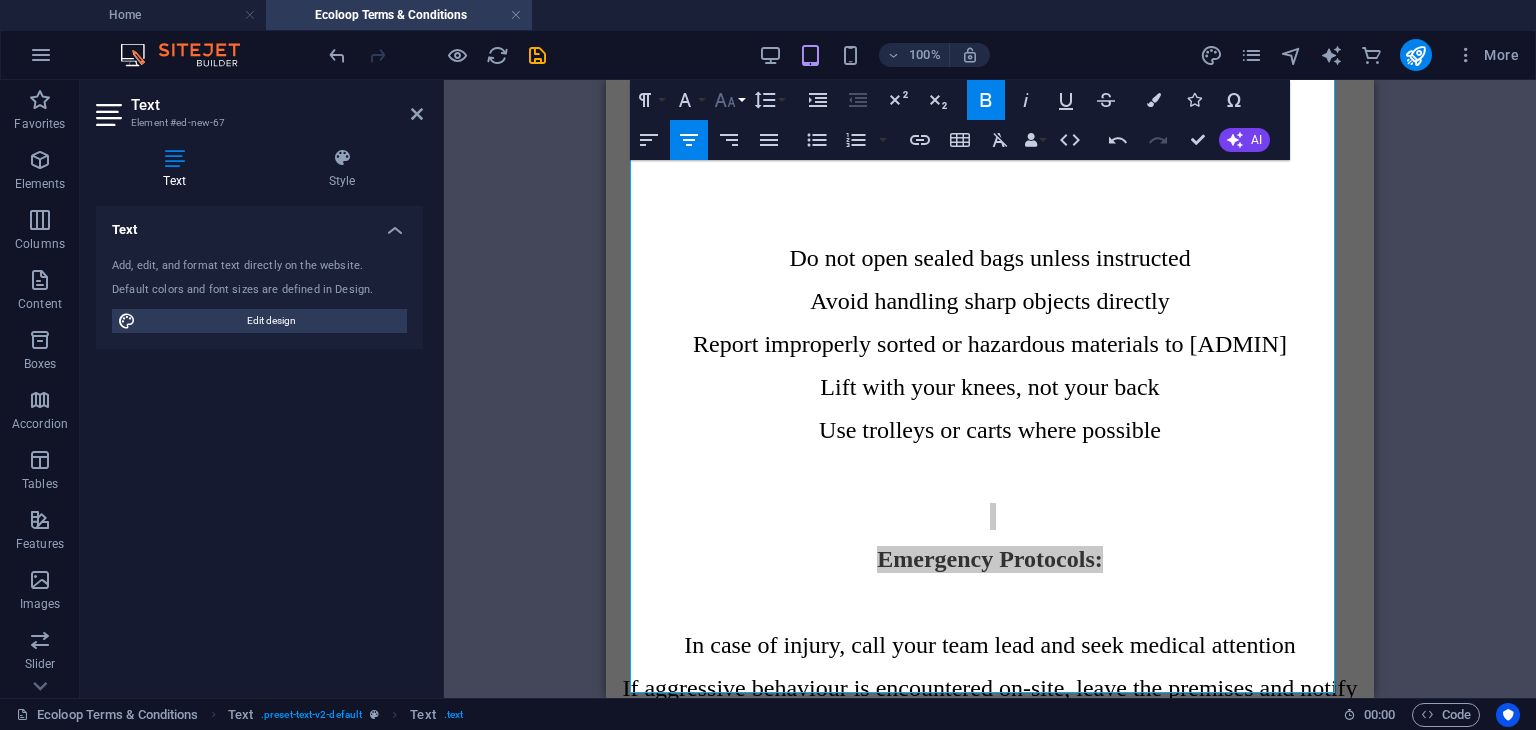 click 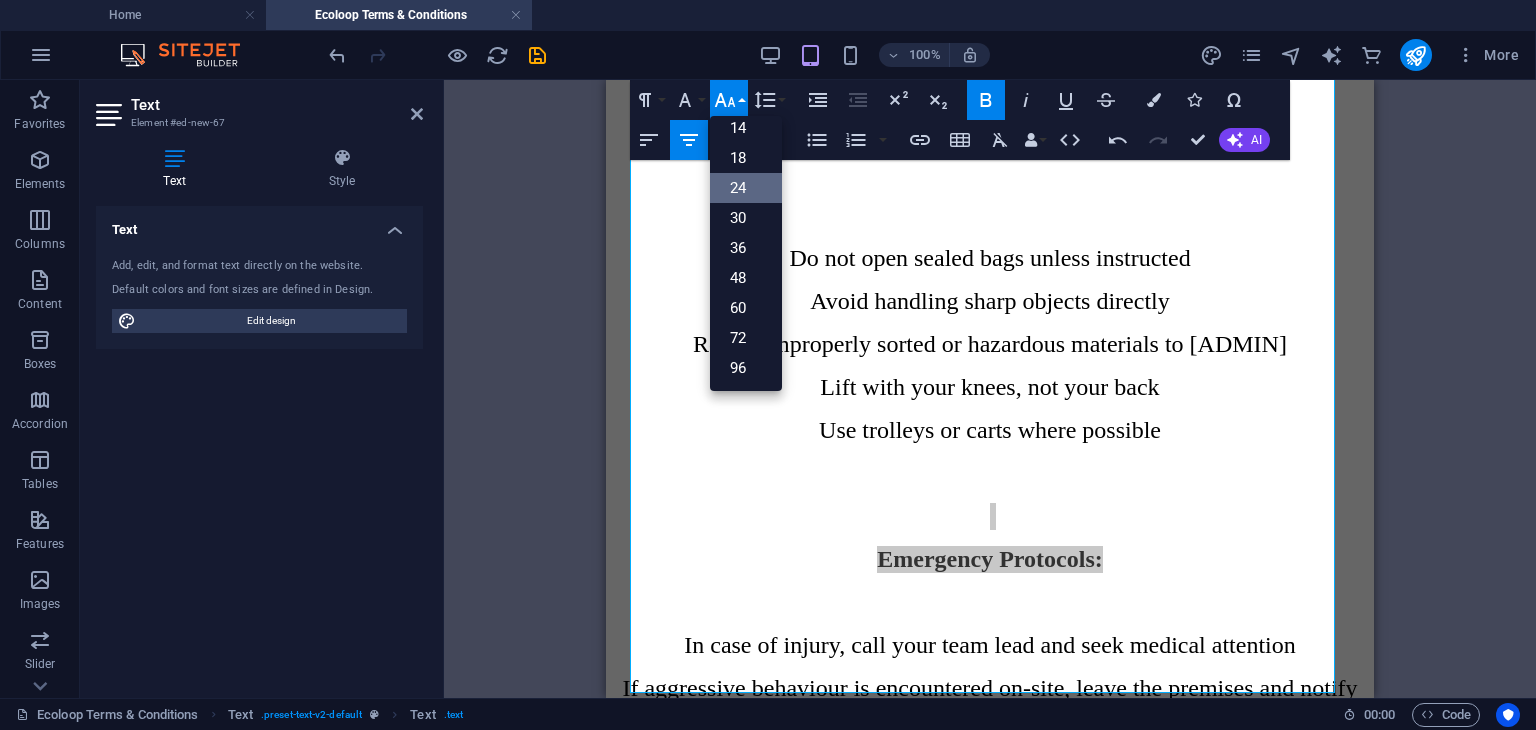 scroll, scrollTop: 160, scrollLeft: 0, axis: vertical 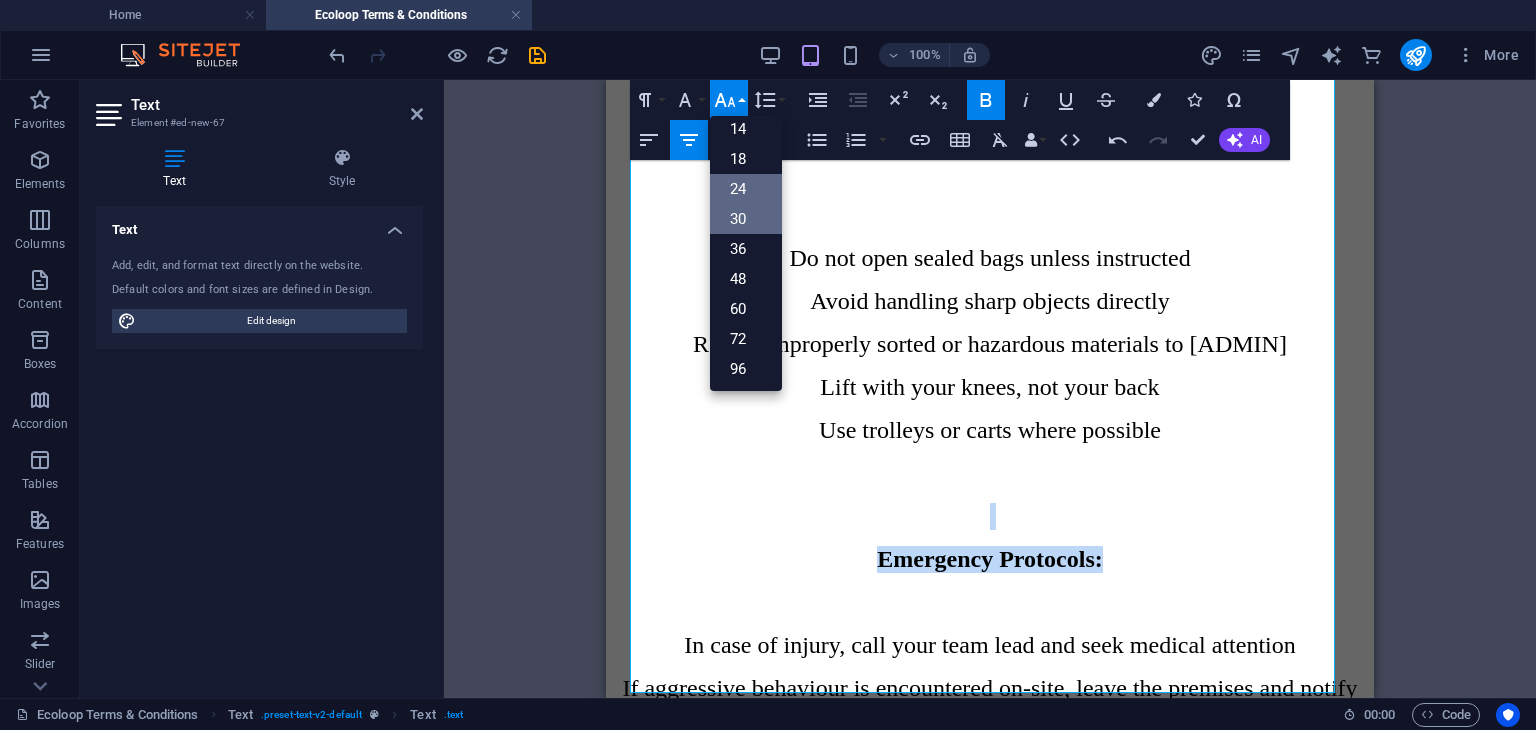 click on "30" at bounding box center [746, 219] 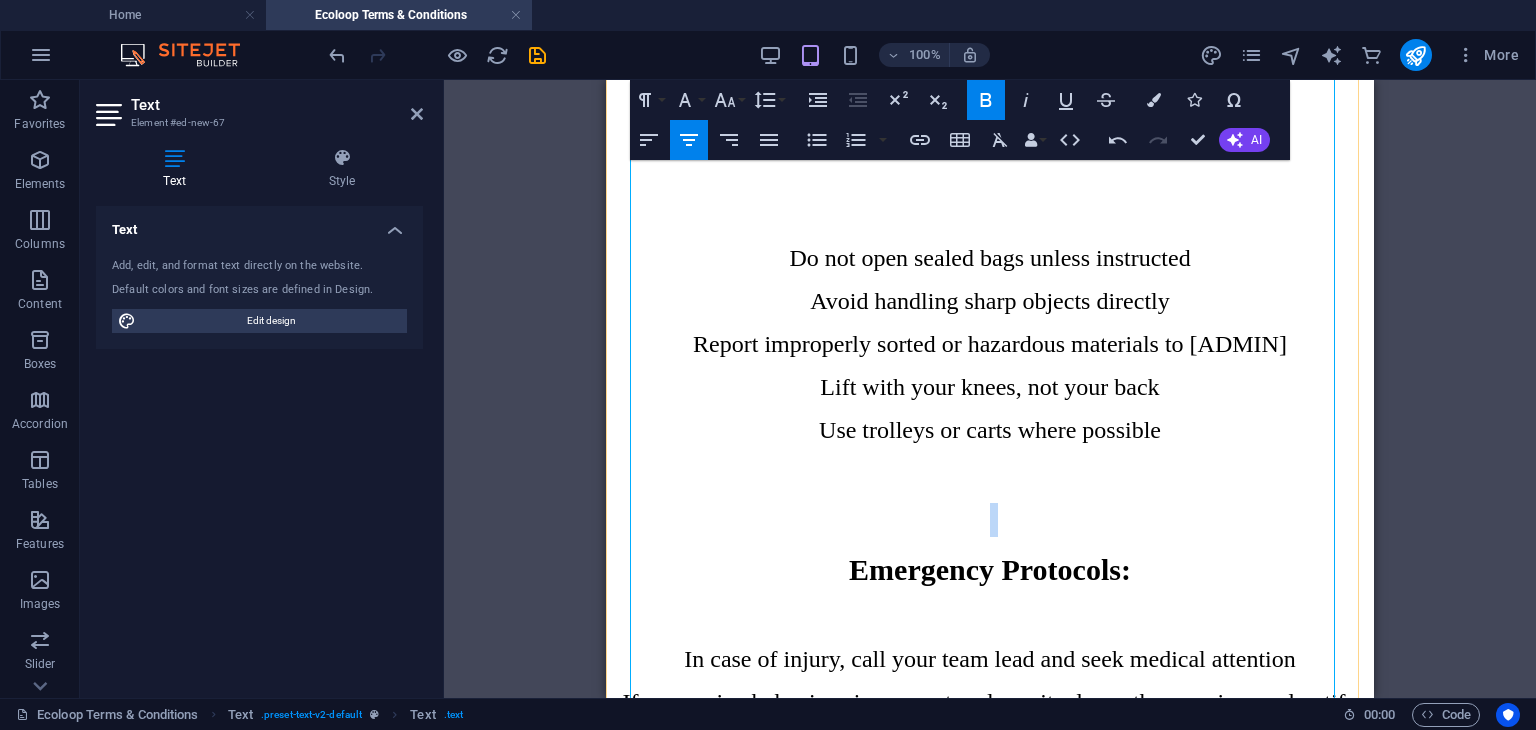 click at bounding box center (990, 520) 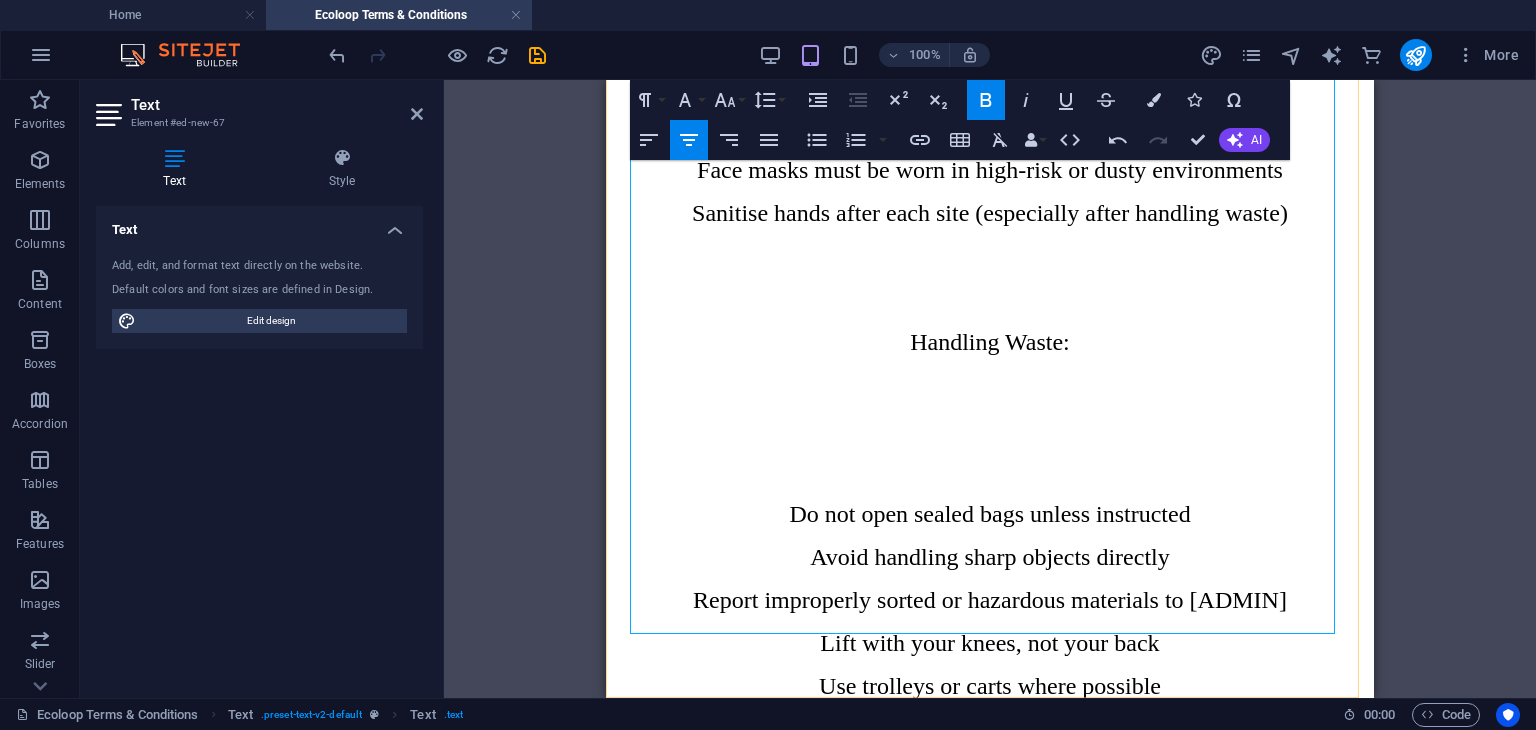 scroll, scrollTop: 3935, scrollLeft: 0, axis: vertical 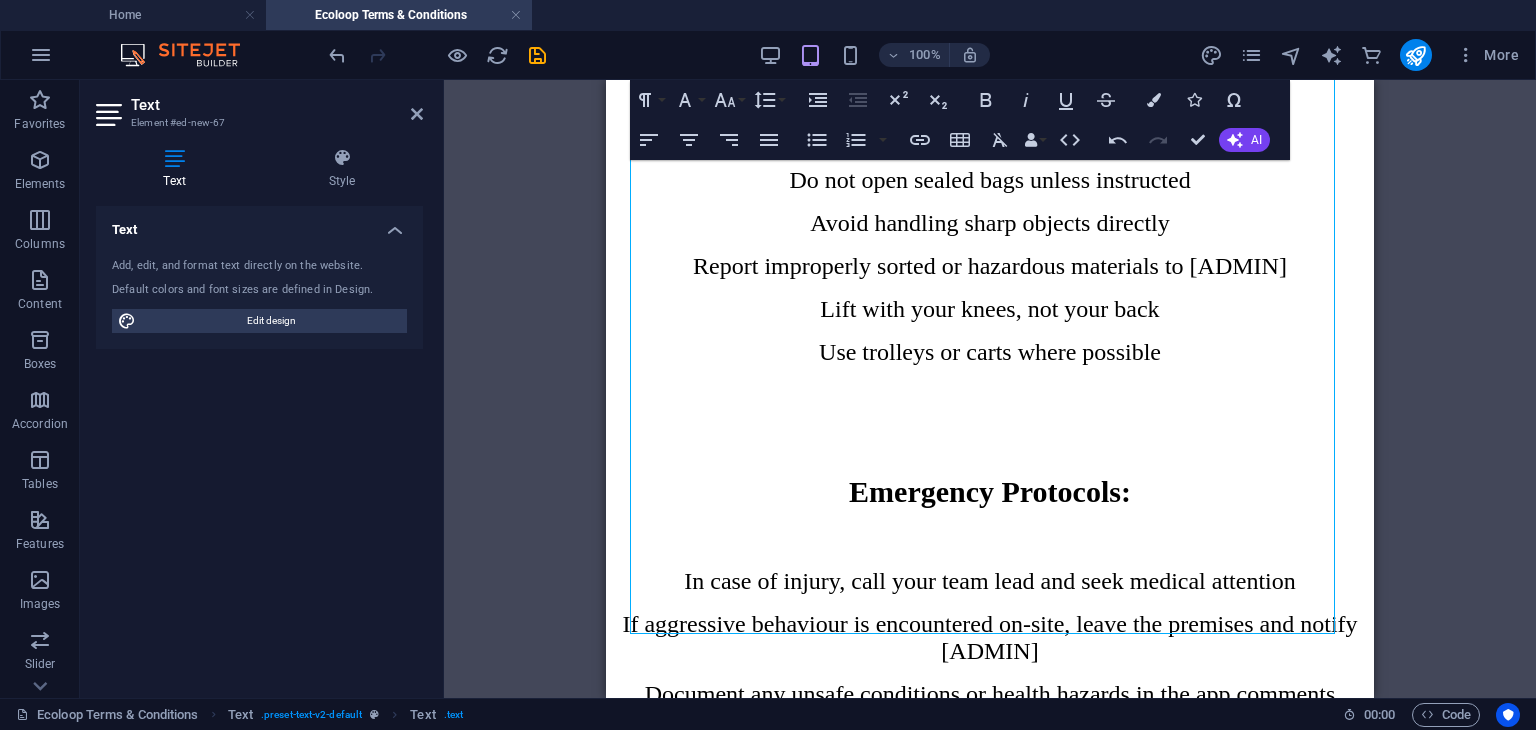 click on "Drag here to replace the existing content. Press “Ctrl” if you want to create a new element.
H2 Container Text Container Spacer Button Text H2 Text Spacer Paragraph Format Normal Heading 1 Heading 2 Heading 3 Heading 4 Heading 5 Heading 6 Code Font Family Arial Georgia Impact Tahoma Times New Roman Verdana Poppins Roboto Font Size 8 9 10 11 12 14 18 24 30 36 48 60 72 96 Line Height Default Single 1.15 1.5 Double Increase Indent Decrease Indent Superscript Subscript Bold Italic Underline Strikethrough Colors Icons Special Characters Align Left Align Center Align Right Align Justify Unordered List Default Circle Disc Square Ordered List Default Lower Alpha Lower Greek Lower Roman Upper Alpha Upper Roman Insert Link Insert Table Clear Formatting Data Bindings Company [FIRST] [LAST] Street [ZIP] [CITY] [EMAIL] [PHONE] [MOBILE] Fax Custom field 1 Custom field 2 Custom field 3 Custom field 4 Custom field 5 Custom field 6 HTML Undo Redo Confirm (Ctrl+⏎) AI" at bounding box center (990, 389) 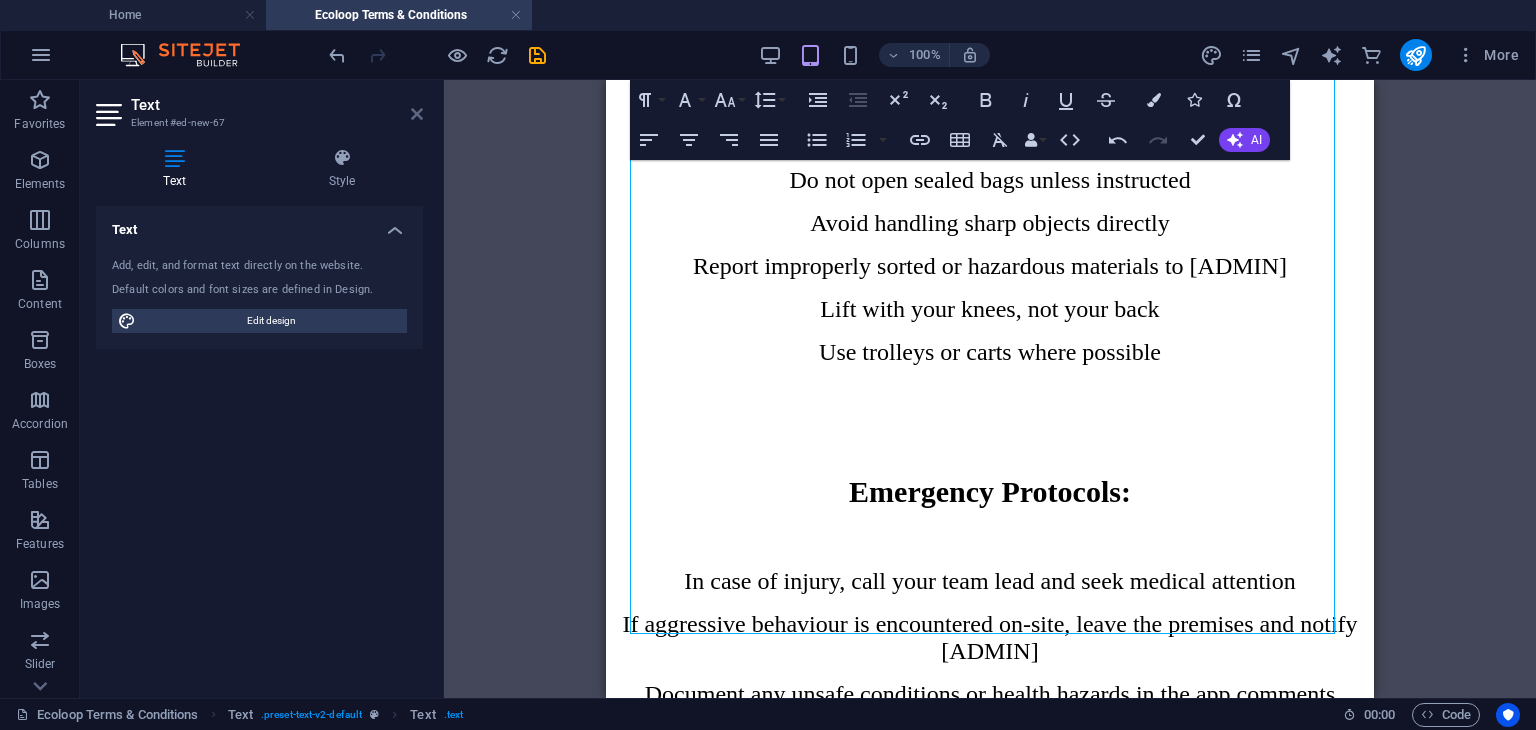 click at bounding box center [417, 114] 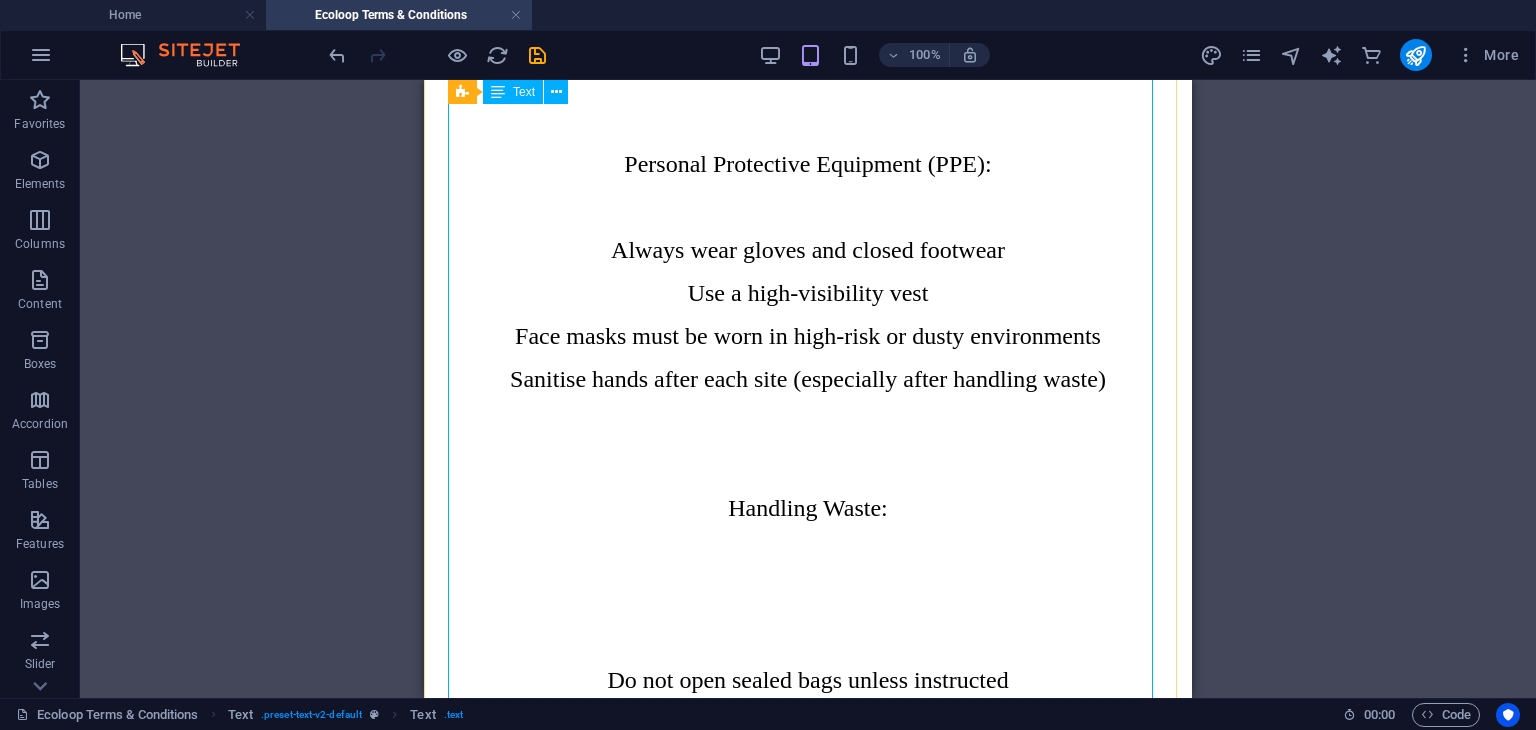 scroll, scrollTop: 3268, scrollLeft: 0, axis: vertical 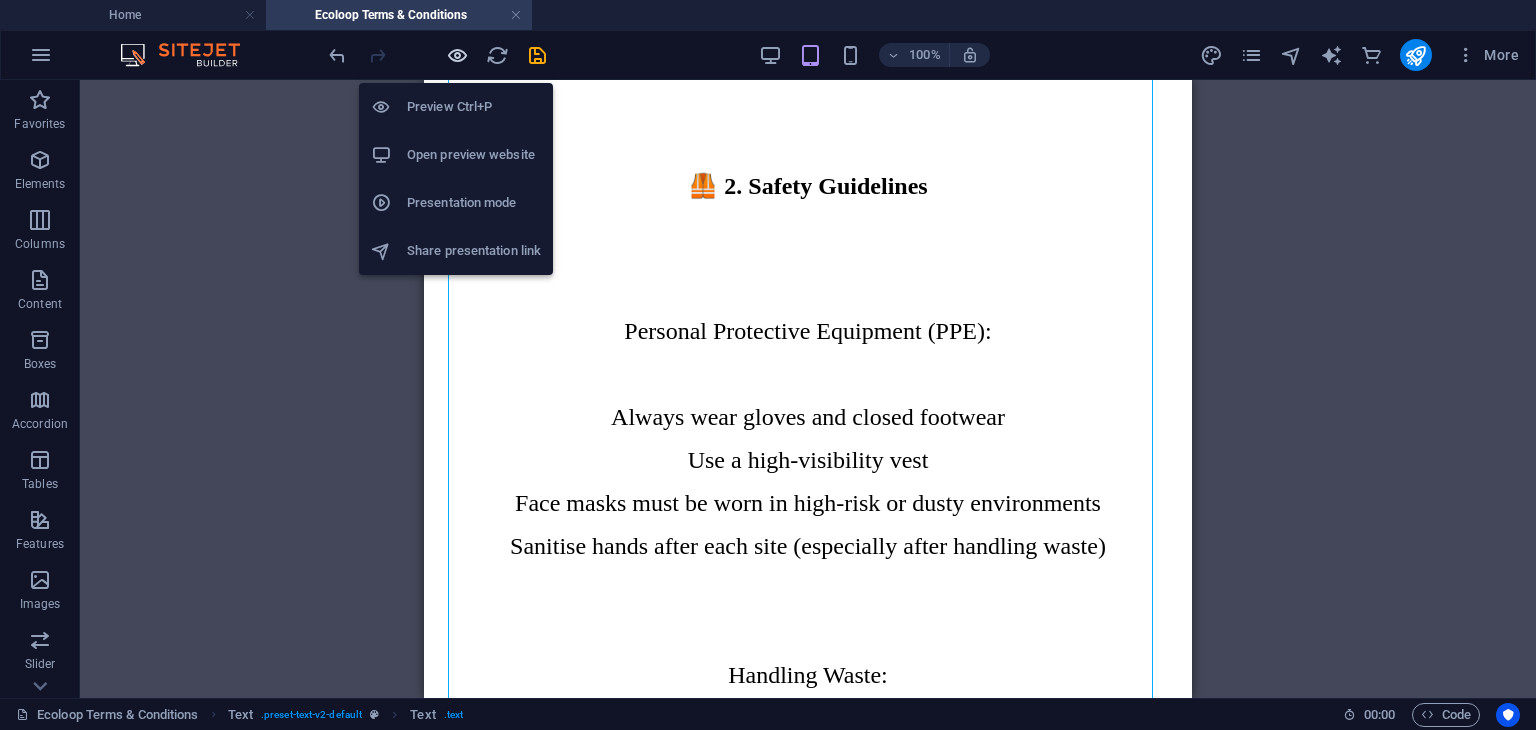 click at bounding box center (457, 55) 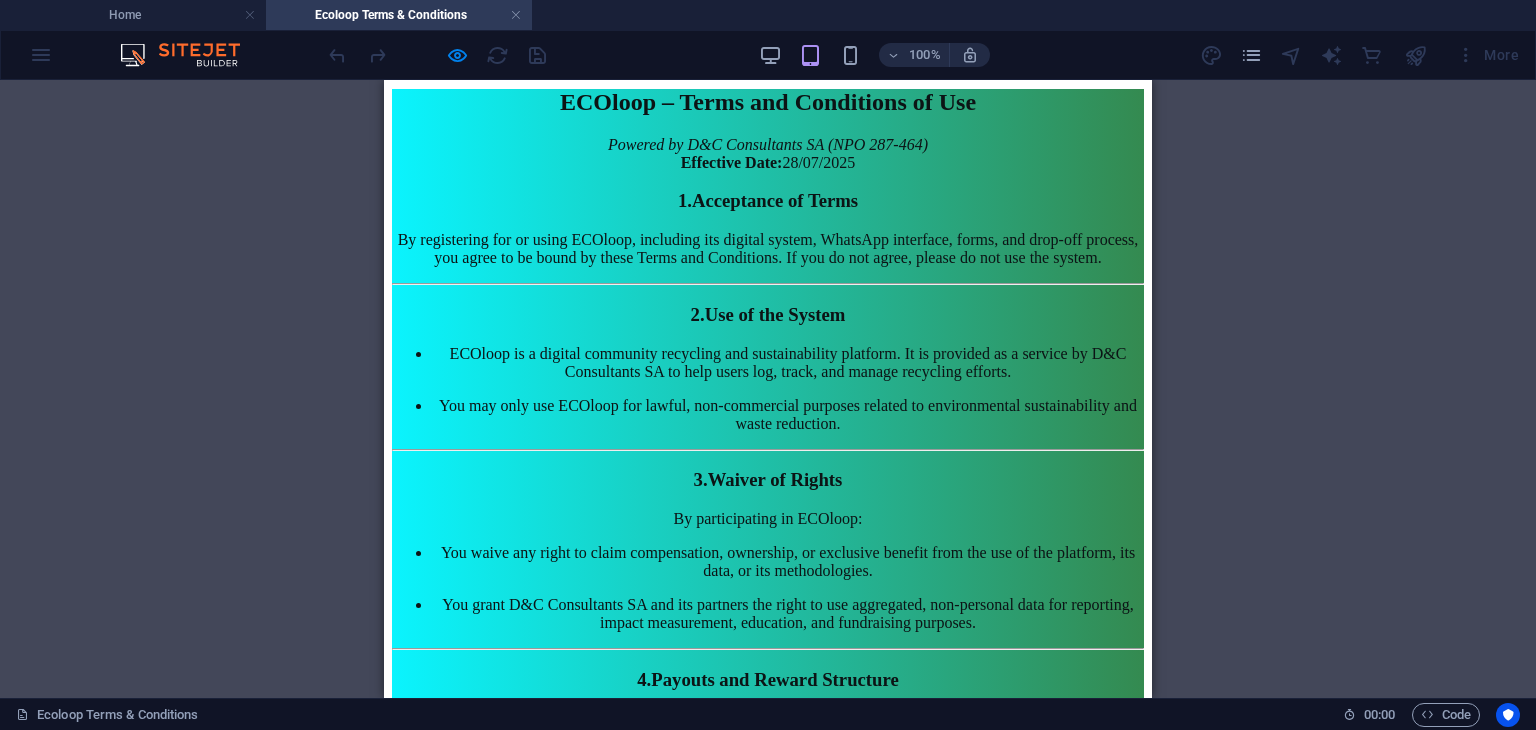 scroll, scrollTop: 0, scrollLeft: 0, axis: both 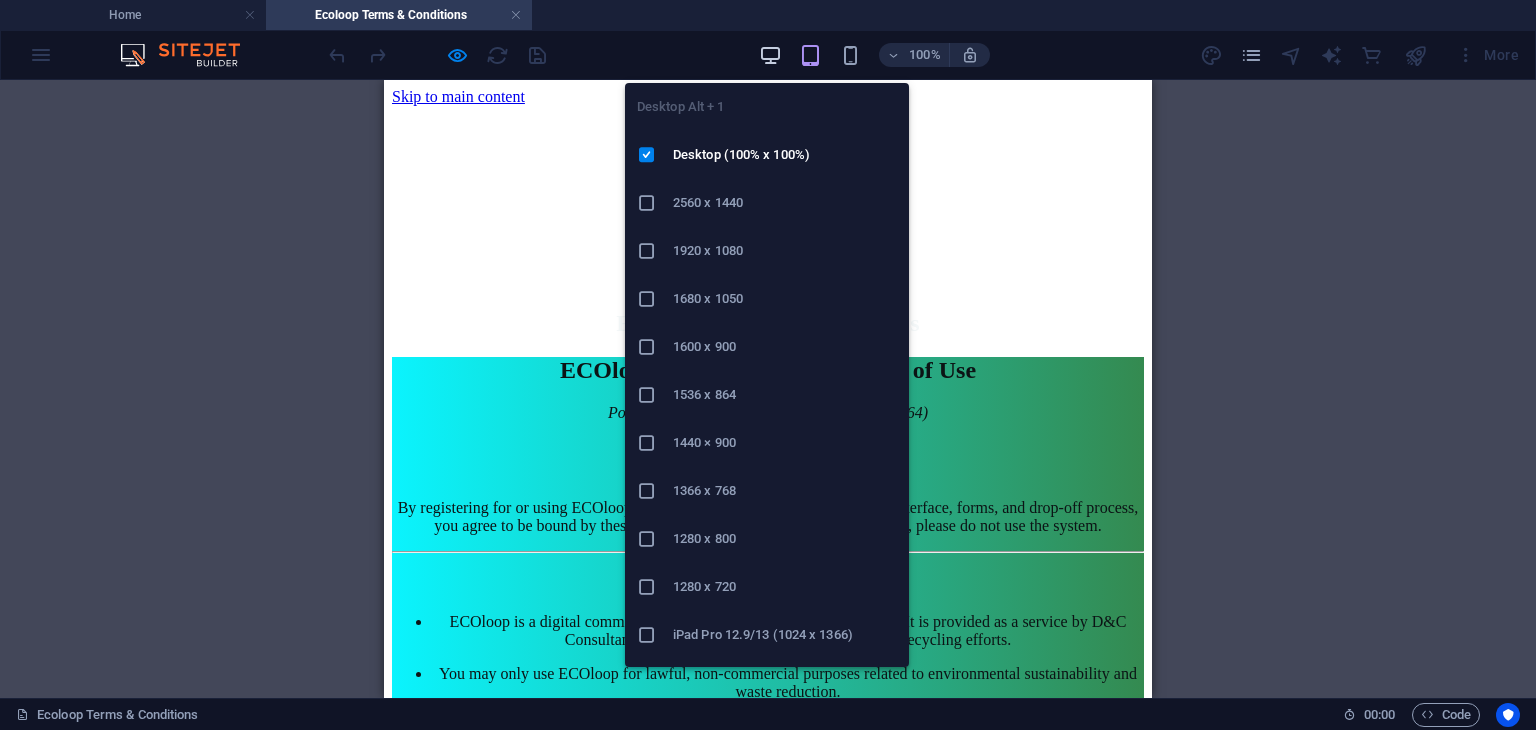 click at bounding box center (770, 55) 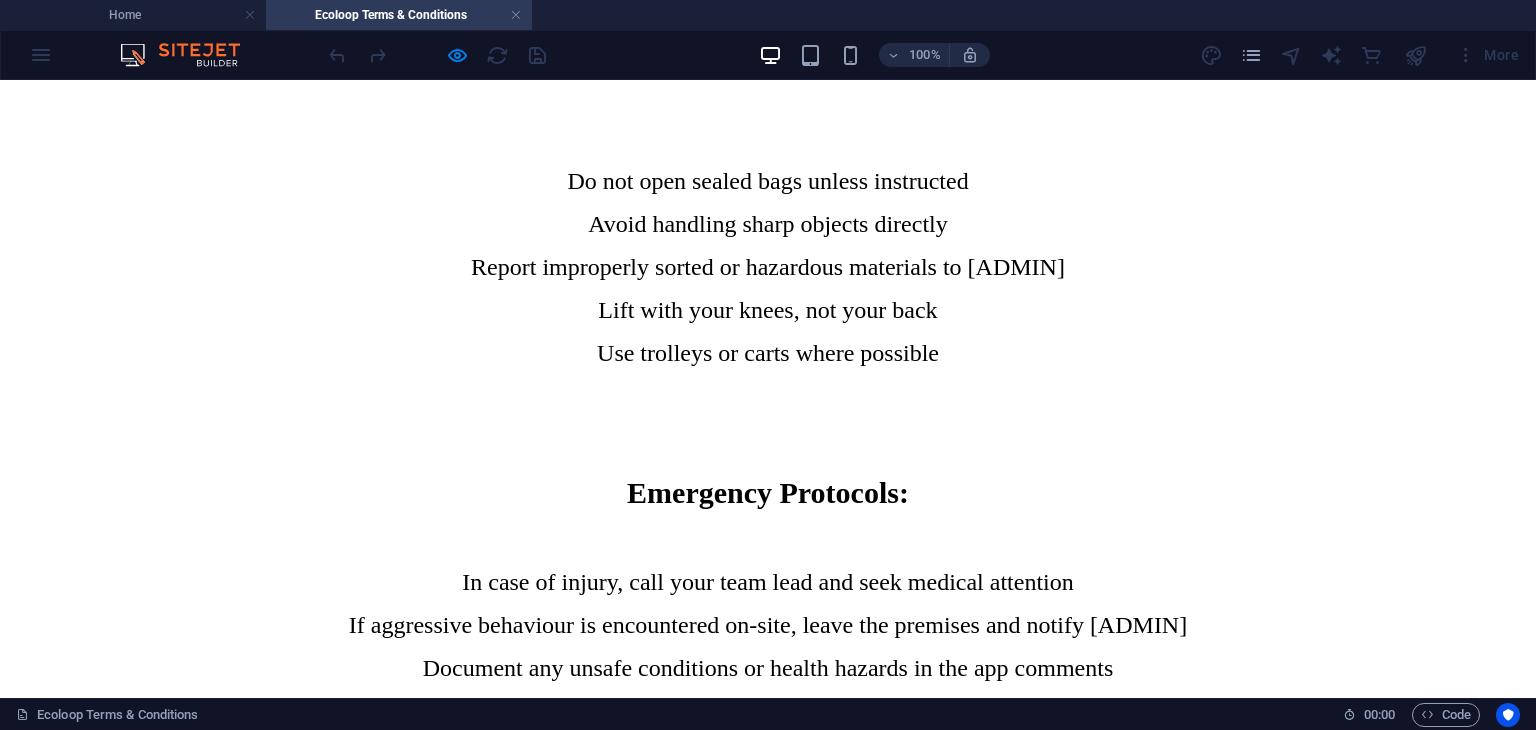 scroll, scrollTop: 4243, scrollLeft: 0, axis: vertical 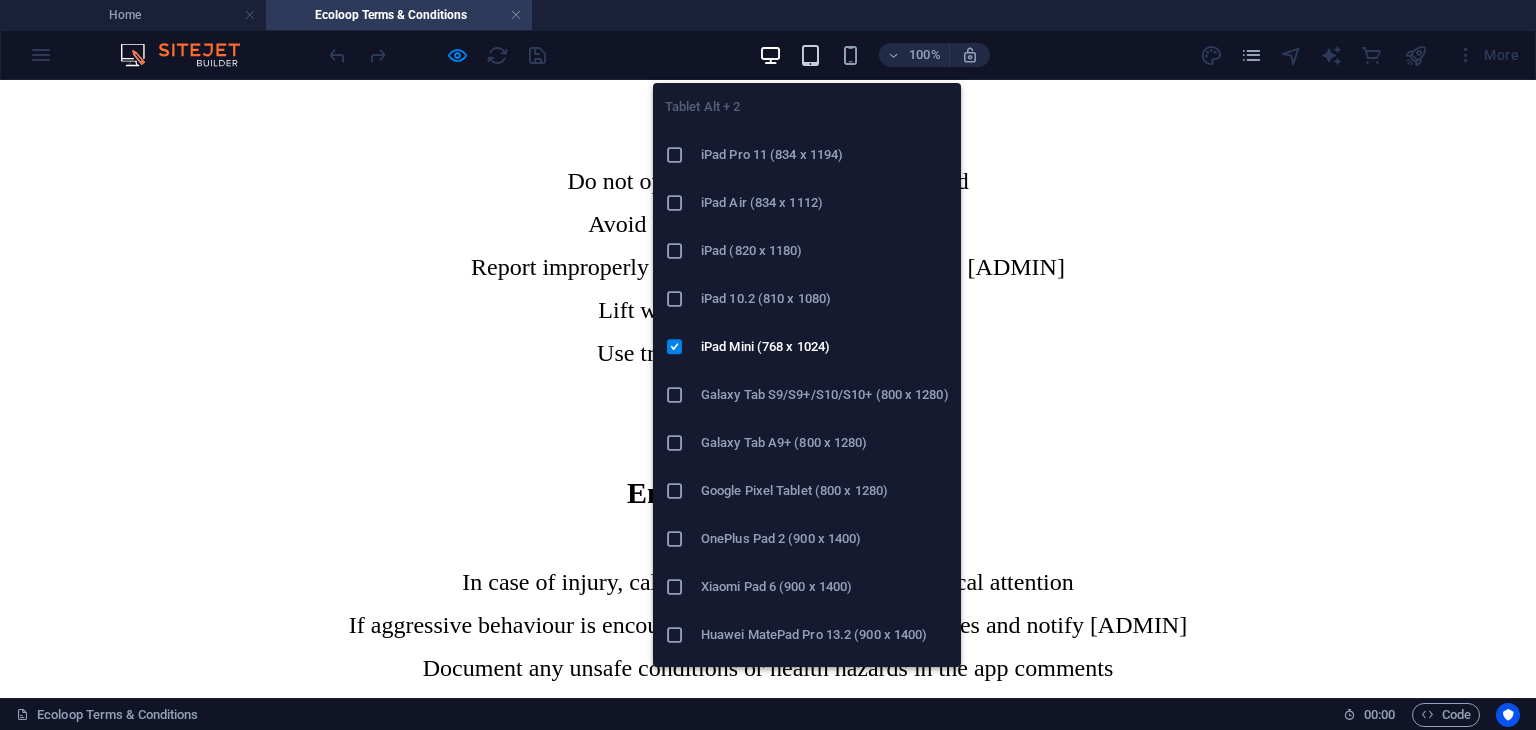 click on "Tablet Alt + 2 iPad Pro 11 (834 x 1194) iPad Air (834 x 1112) iPad (820 x 1180) iPad 10.2 (810 x 1080) iPad Mini (768 x 1024) Galaxy Tab S9/S9+/S10/S10+ (800 x 1280) Galaxy Tab A9+ (800 x 1280) Google Pixel Tablet (800 x 1280) OnePlus Pad 2 (900 x 1400) Xiaomi Pad 6 (900 x 1400) Huawei MatePad Pro 13.2 (900 x 1400) Huawei MatePad mini (600 x 1024) Fire HD 10 (800 x 1280) Fire HD 8 (600 x 1024)" at bounding box center [807, 367] 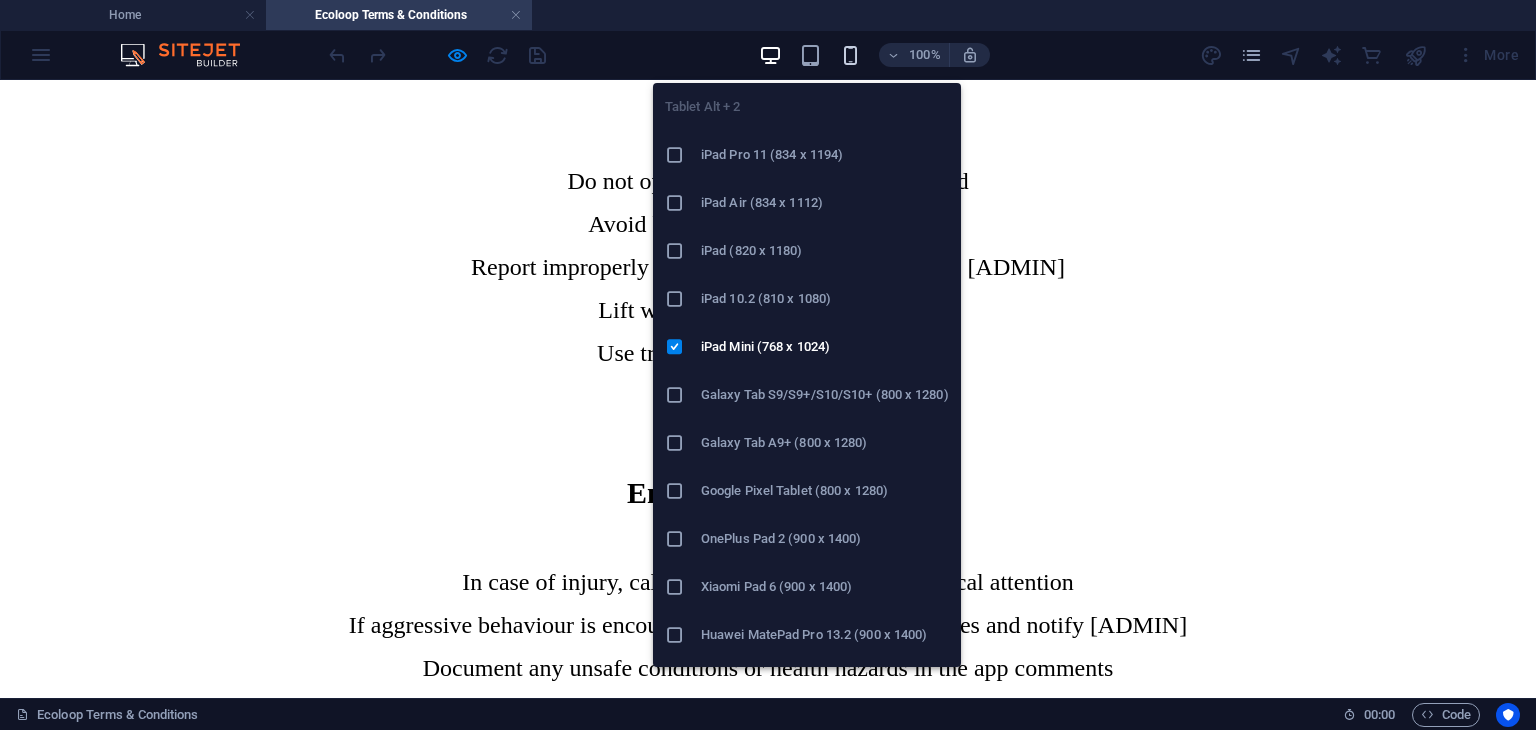 scroll, scrollTop: 3935, scrollLeft: 0, axis: vertical 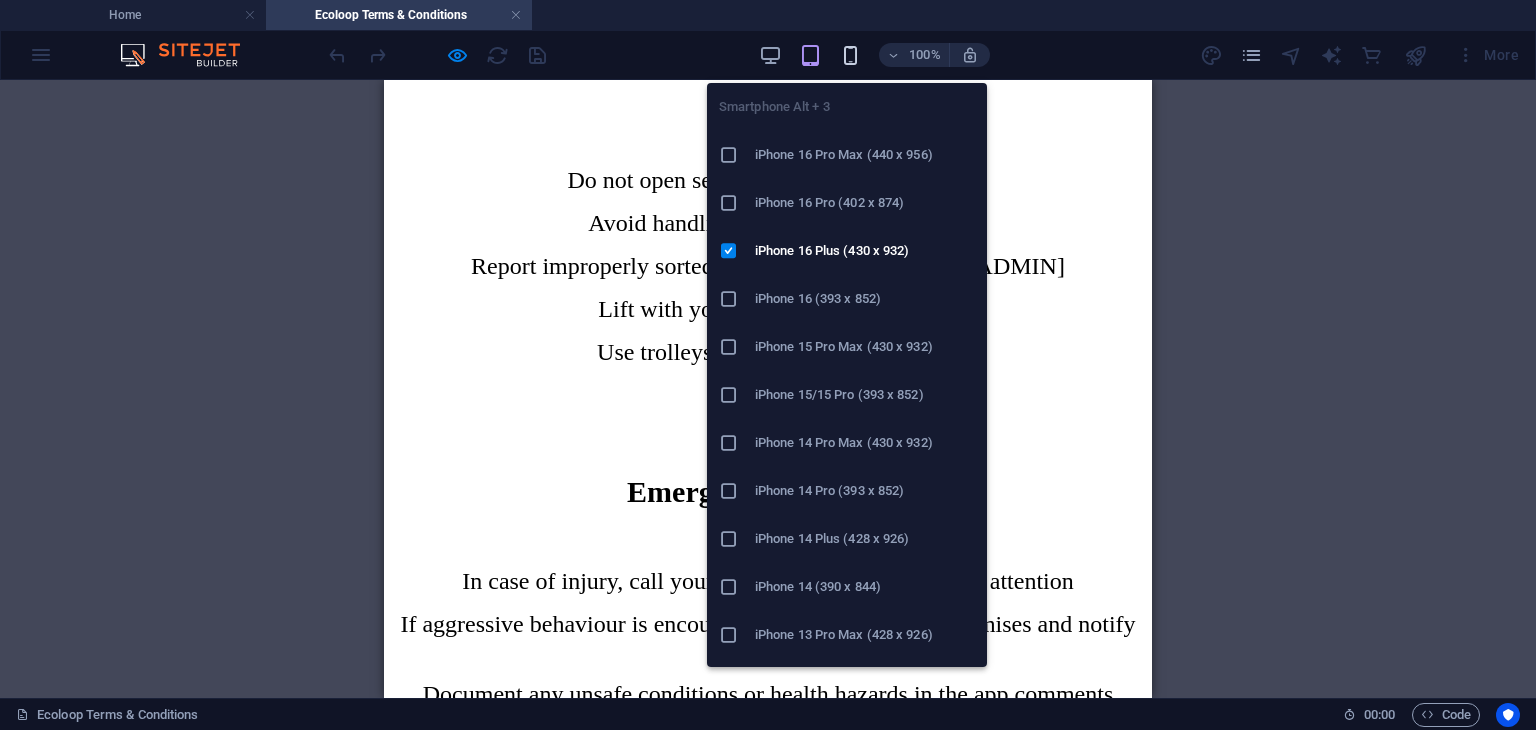 click at bounding box center (850, 55) 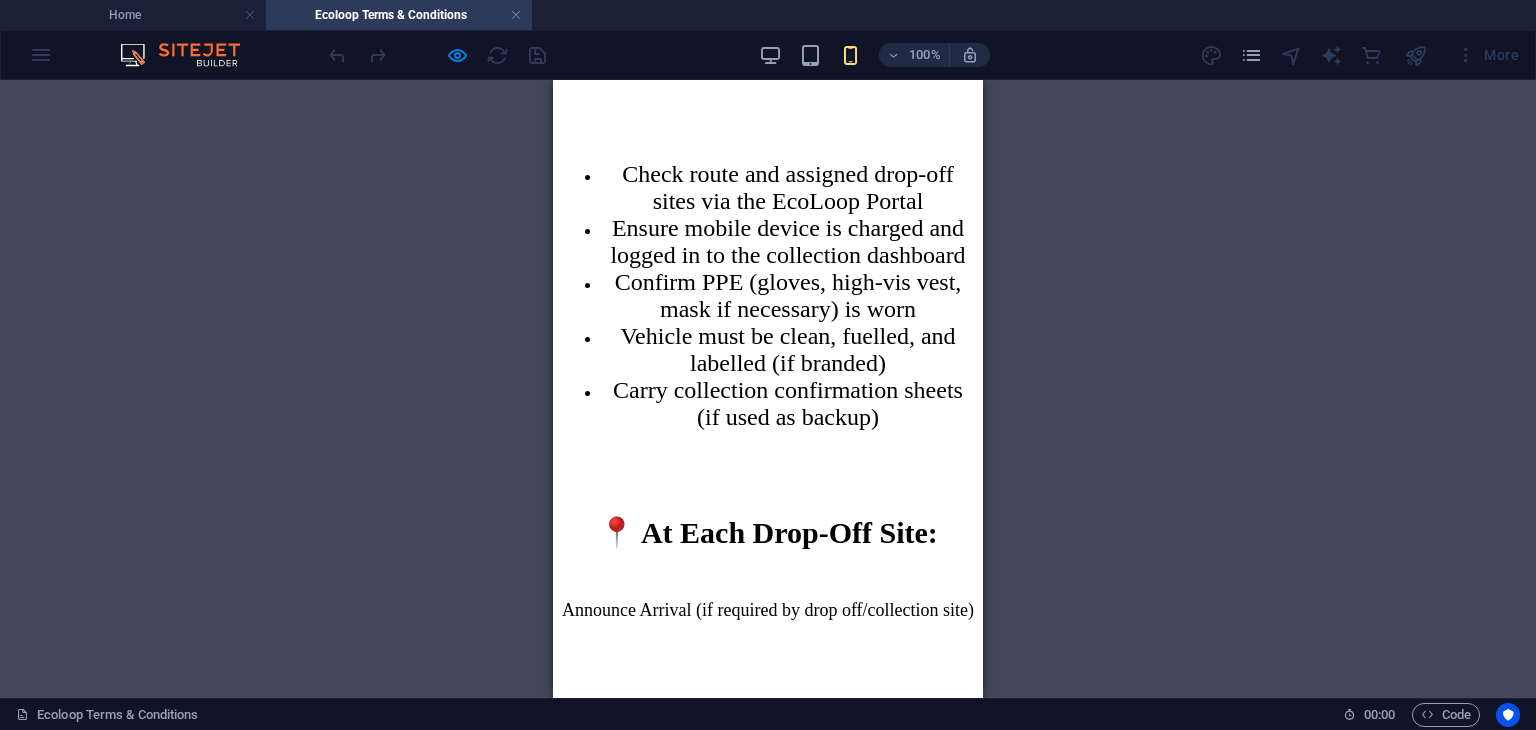 scroll, scrollTop: 2199, scrollLeft: 0, axis: vertical 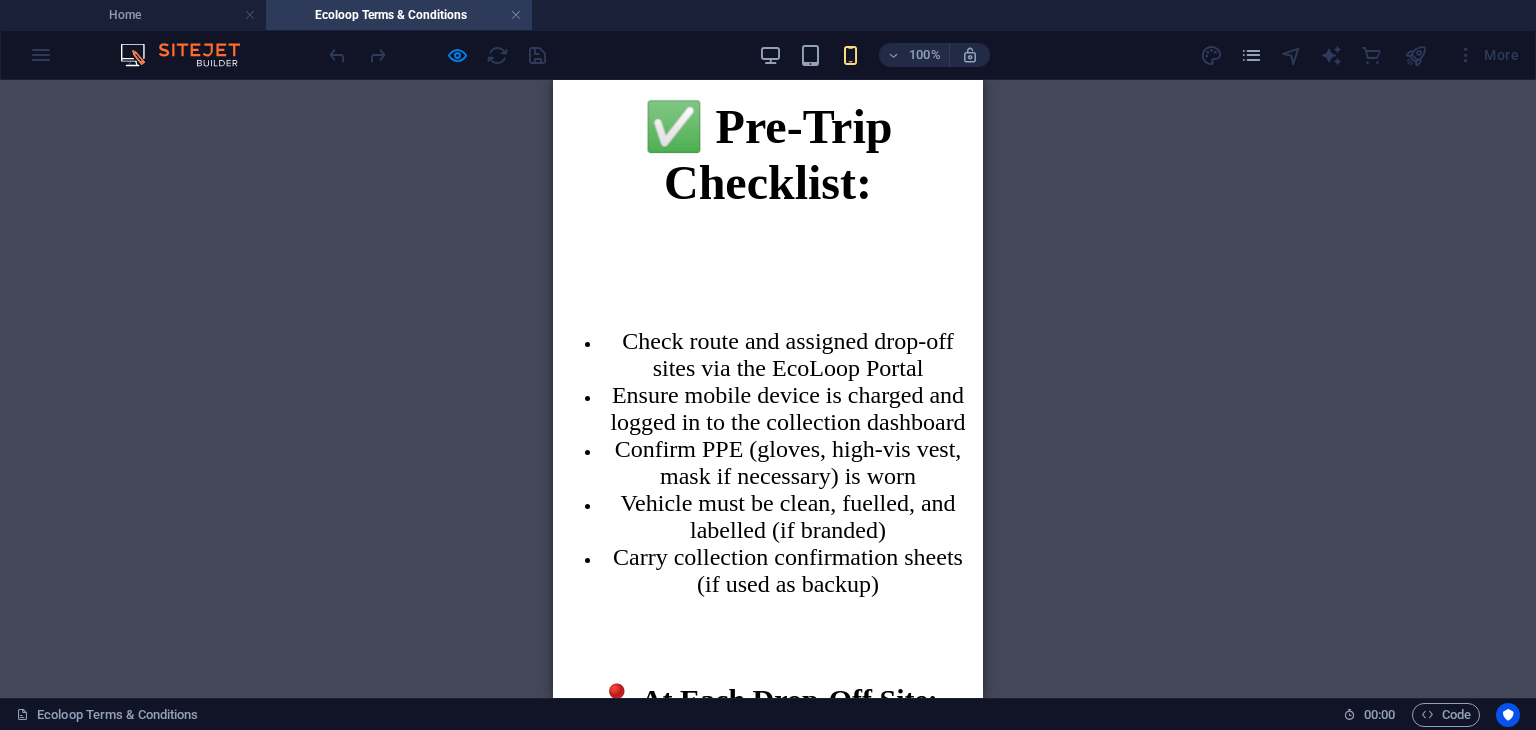 click on "Drag here to replace the existing content. Press “Ctrl” if you want to create a new element.
H2 Container Text Container Spacer Button Text H2 Text Spacer" at bounding box center [768, 389] 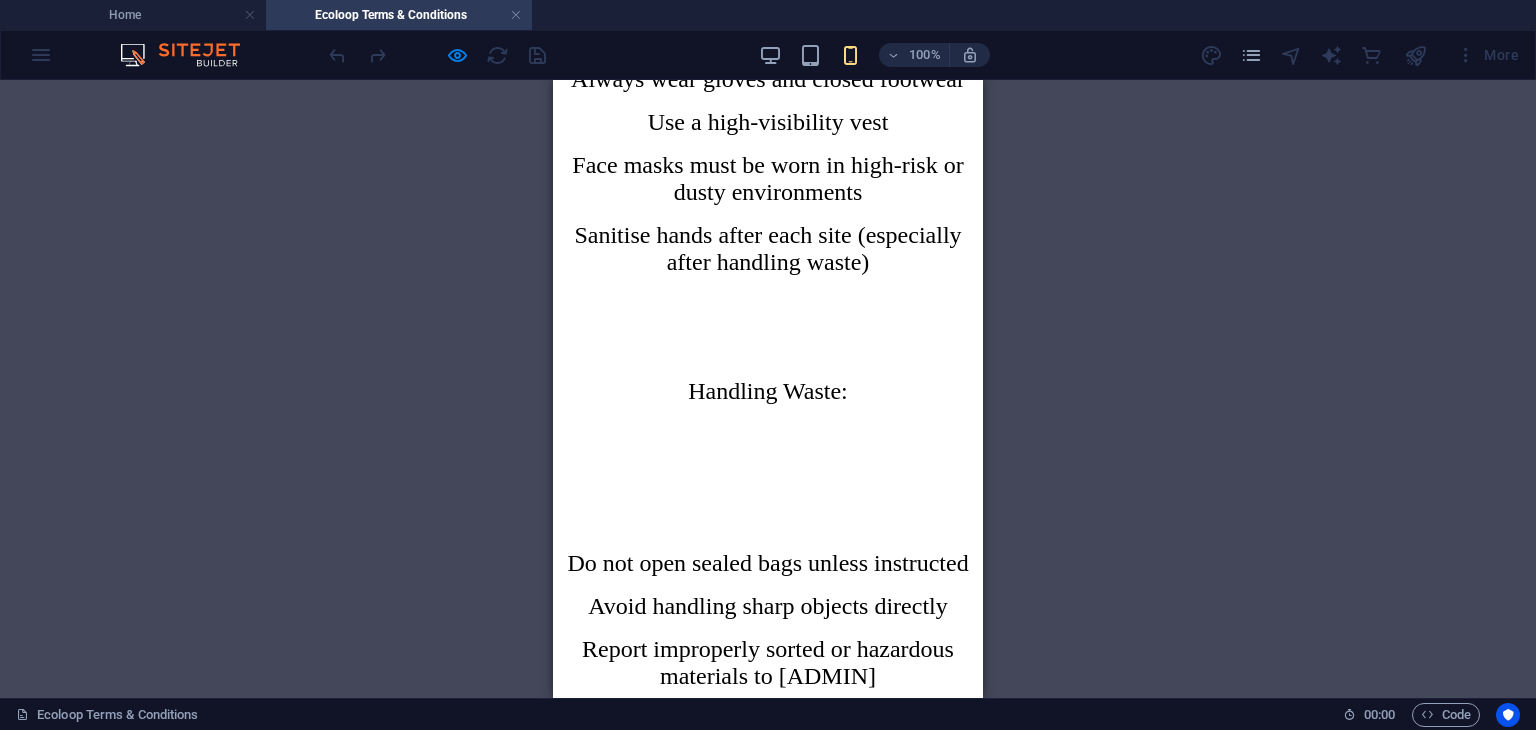 scroll, scrollTop: 4699, scrollLeft: 0, axis: vertical 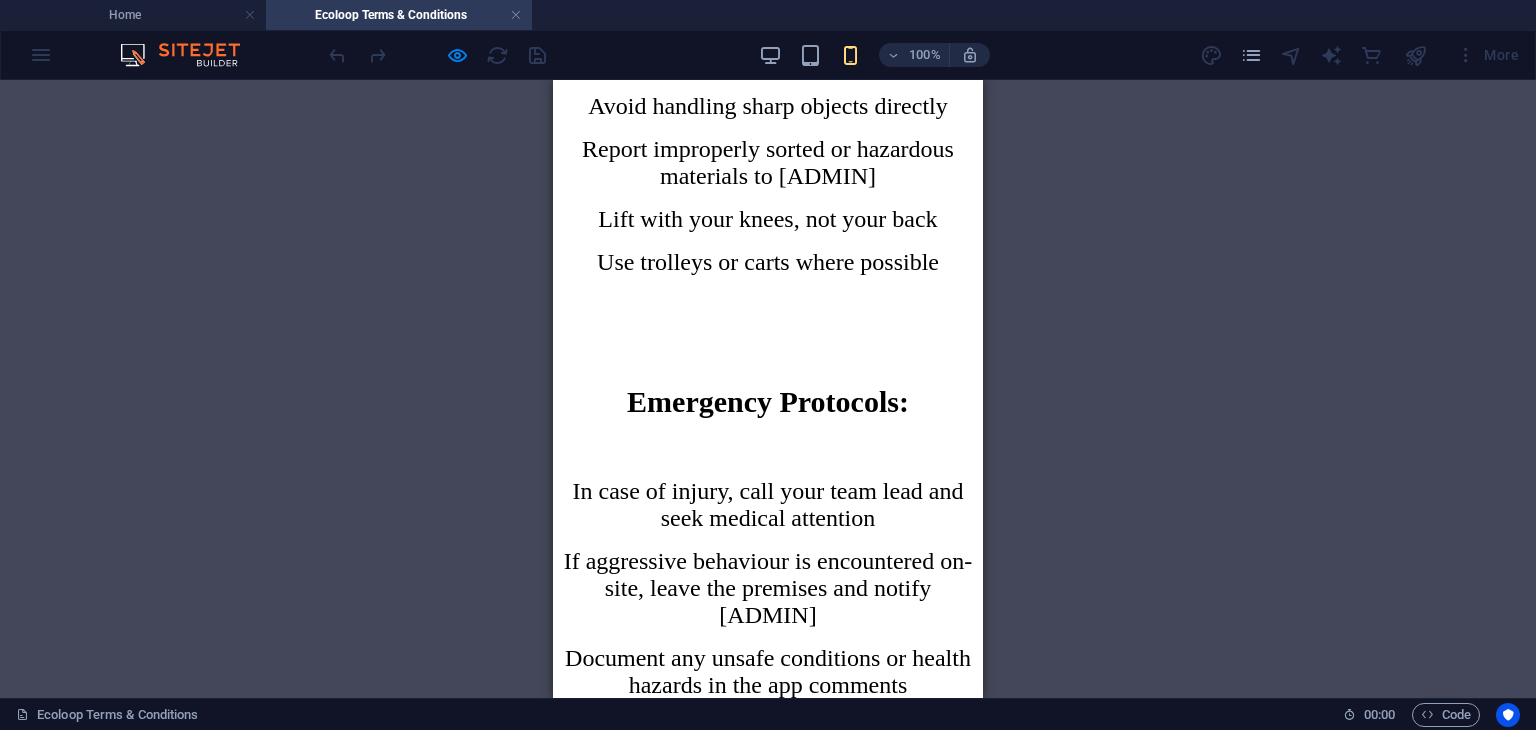 click at bounding box center [437, 55] 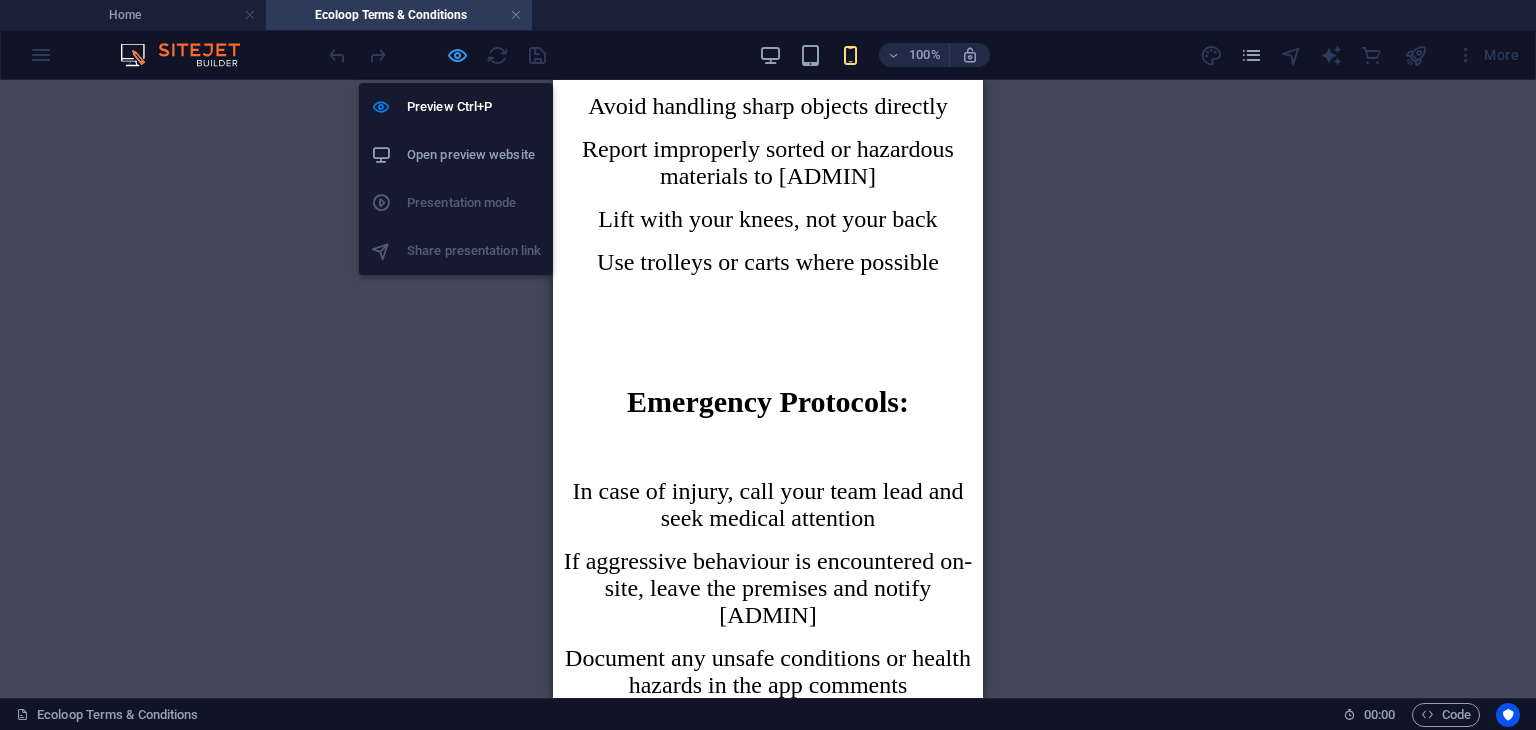 click at bounding box center (457, 55) 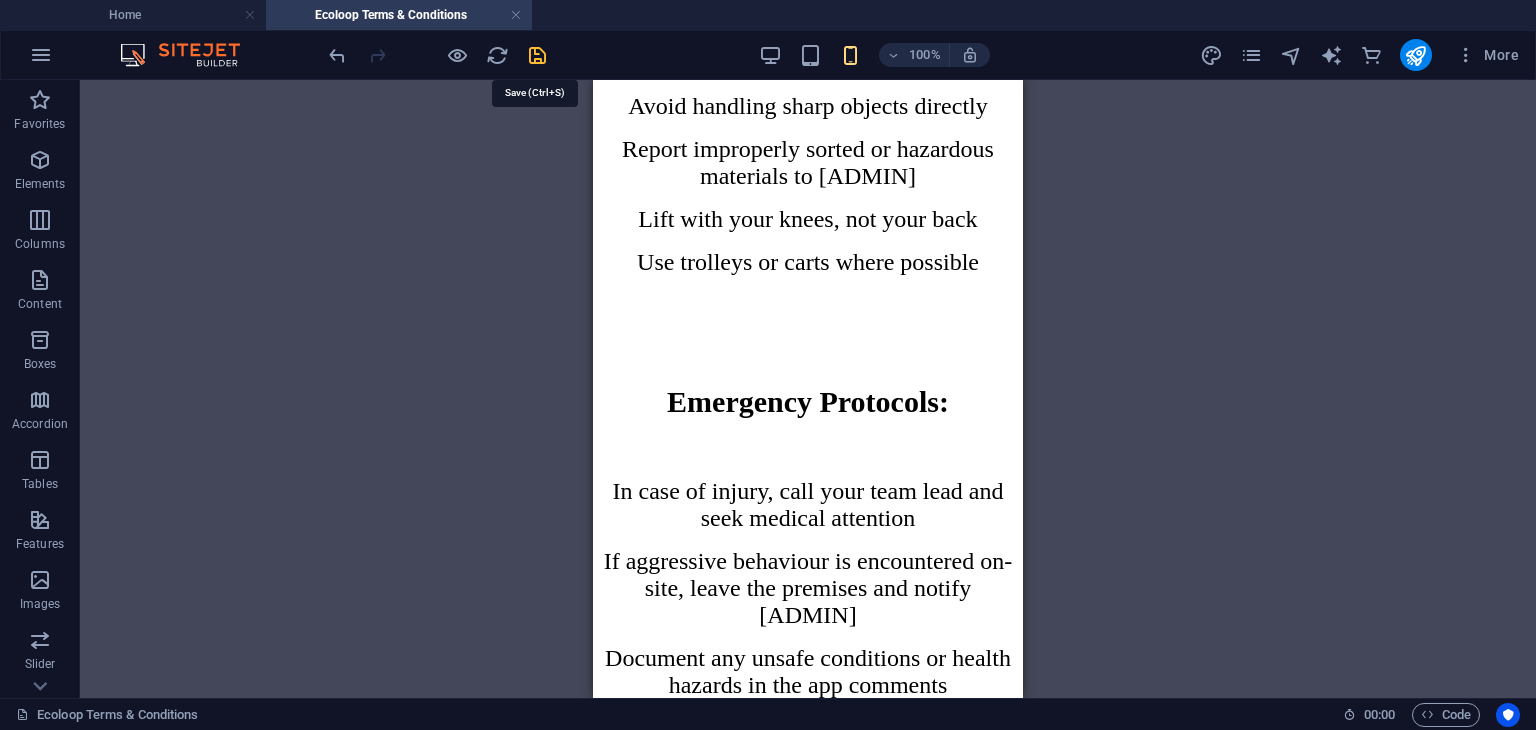 click at bounding box center [537, 55] 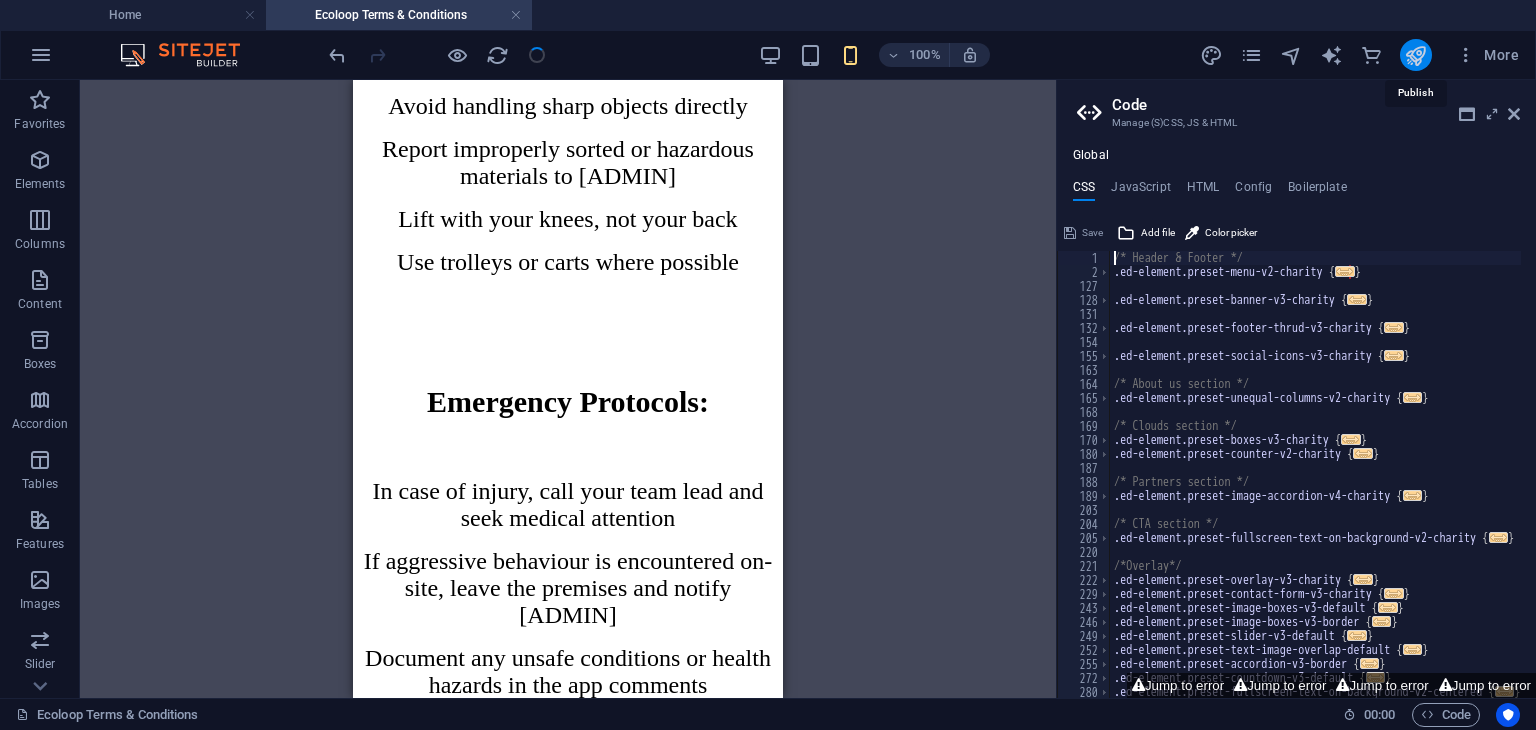click at bounding box center [1415, 55] 